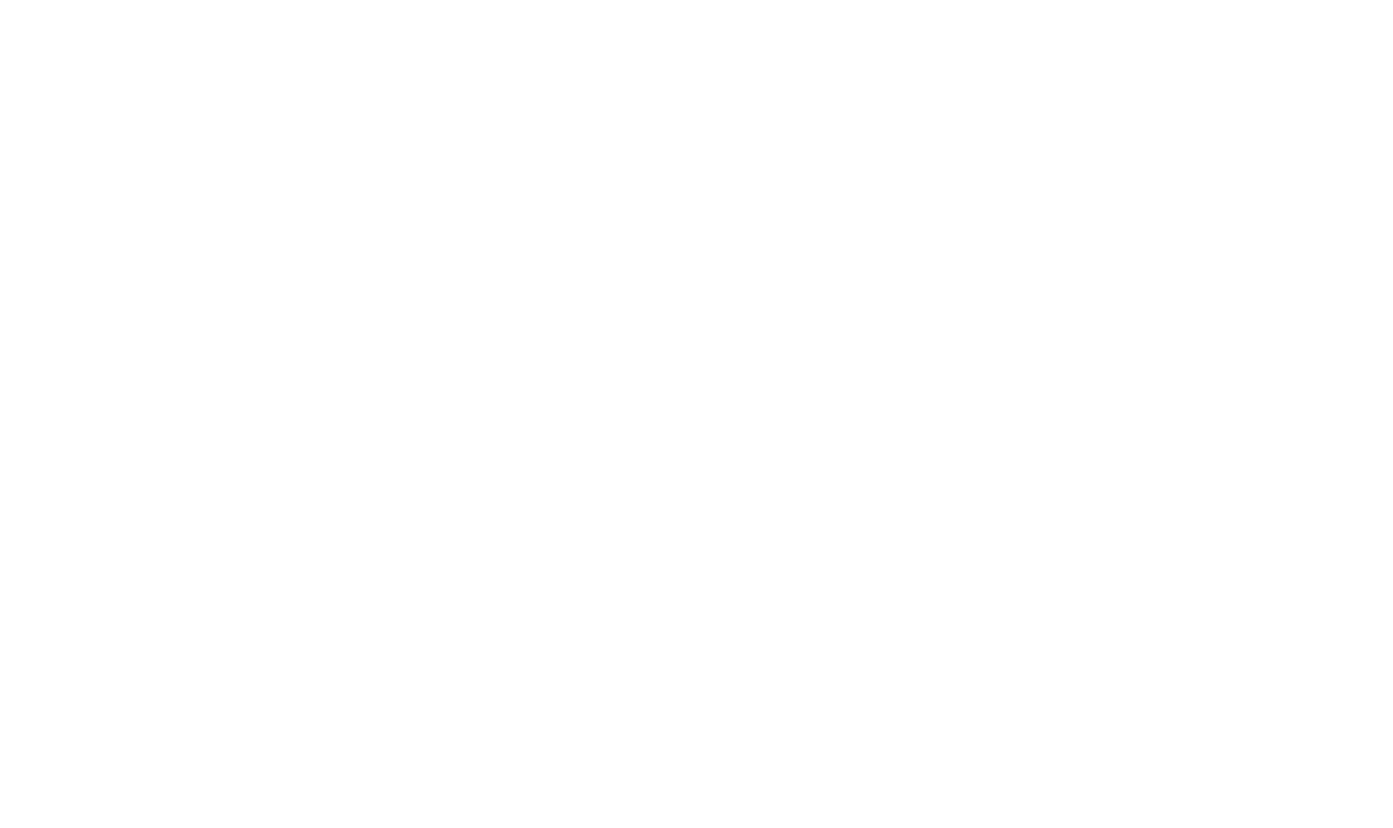 scroll, scrollTop: 0, scrollLeft: 0, axis: both 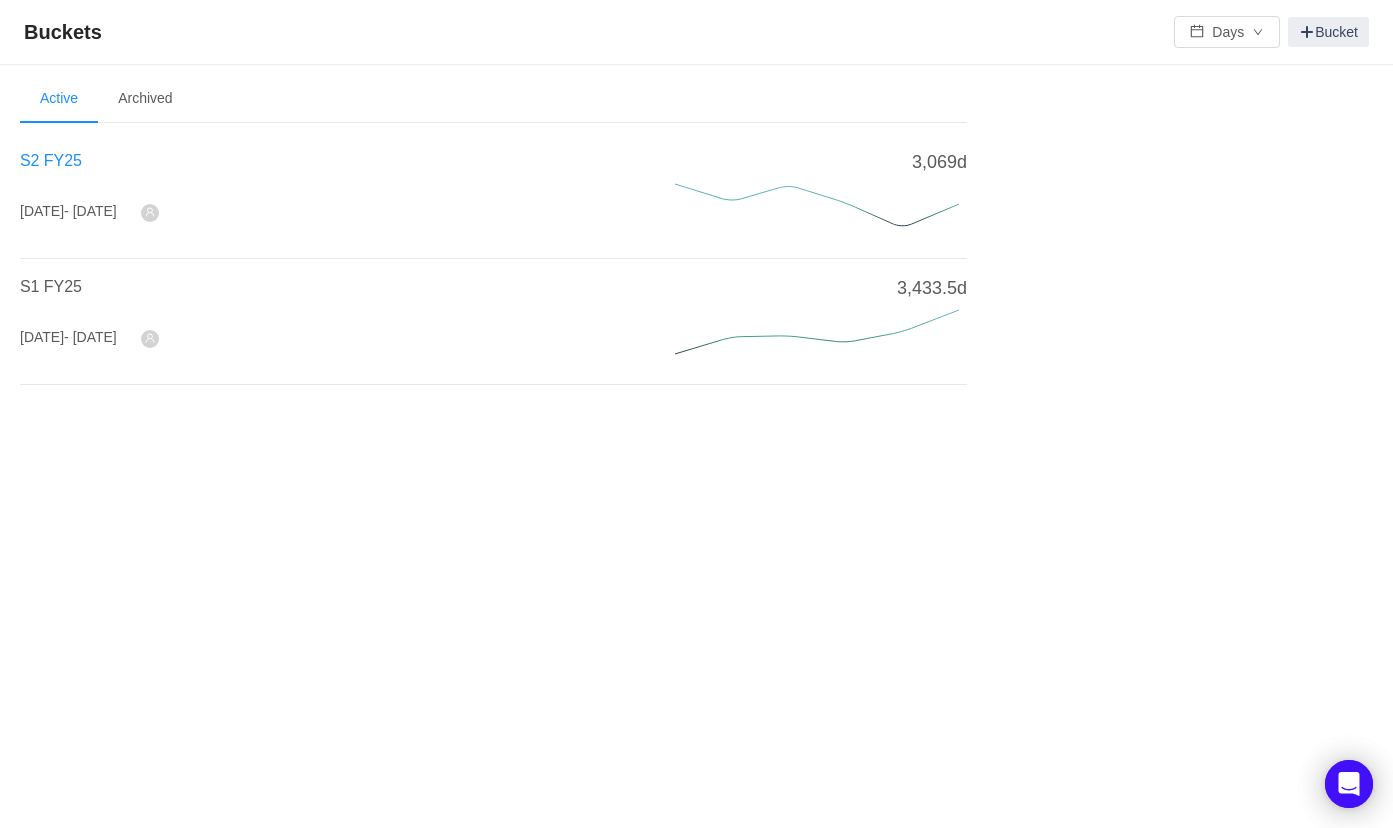 click on "S2 FY25" at bounding box center (51, 160) 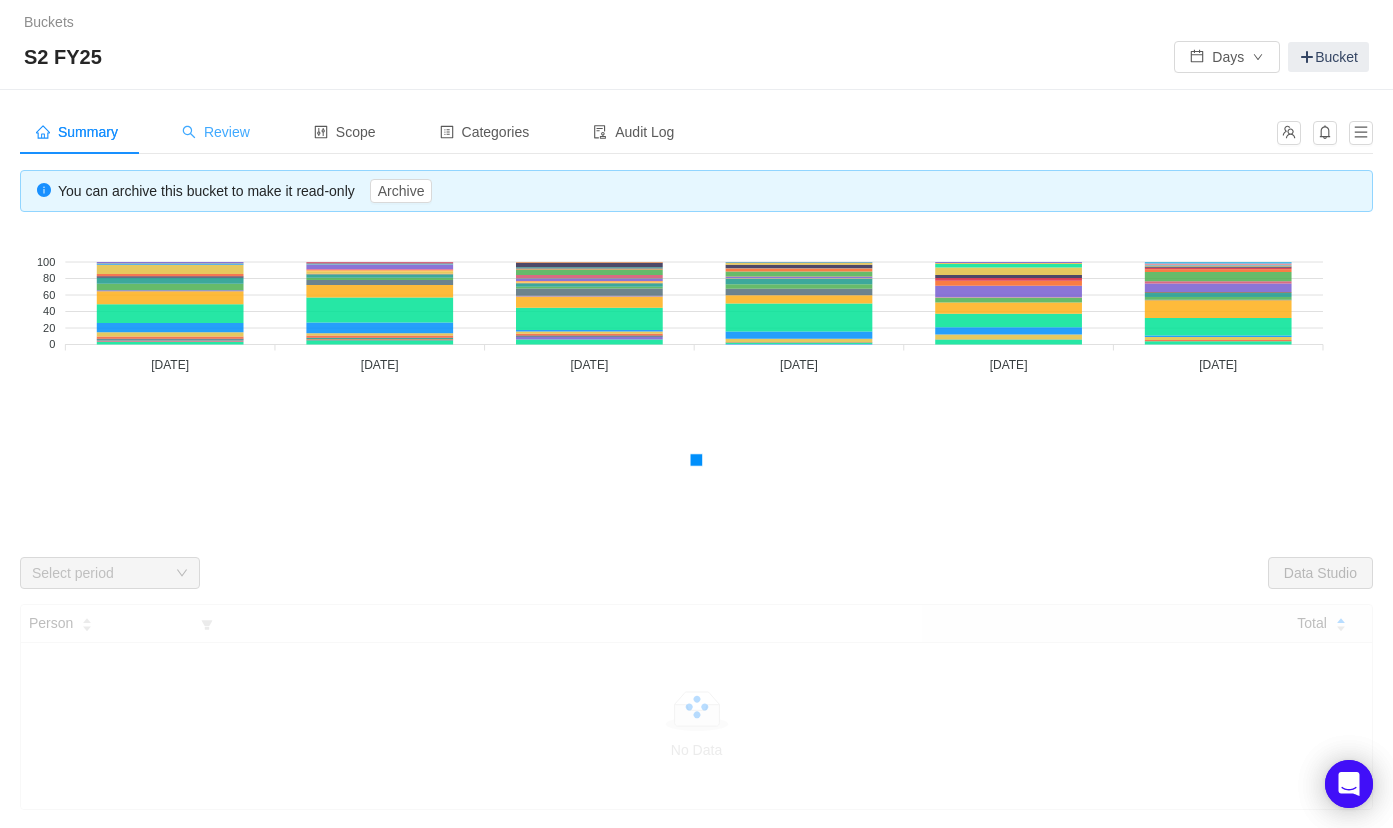 click on "Review" at bounding box center [216, 132] 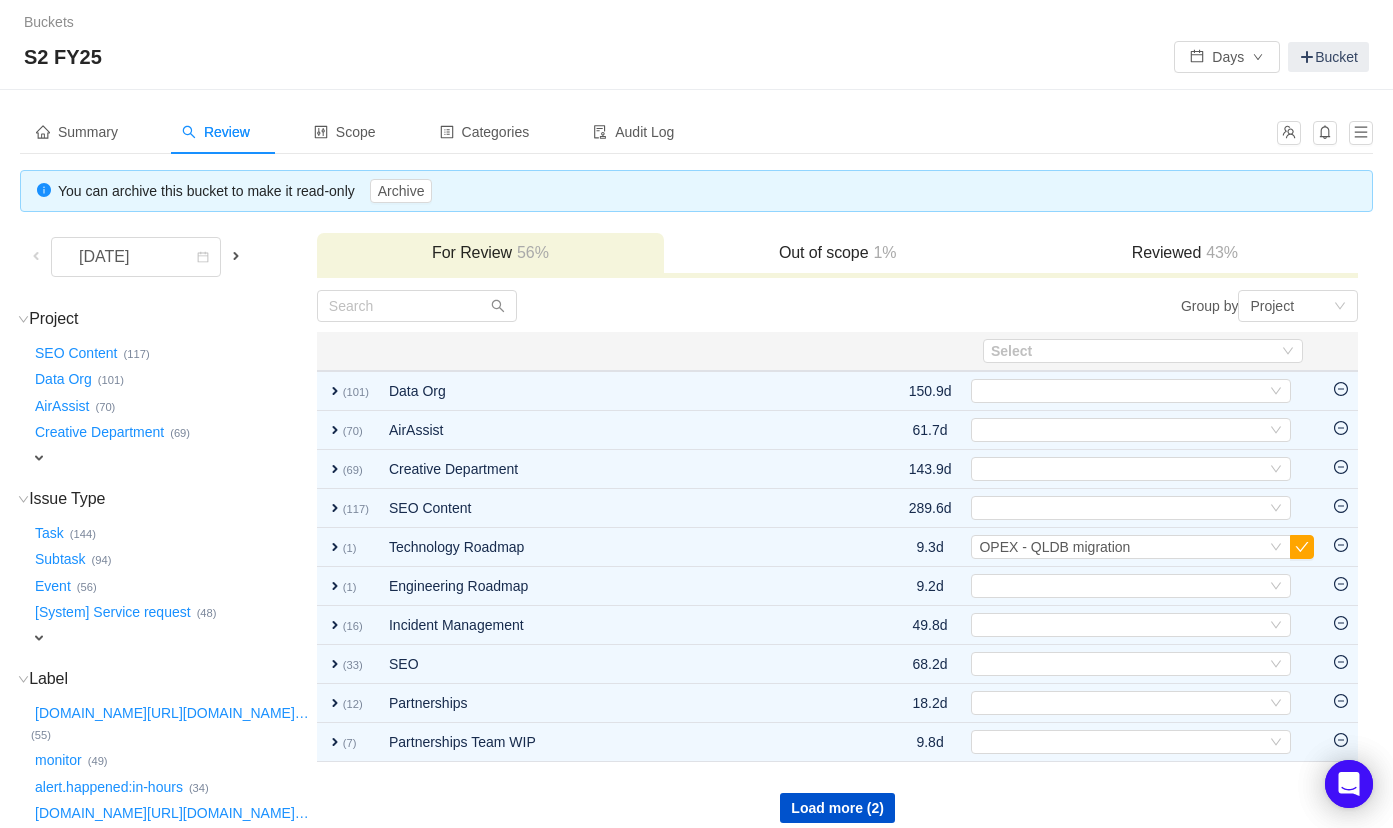 click at bounding box center [236, 256] 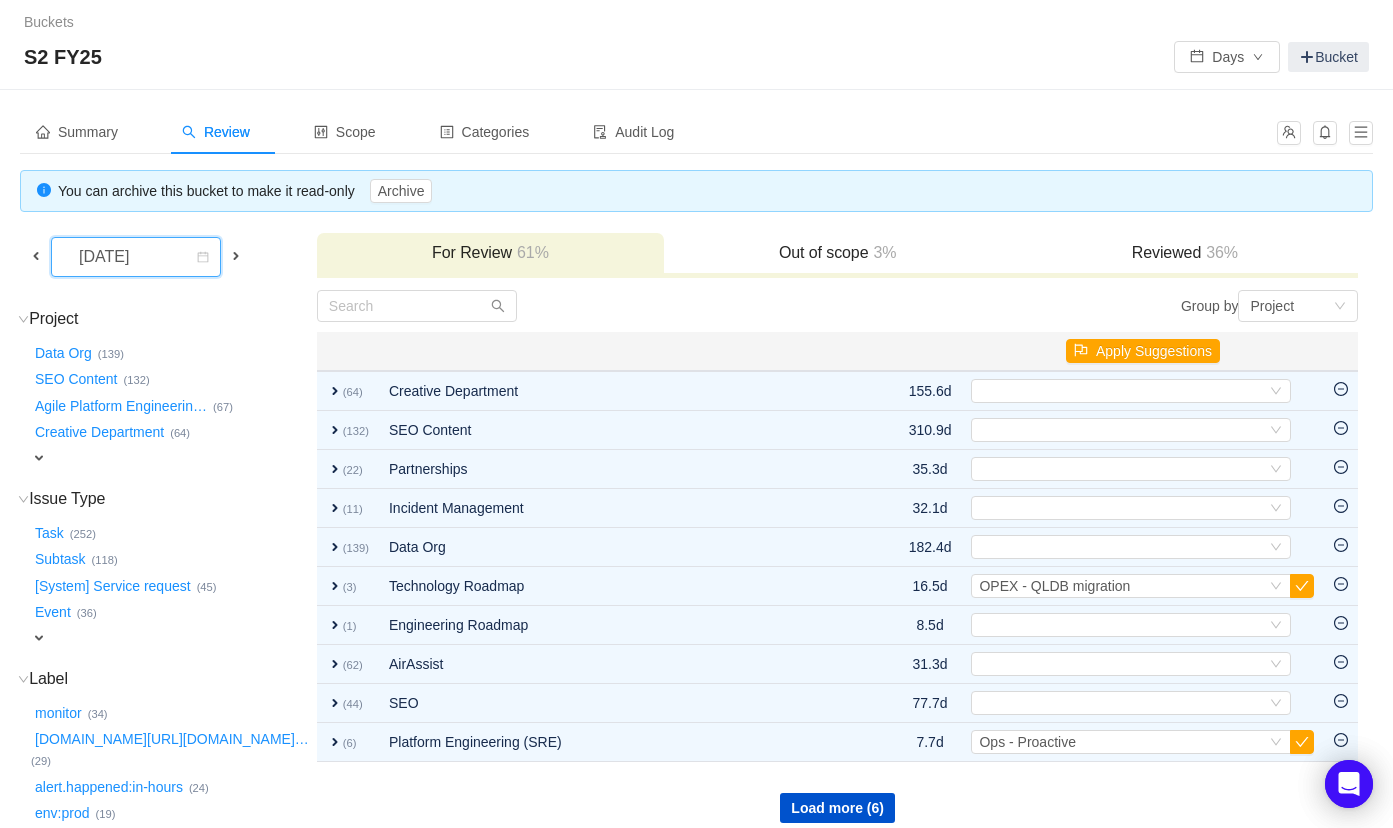 click 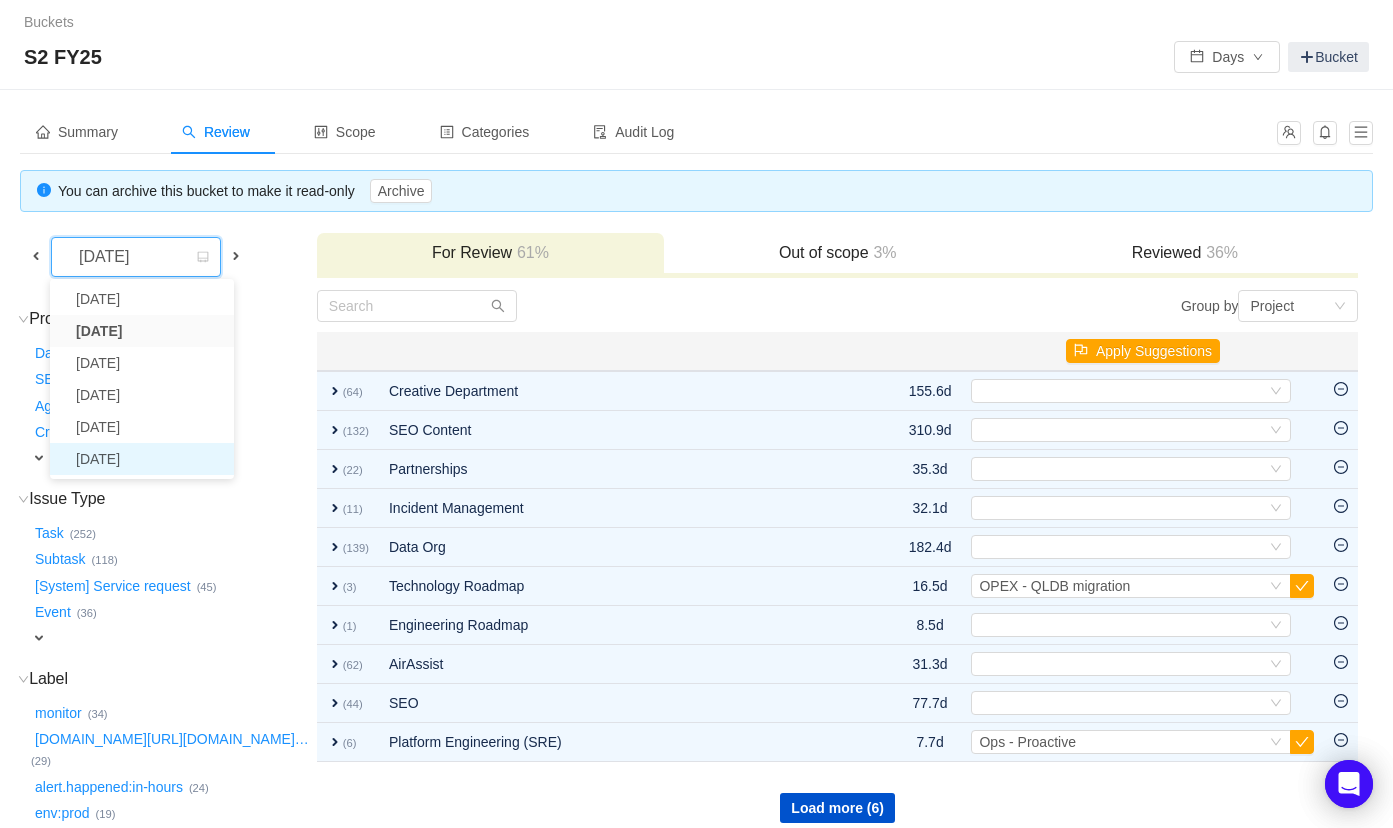 click on "[DATE]" at bounding box center [142, 459] 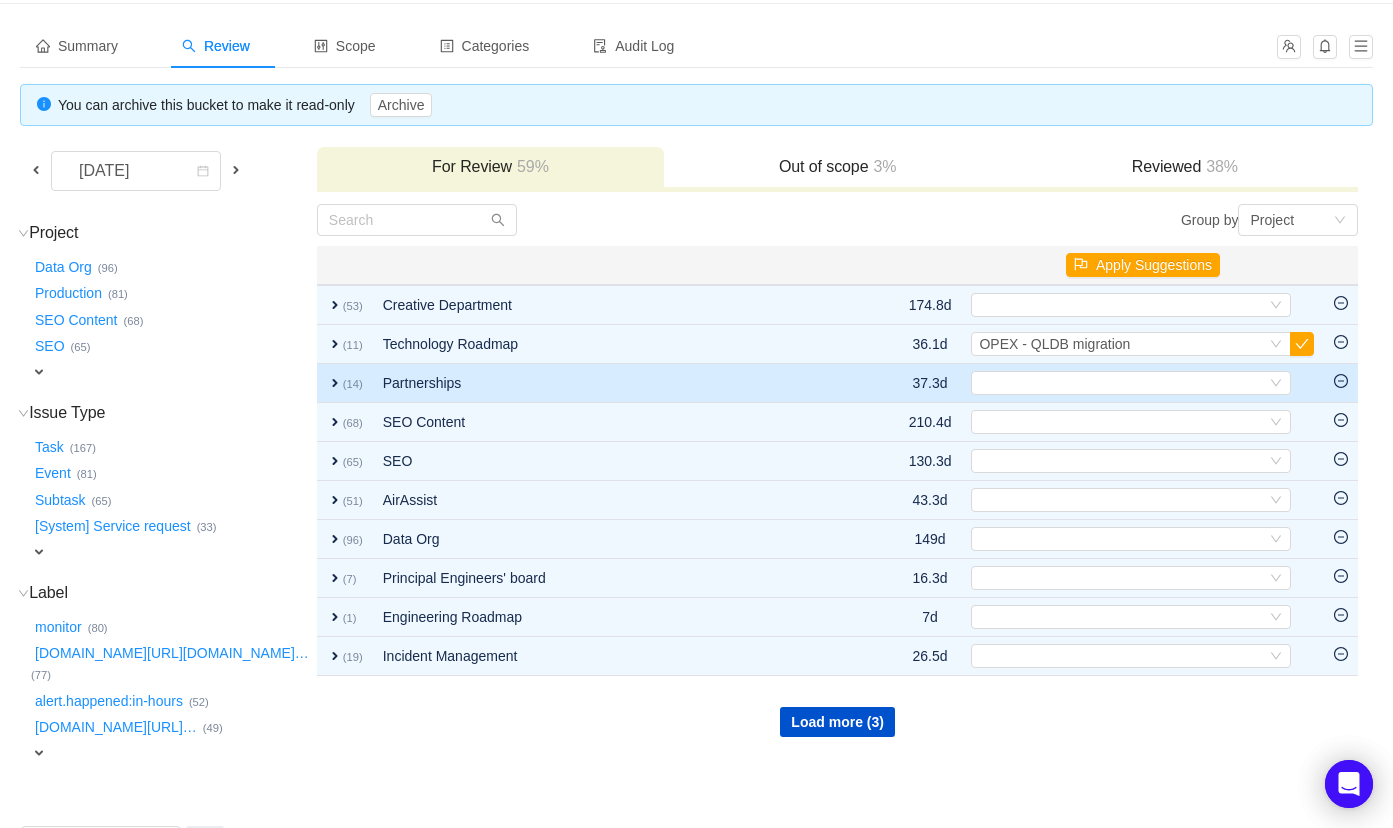 scroll, scrollTop: 114, scrollLeft: 0, axis: vertical 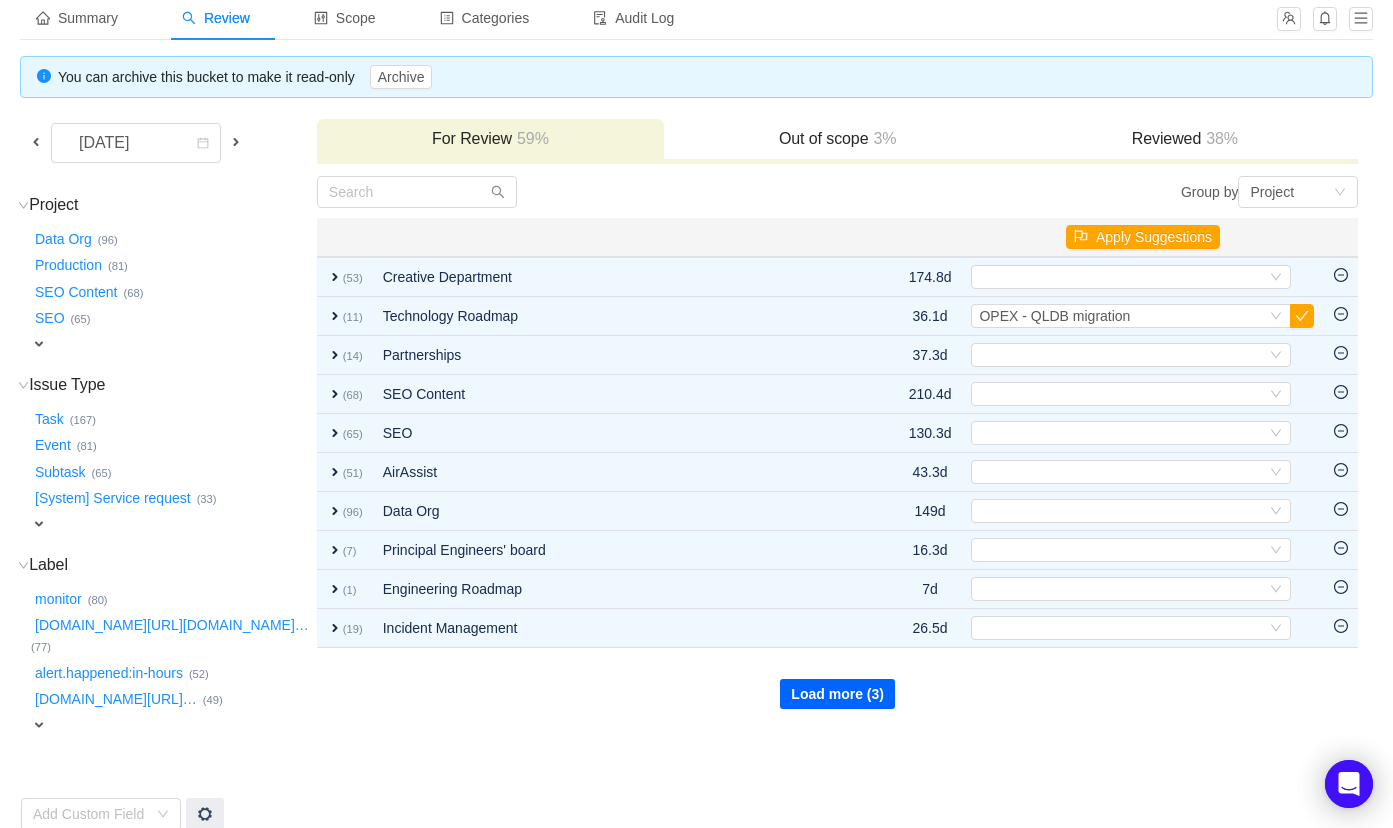 click on "Load more (3)" at bounding box center (837, 694) 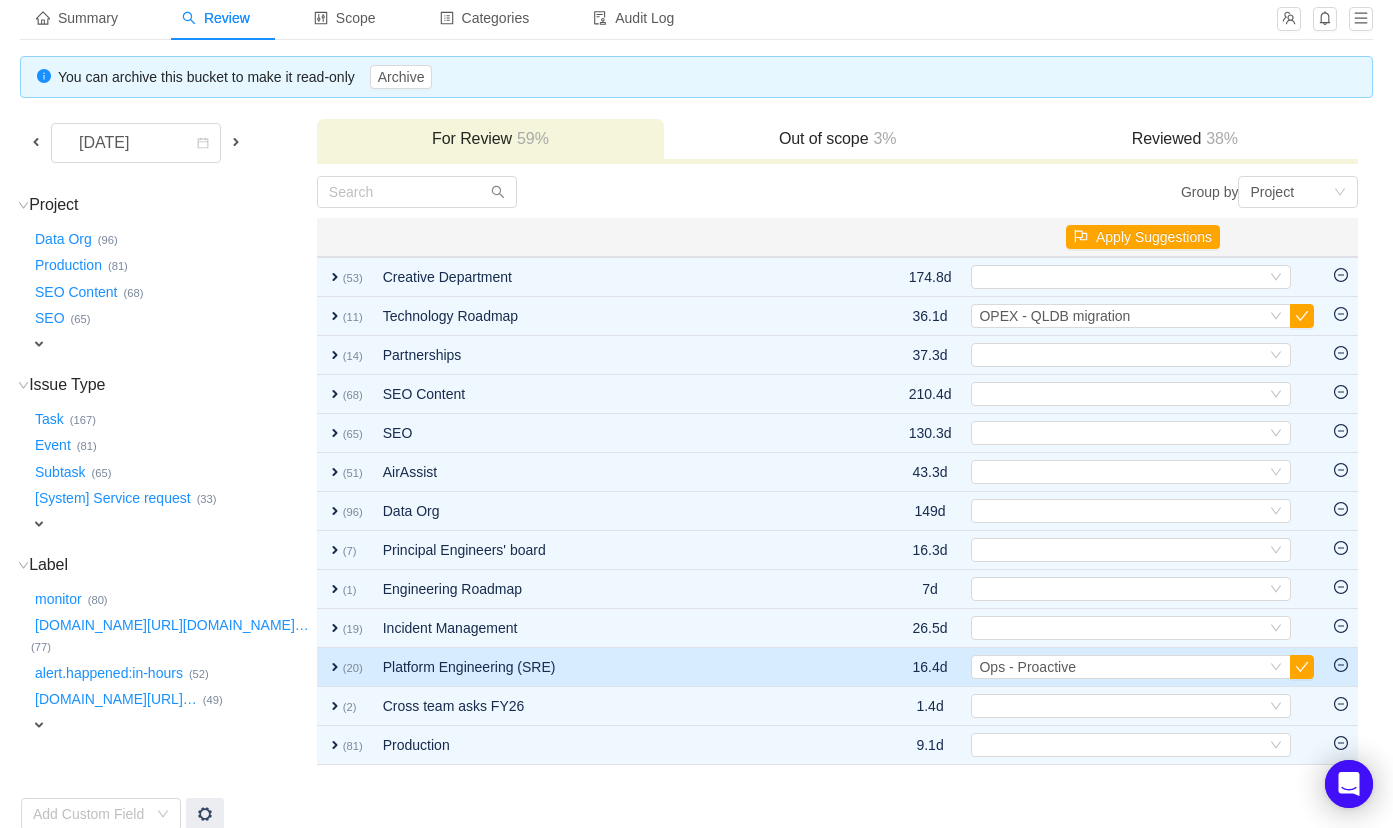 click on "expand" at bounding box center [335, 667] 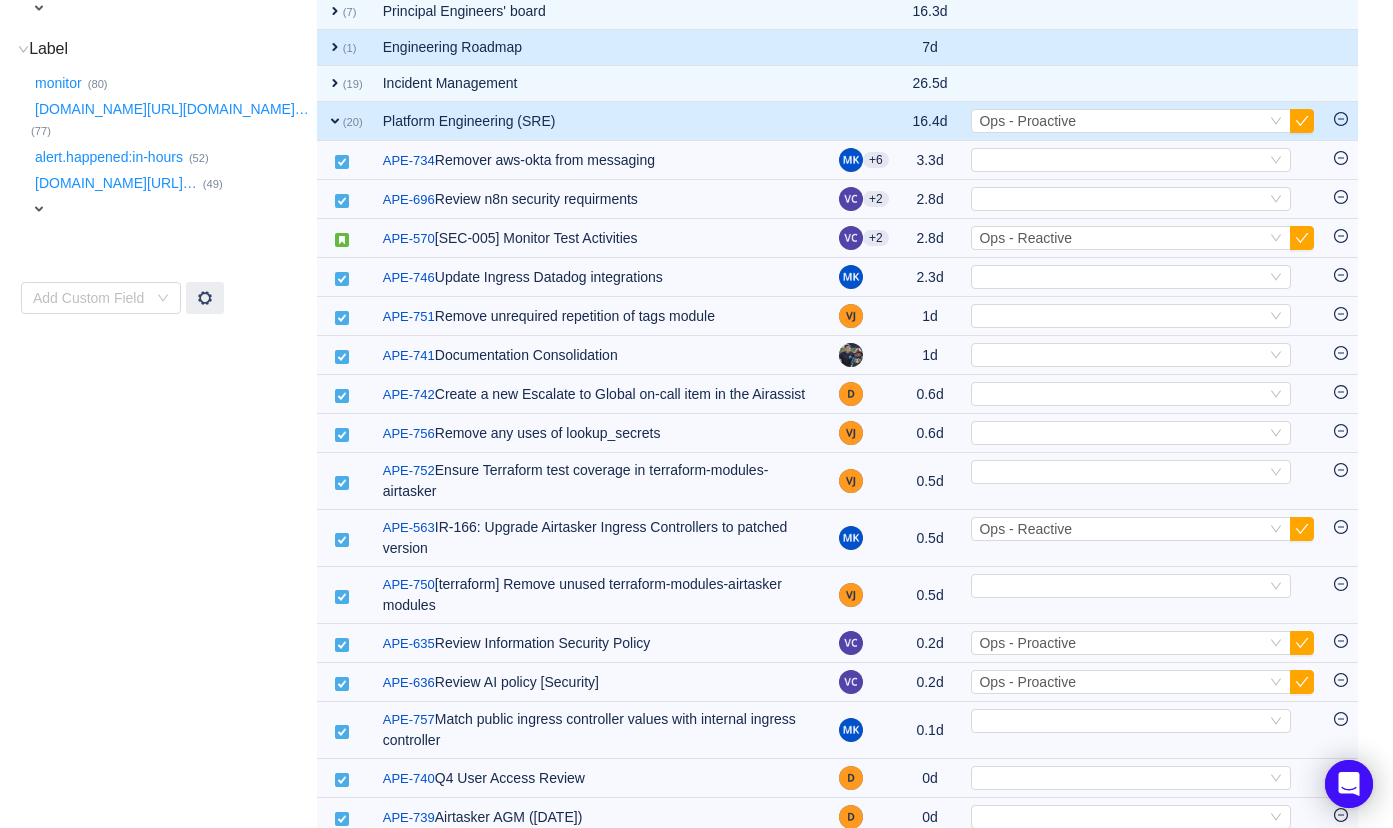 scroll, scrollTop: 632, scrollLeft: 0, axis: vertical 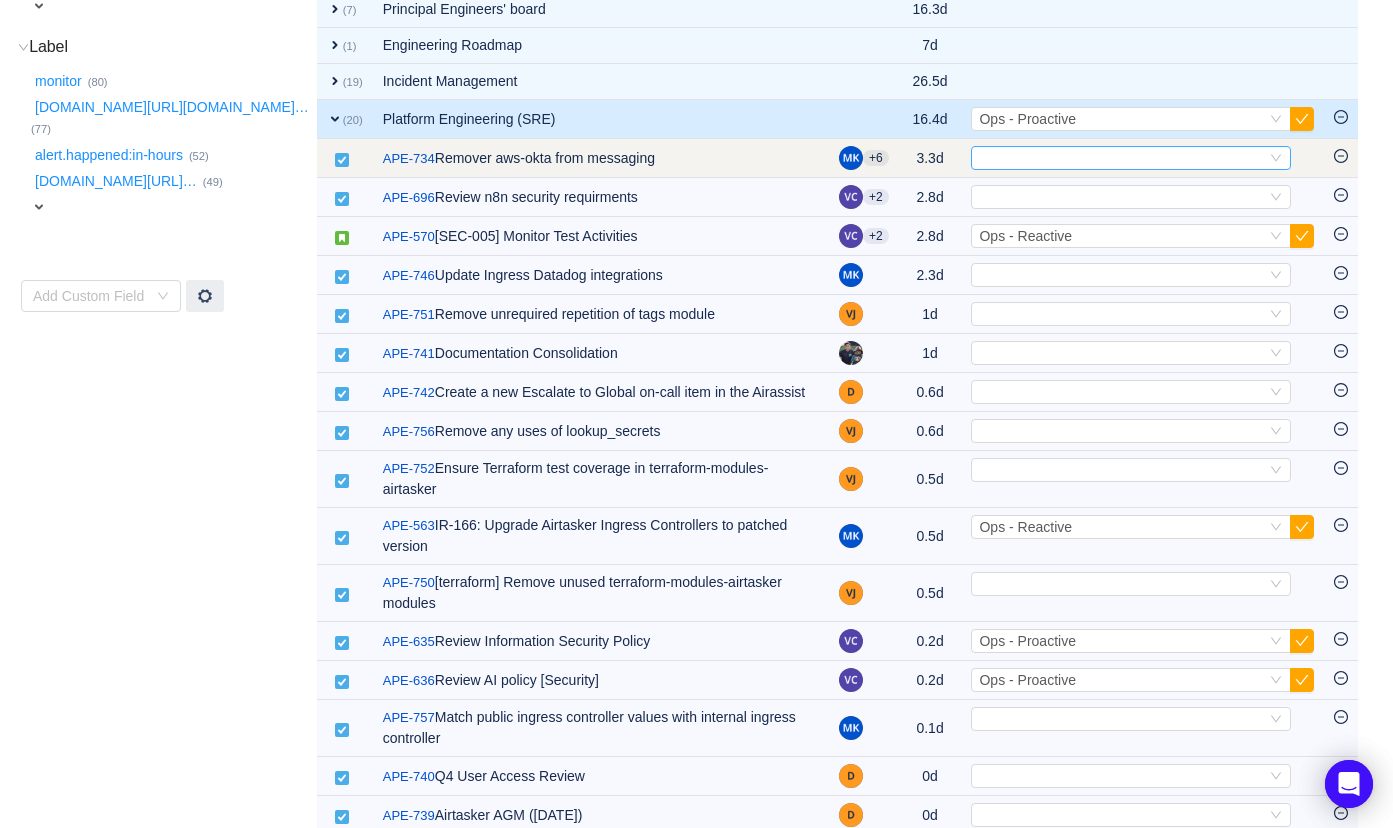 click on "Select" at bounding box center [1122, 158] 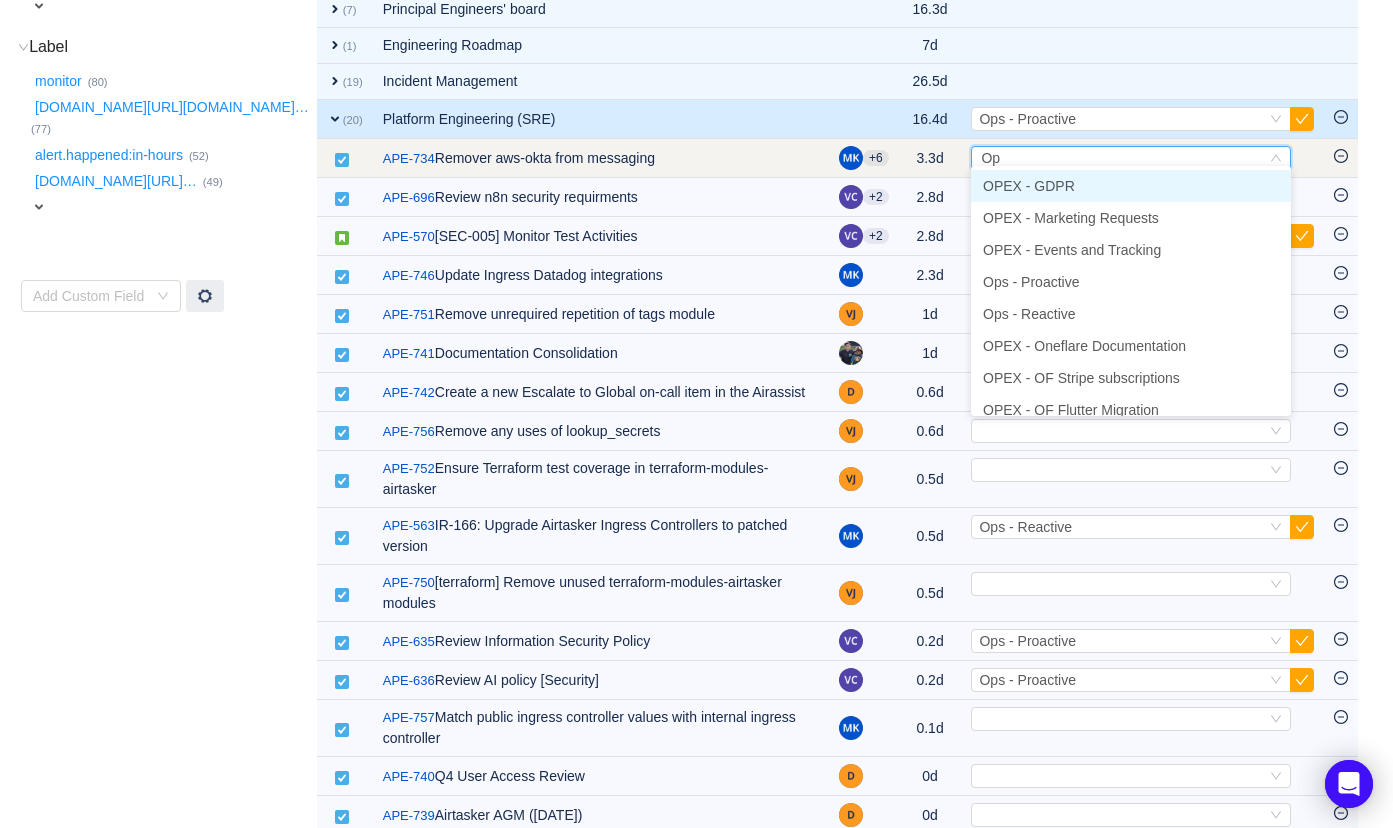 type on "Ops" 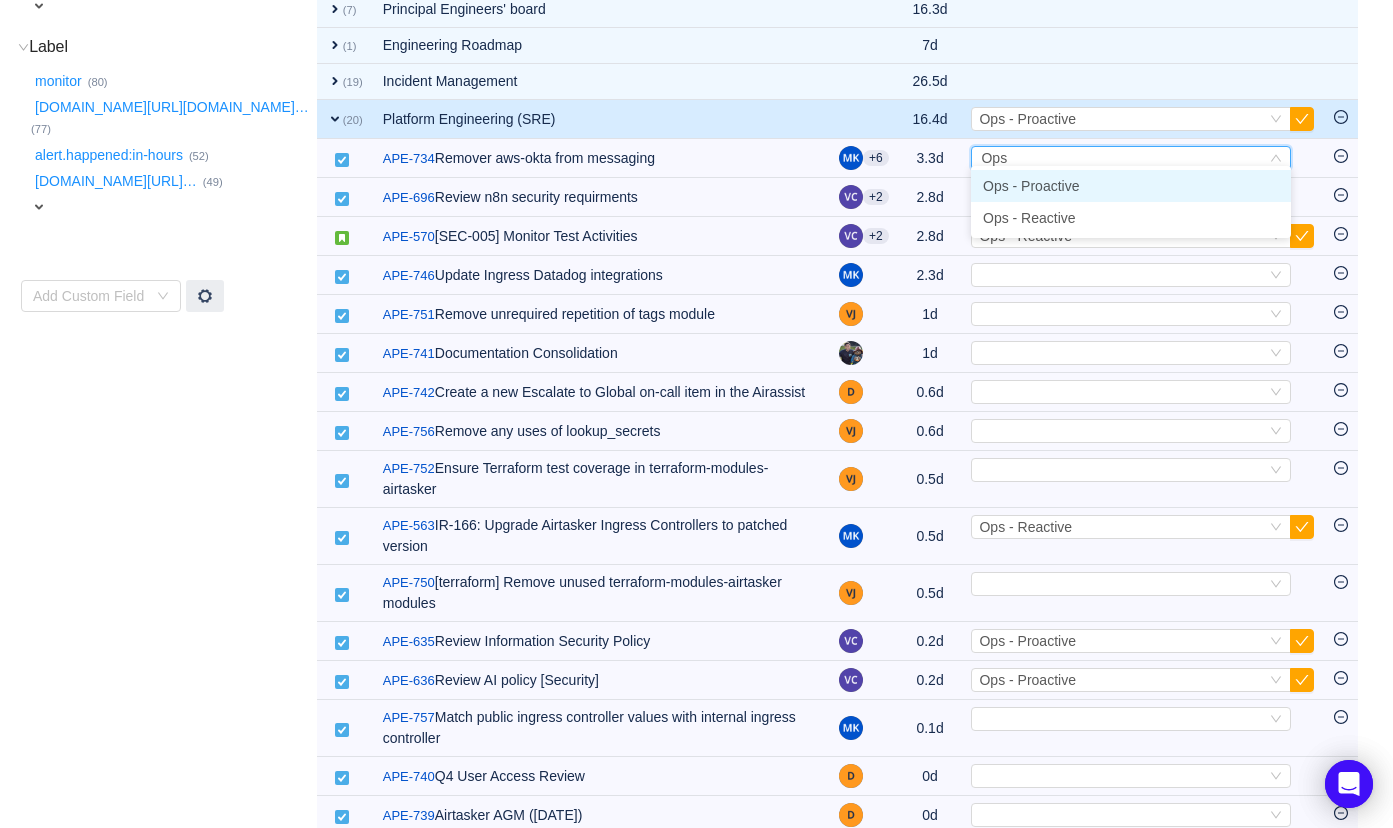 click on "Ops - Proactive" at bounding box center (1131, 186) 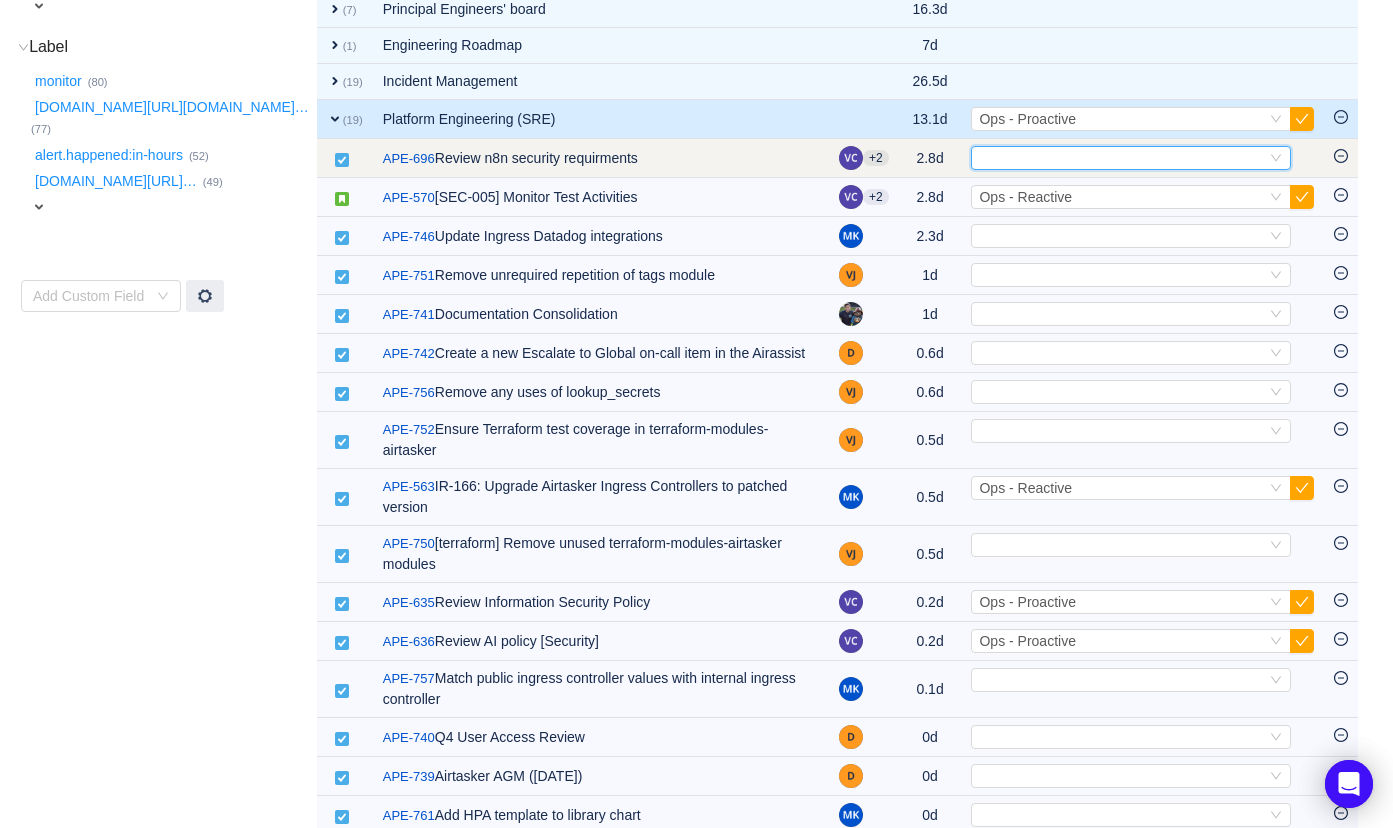 click on "Select" at bounding box center [1122, 158] 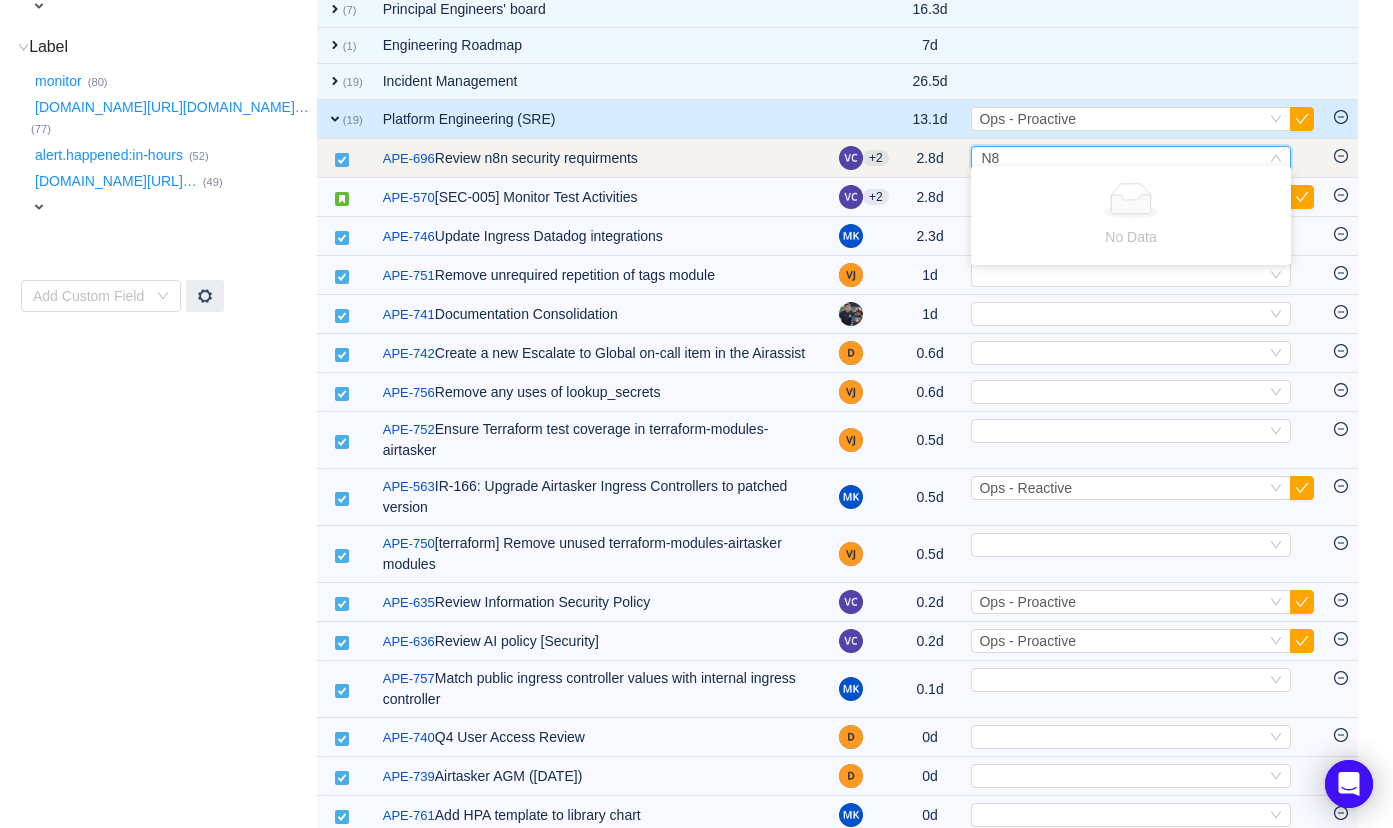 type on "N" 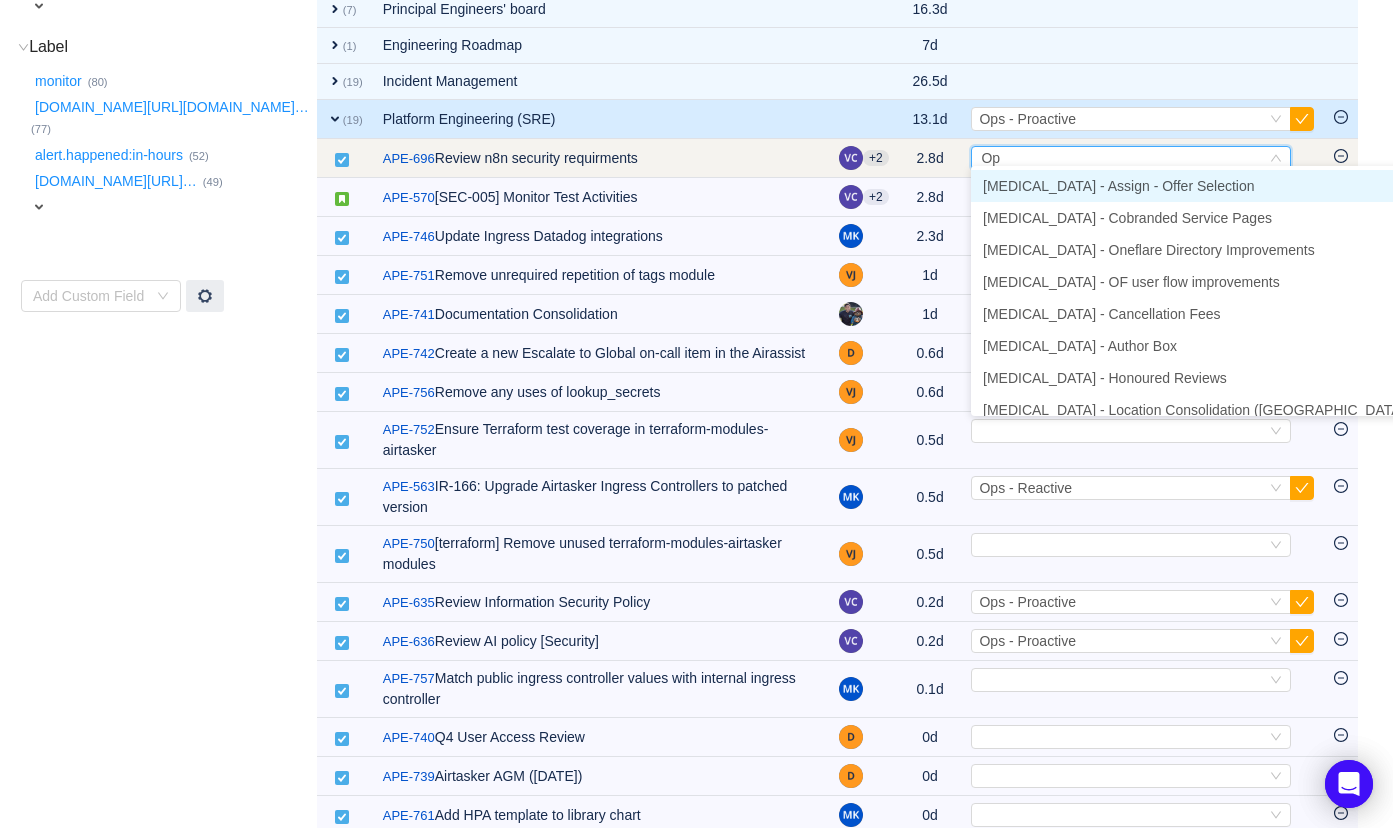type on "Ops" 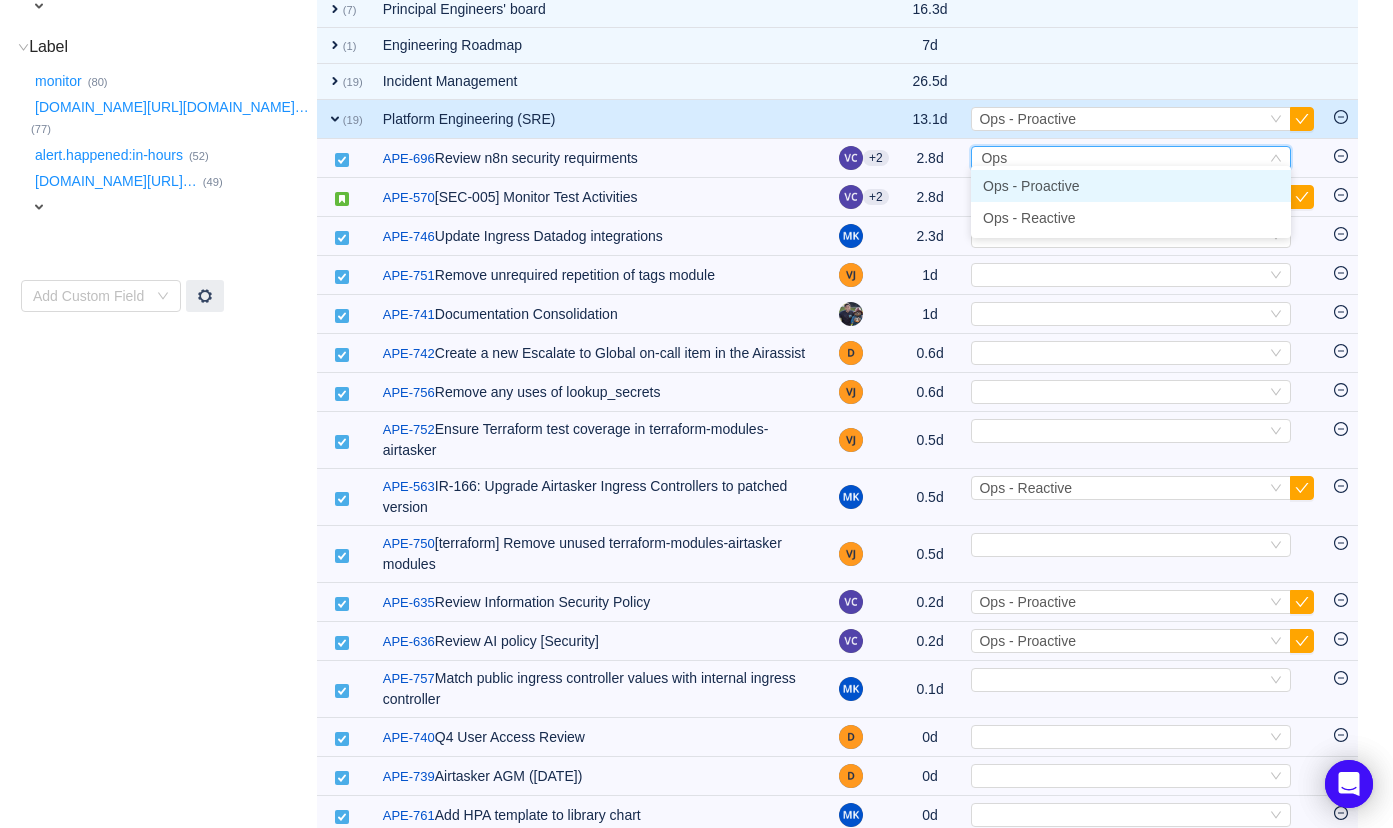click on "Ops - Proactive" at bounding box center [1031, 186] 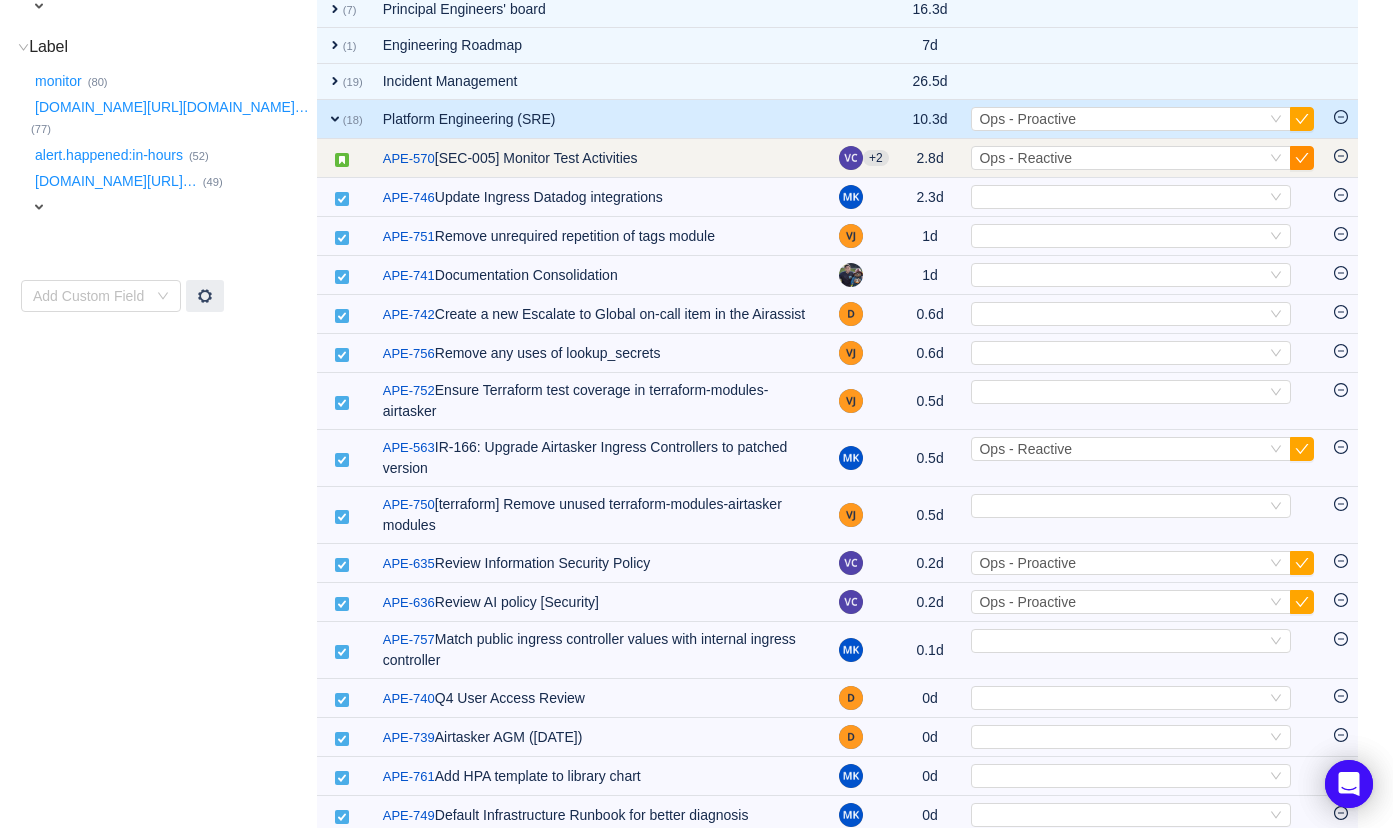 click at bounding box center (1302, 158) 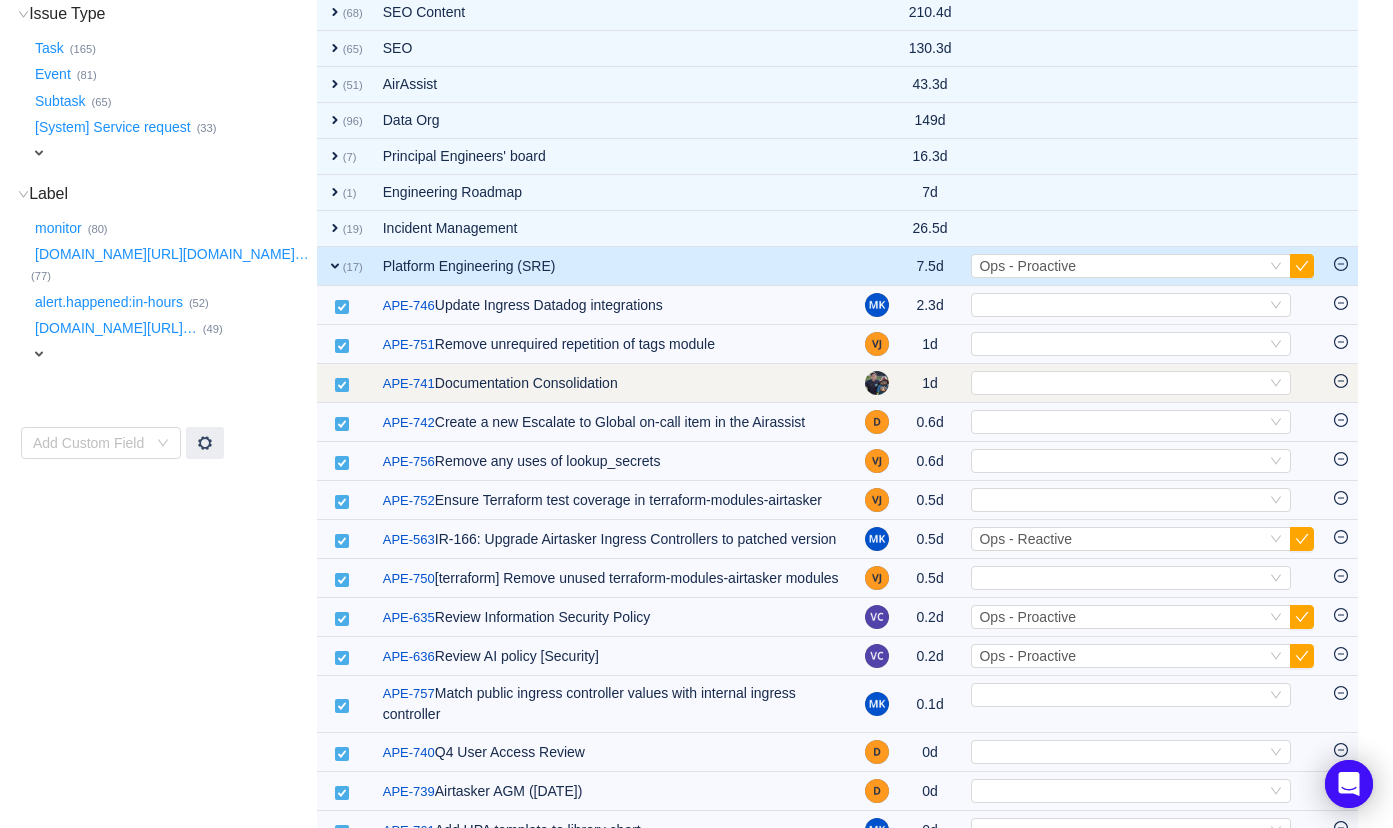 scroll, scrollTop: 486, scrollLeft: 0, axis: vertical 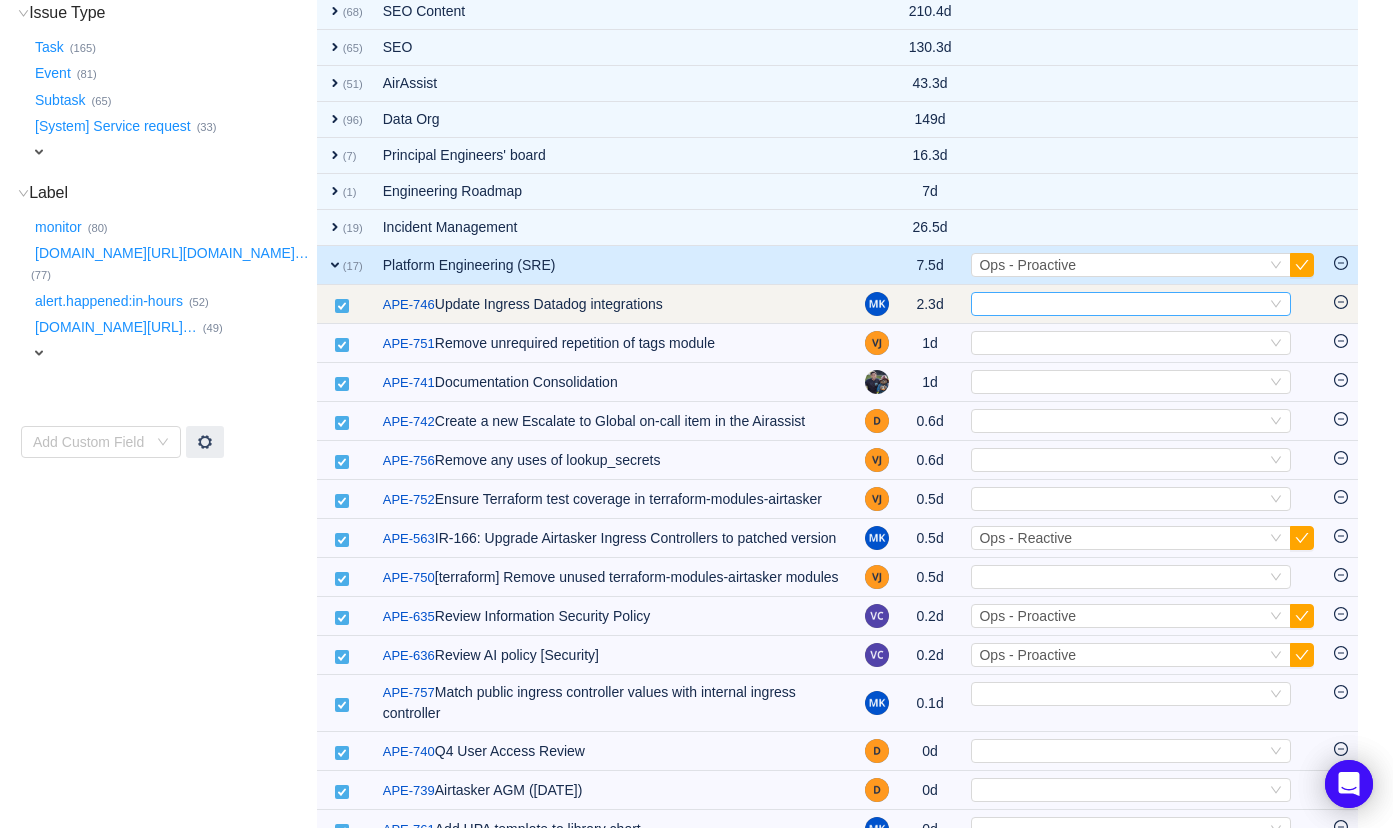 click on "Select" at bounding box center (1122, 304) 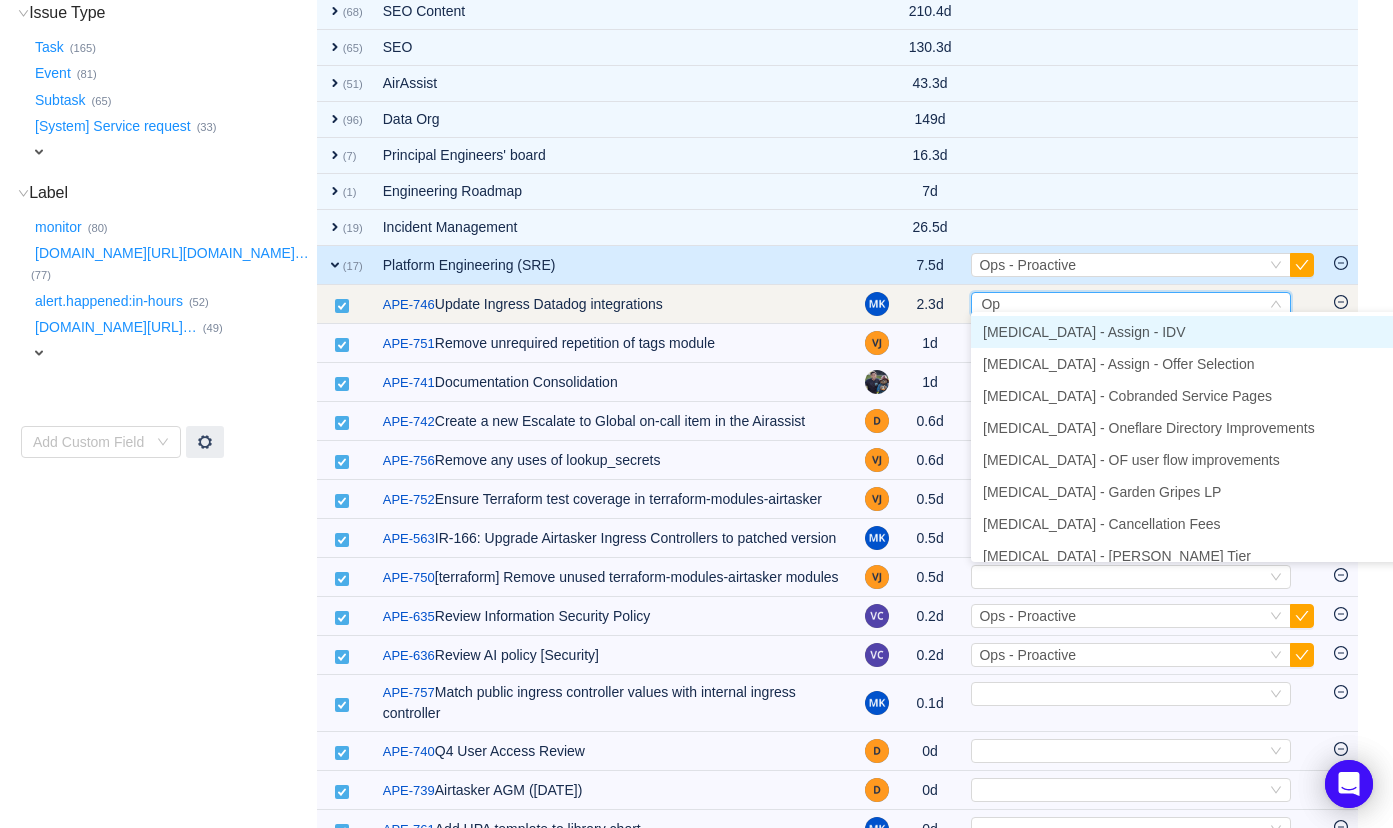 type on "Ops" 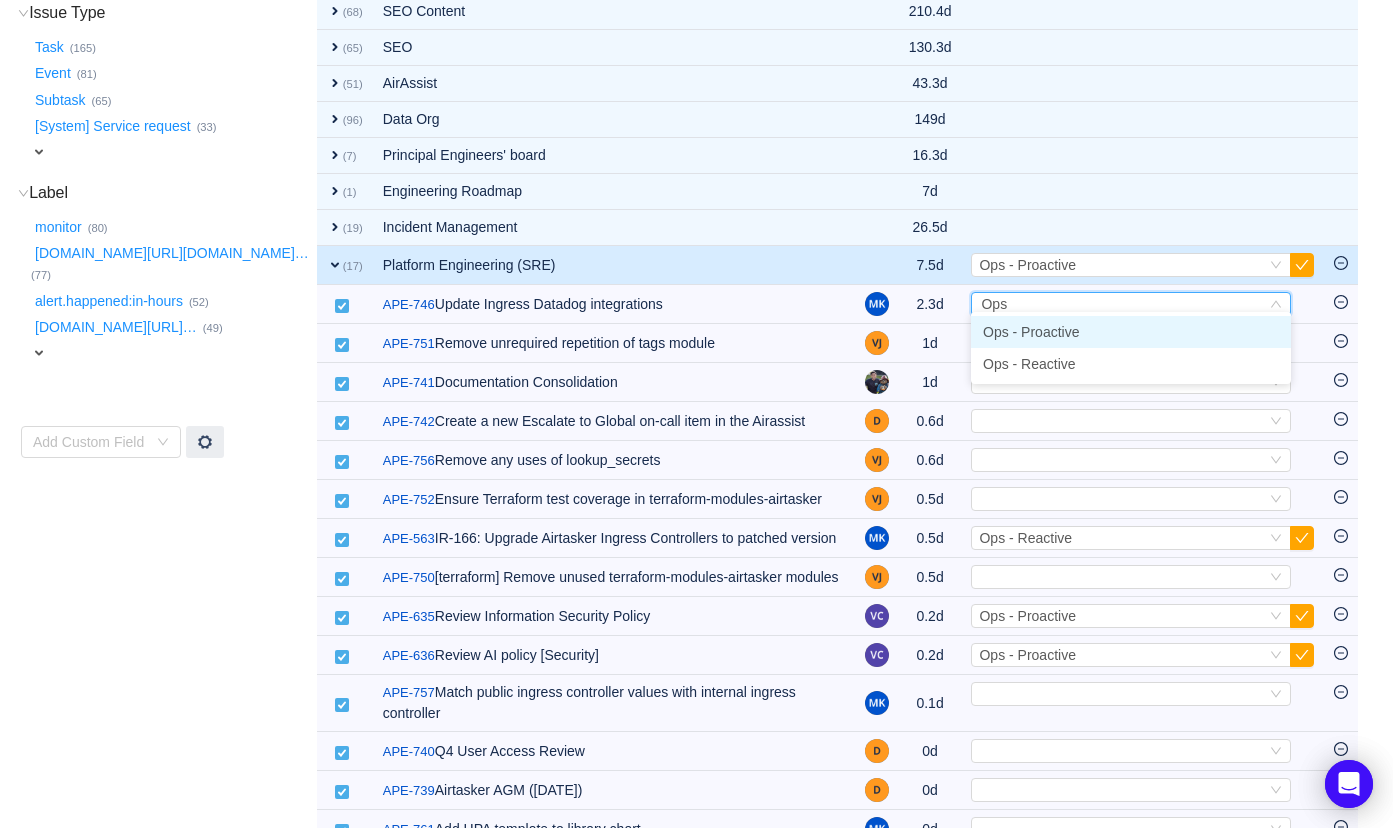 click on "Ops - Proactive" at bounding box center (1131, 332) 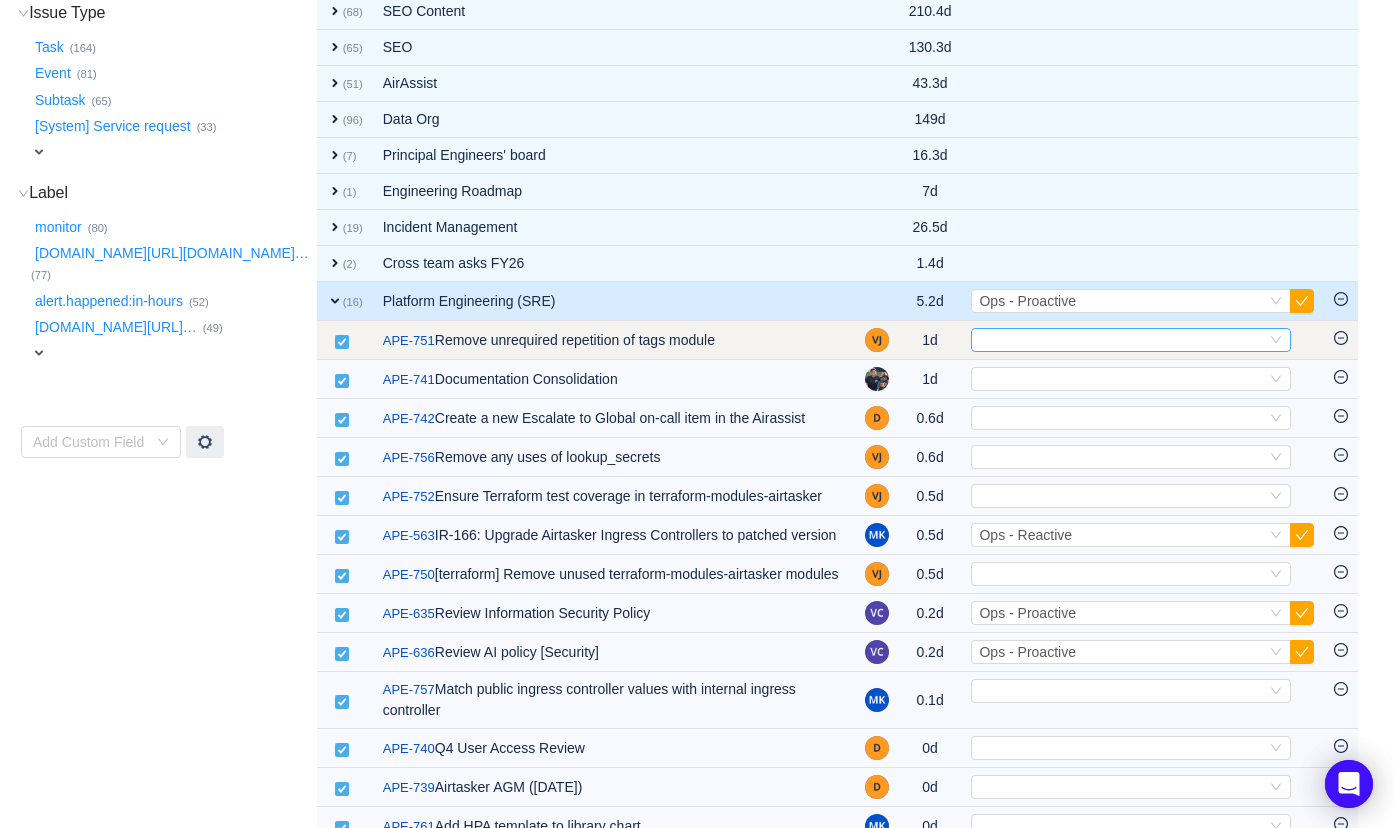 click on "Select" at bounding box center (1122, 340) 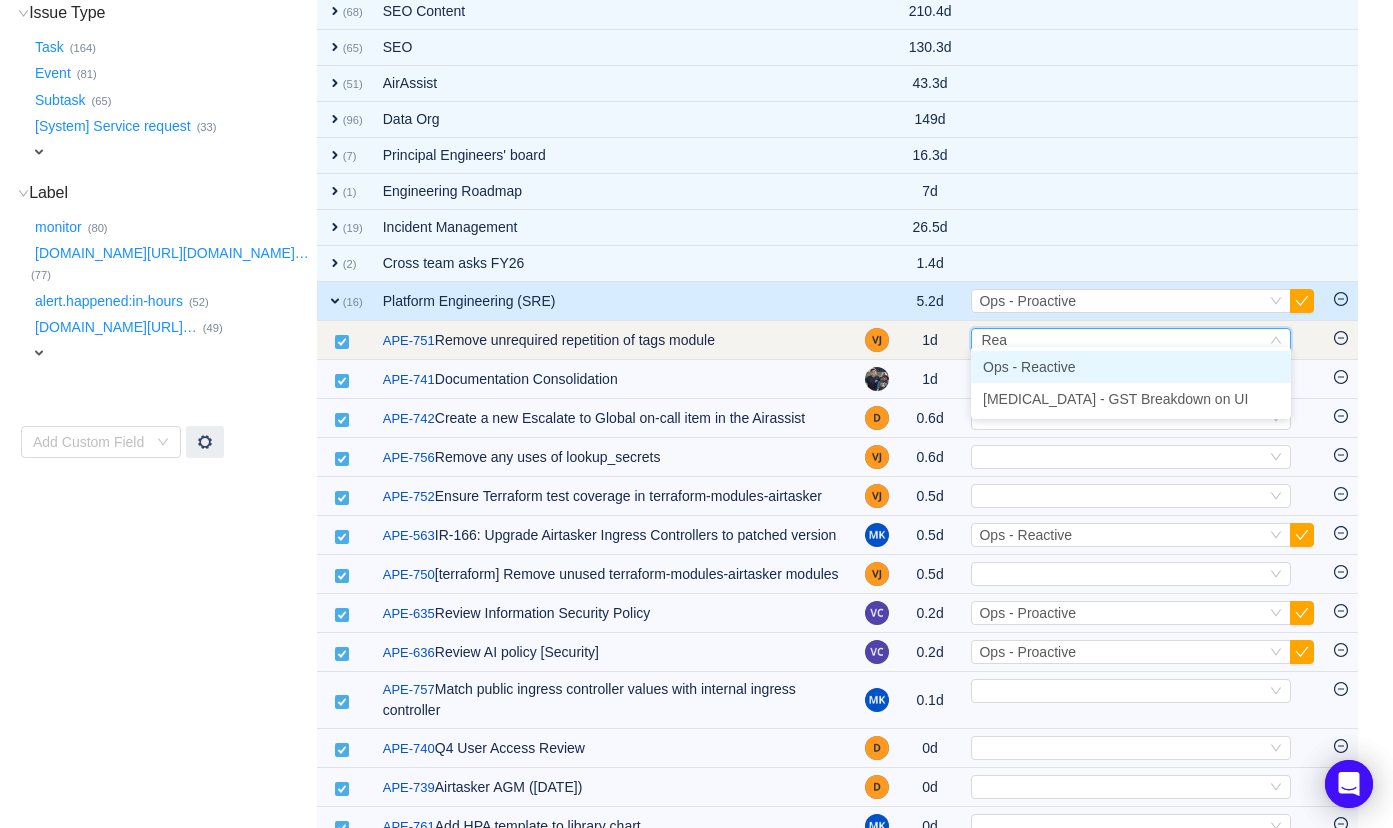 type on "Reac" 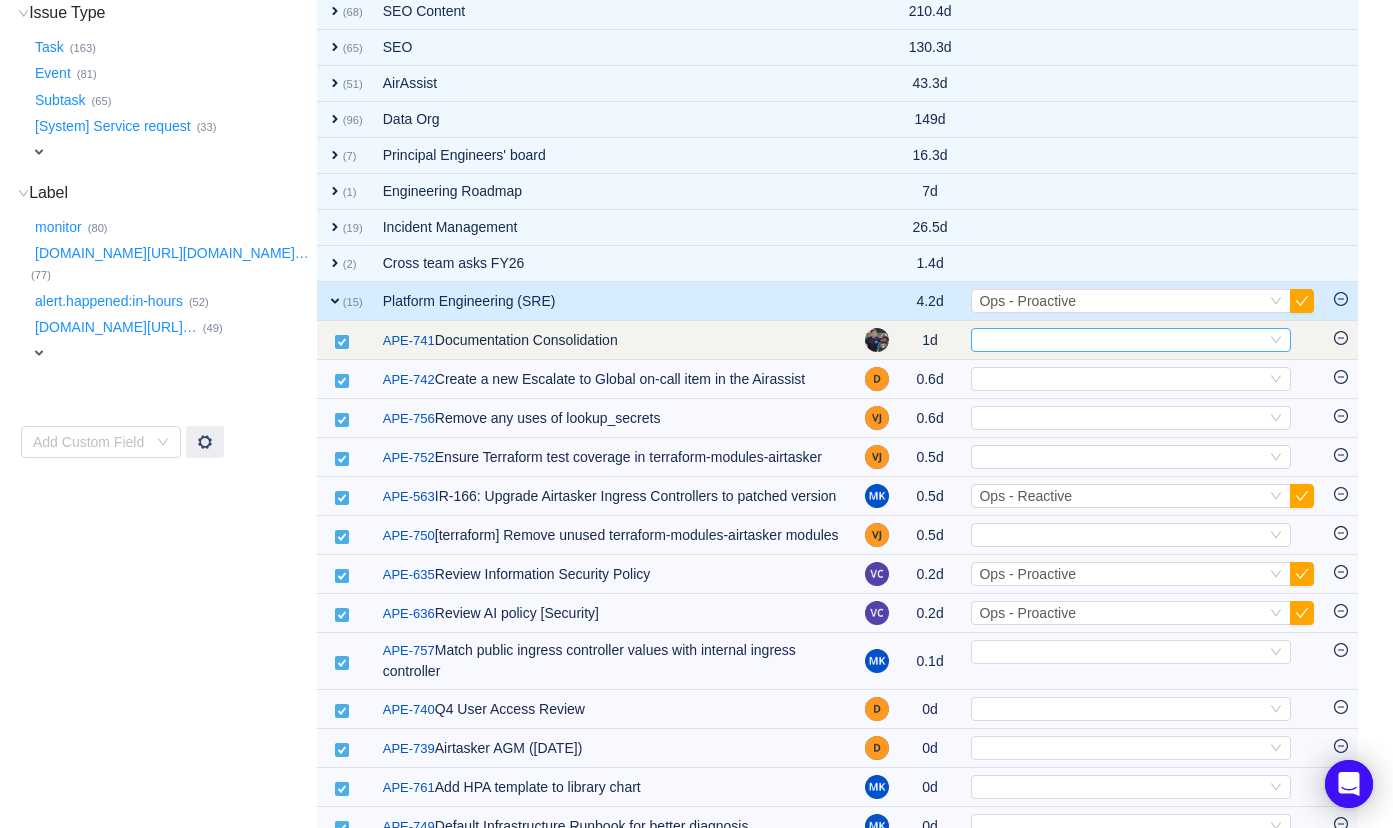 click on "Select" at bounding box center (1122, 340) 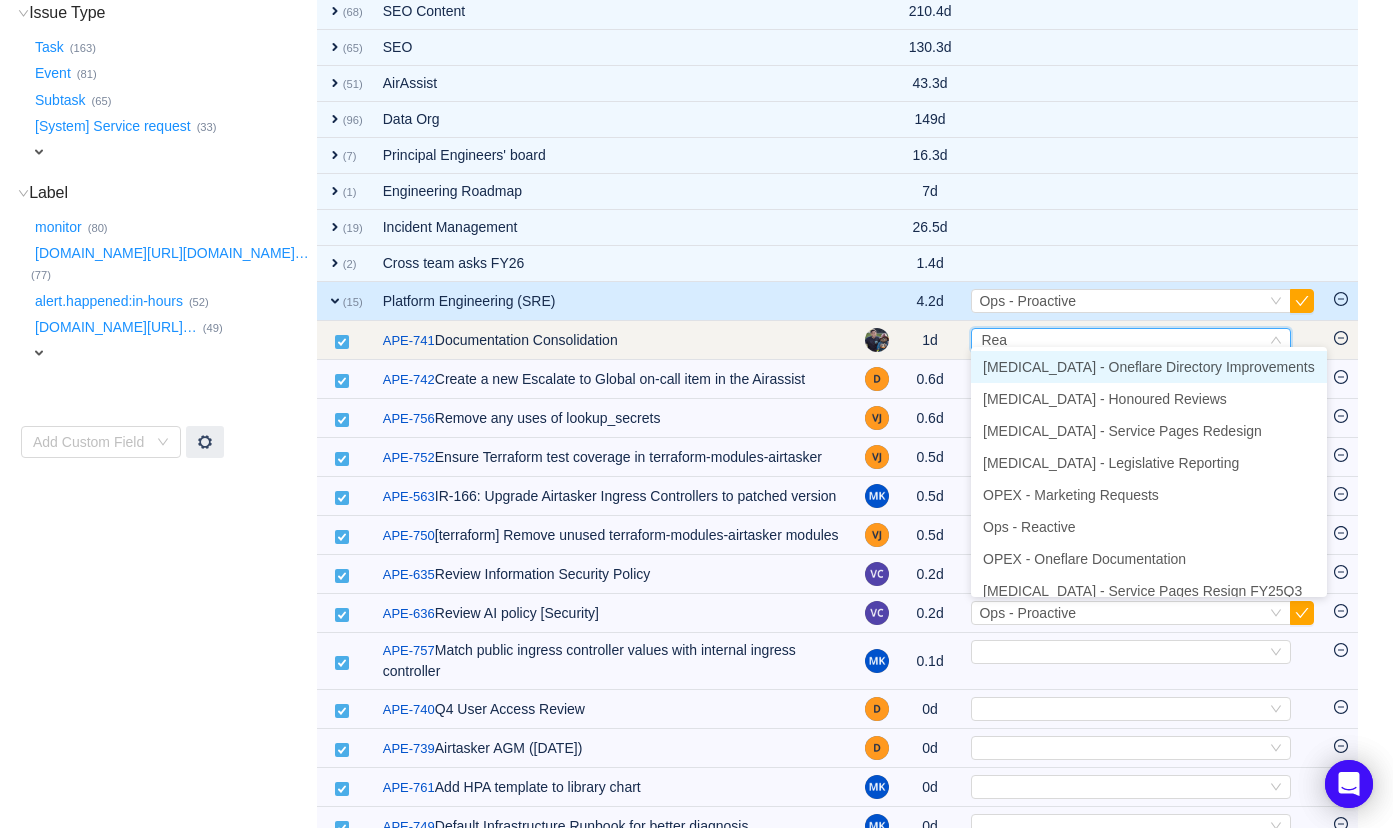 type on "Reac" 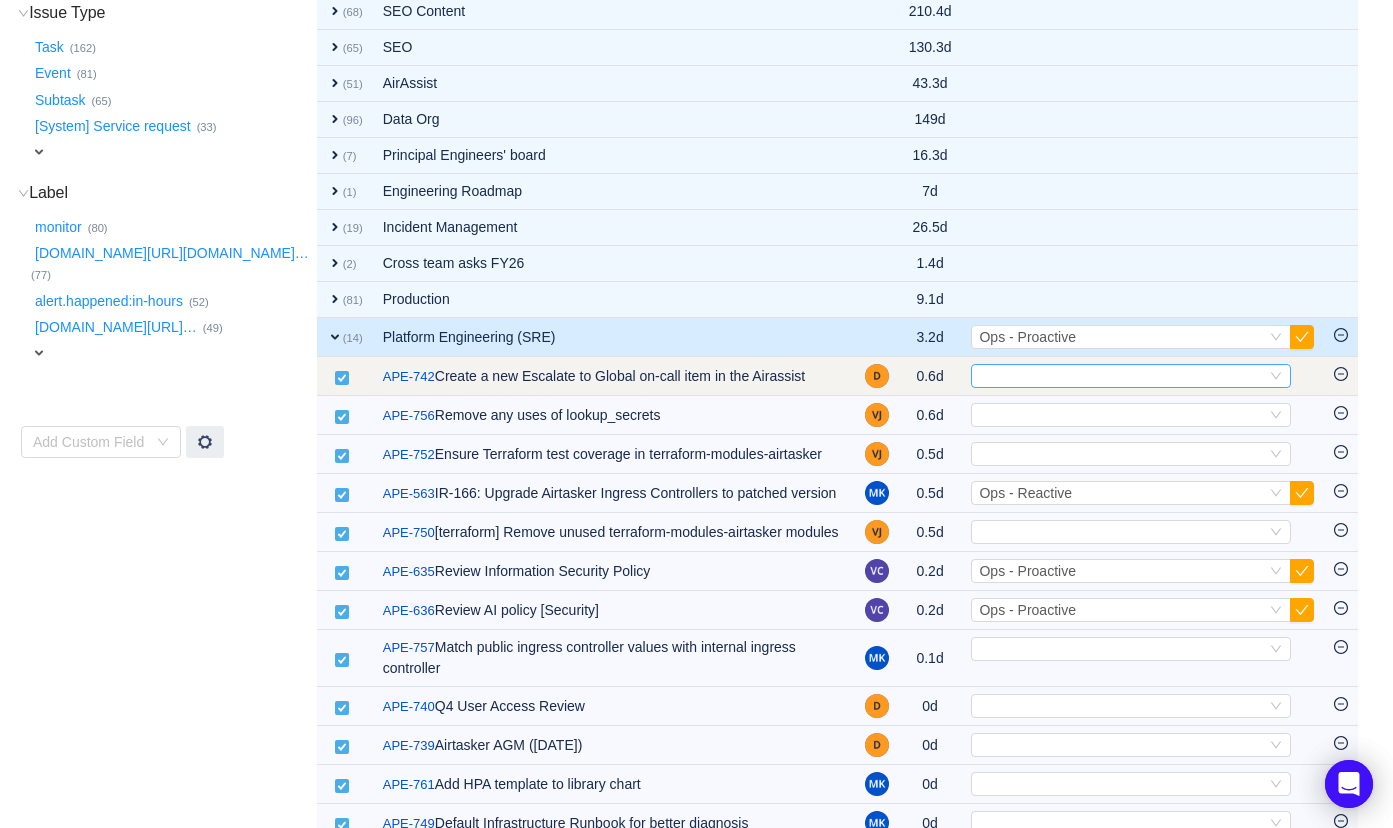 click on "Select" at bounding box center [1122, 376] 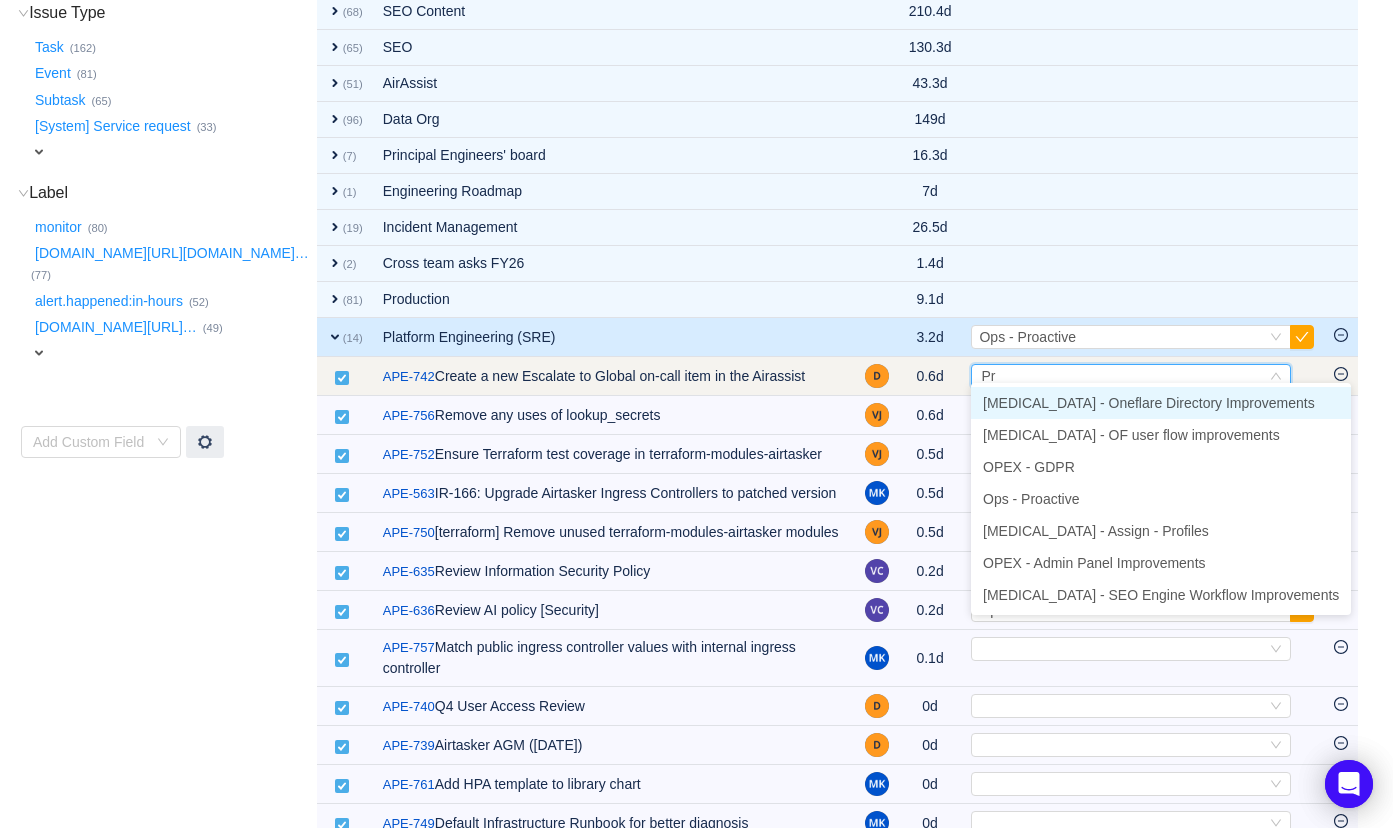 type on "Pro" 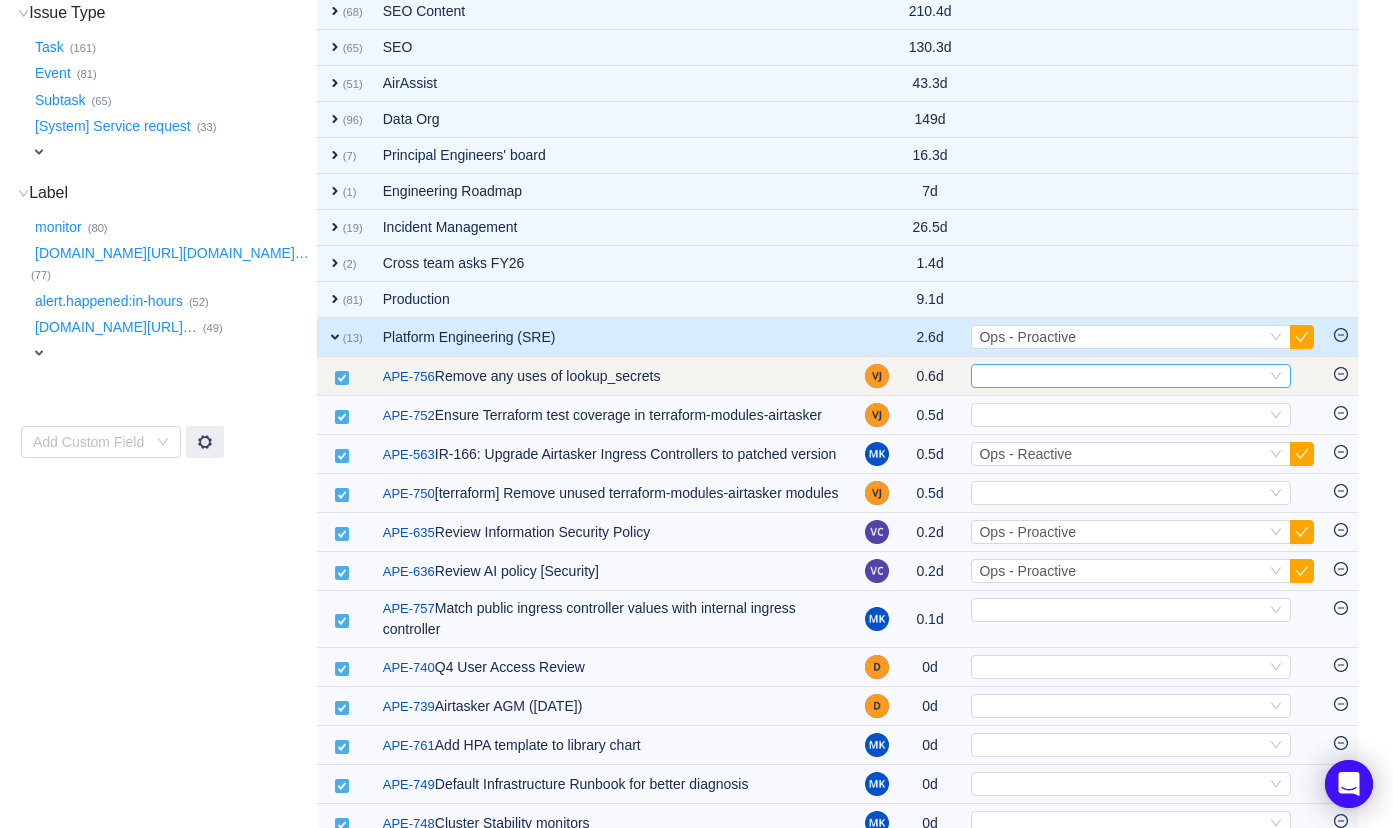click on "Select" at bounding box center [1122, 376] 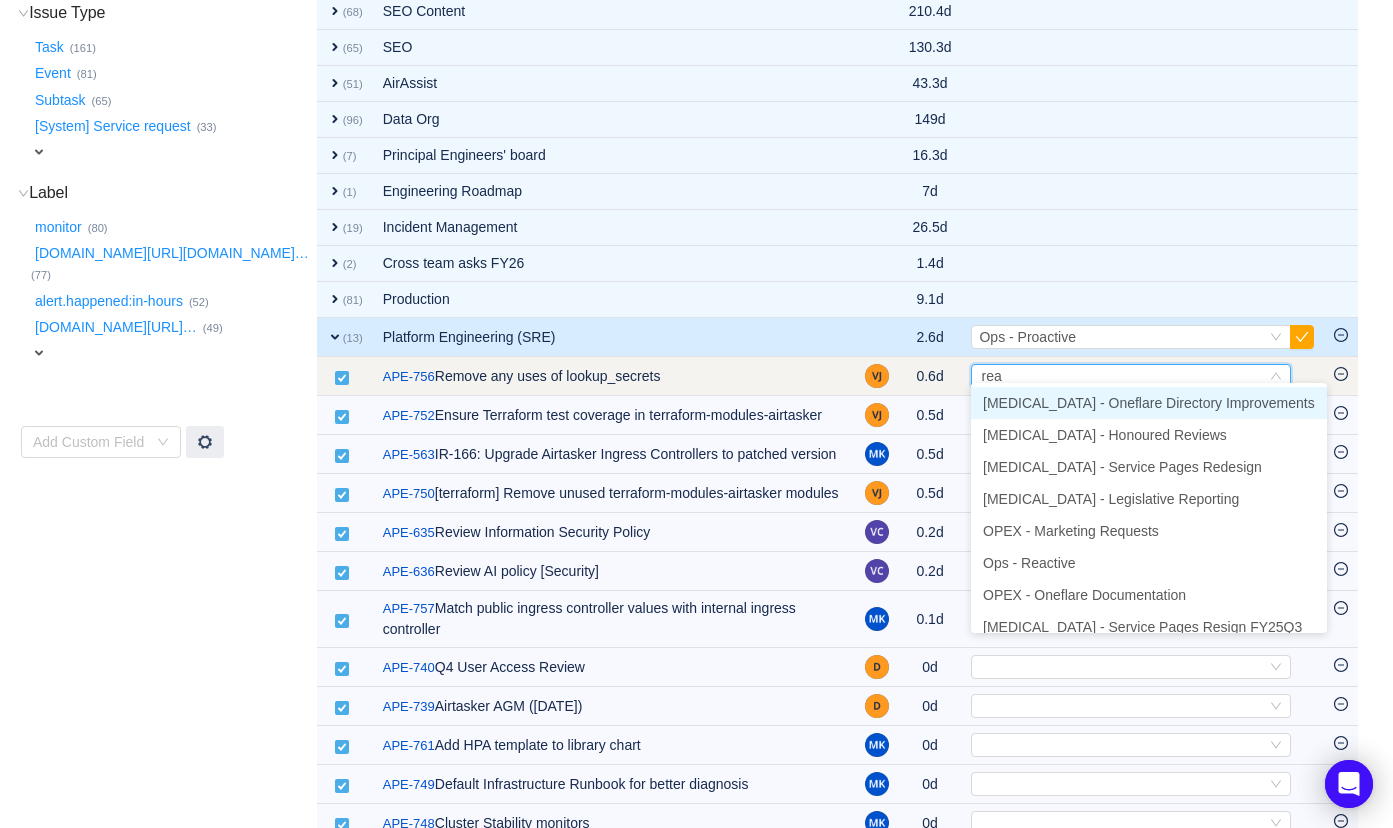 type on "reac" 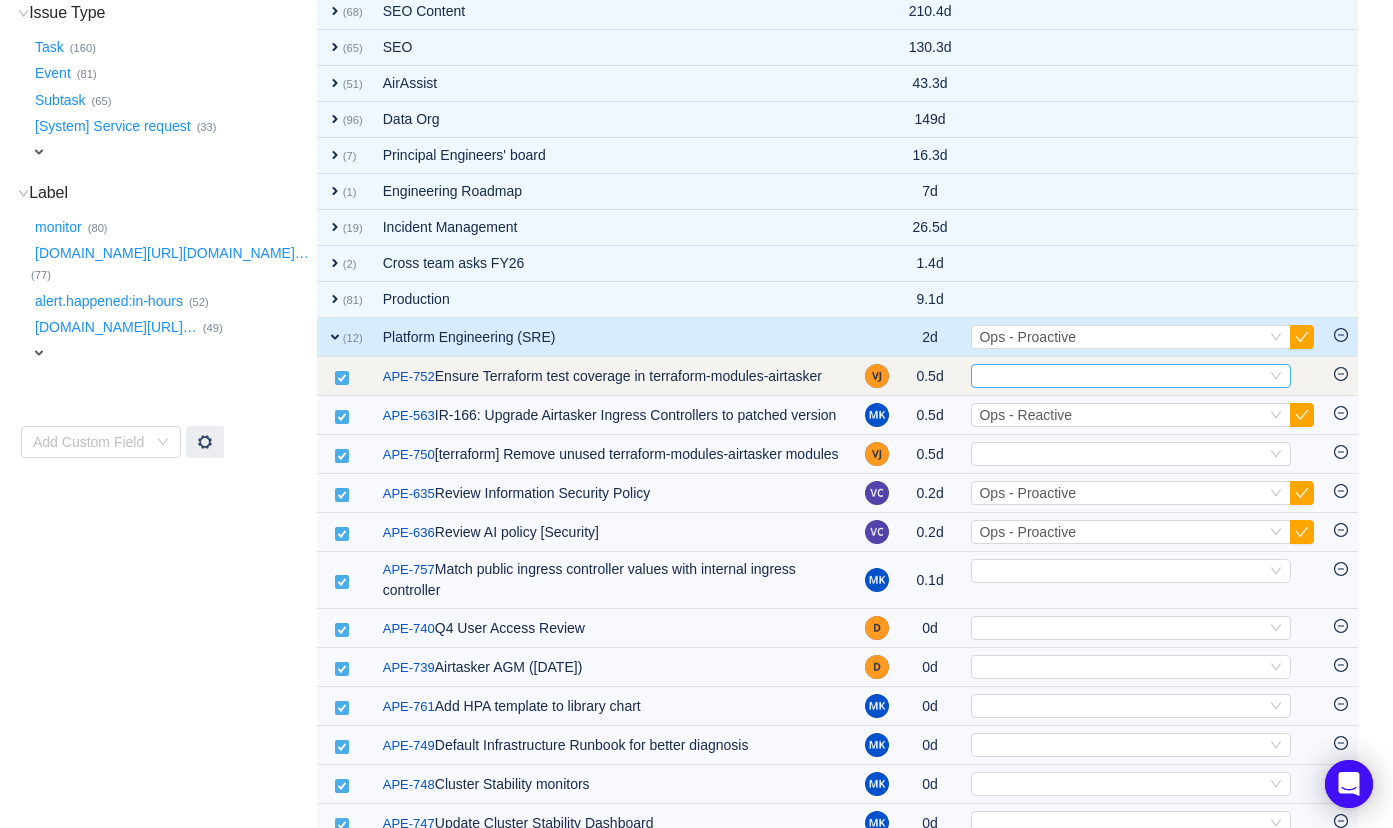 click on "Select" at bounding box center (1122, 376) 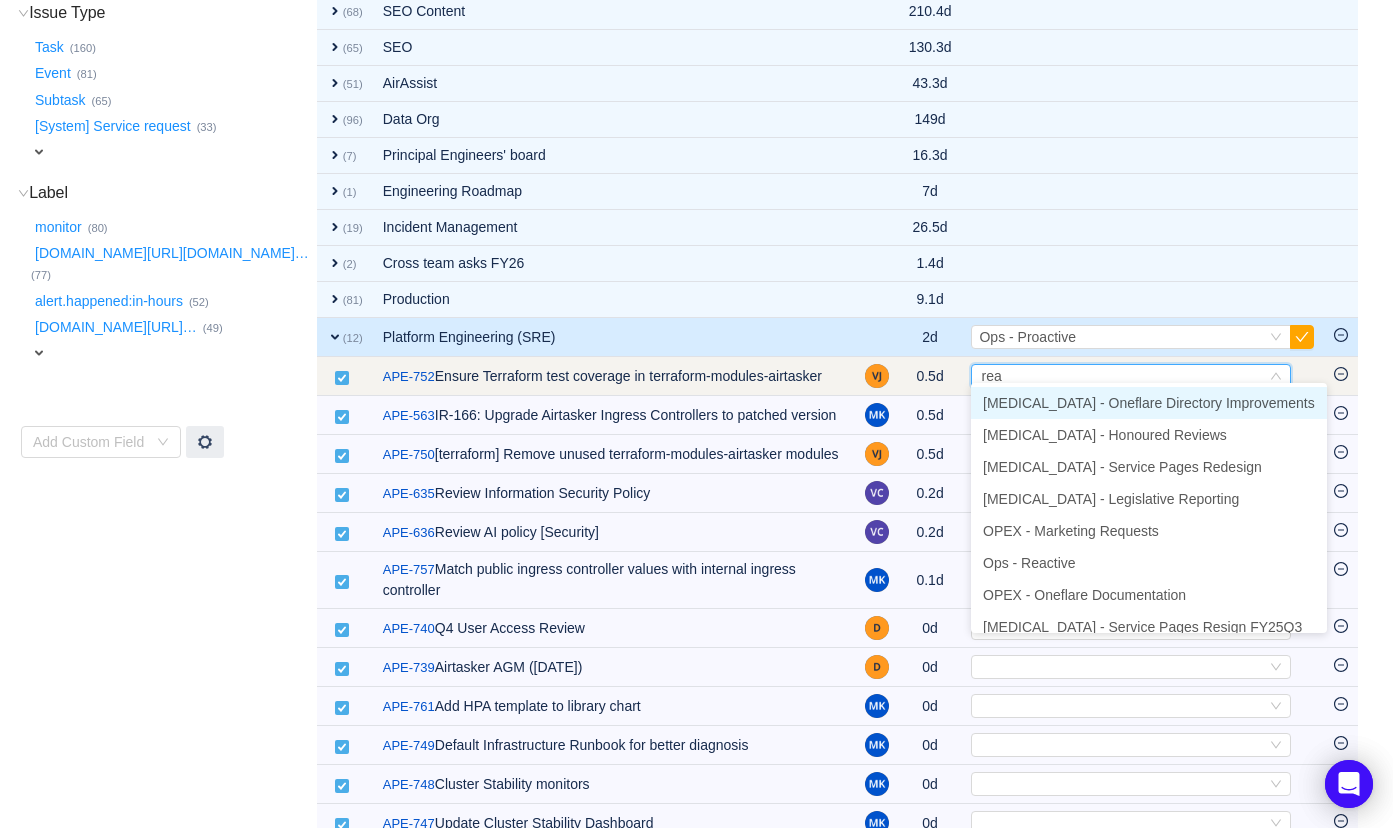 type on "reac" 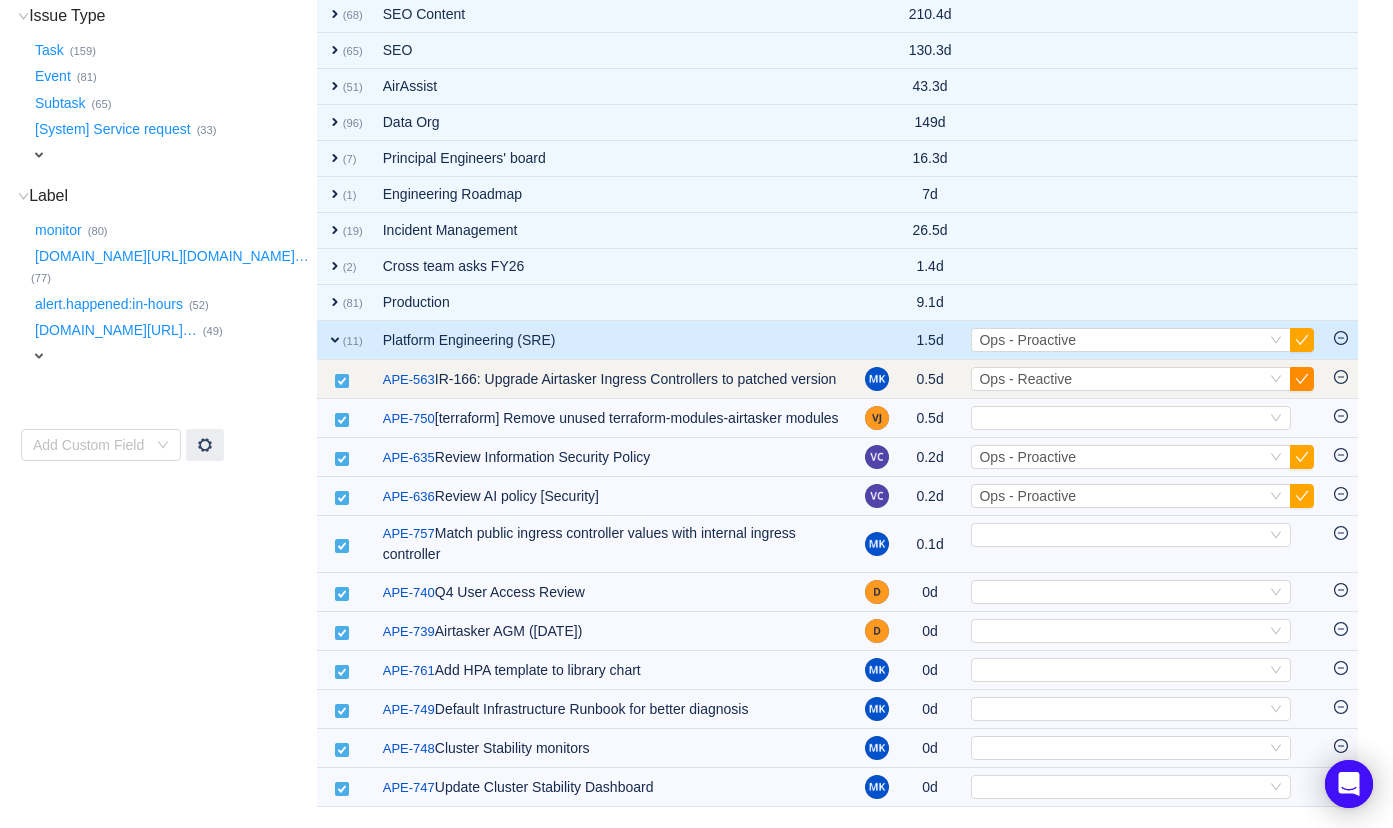 click at bounding box center (1302, 379) 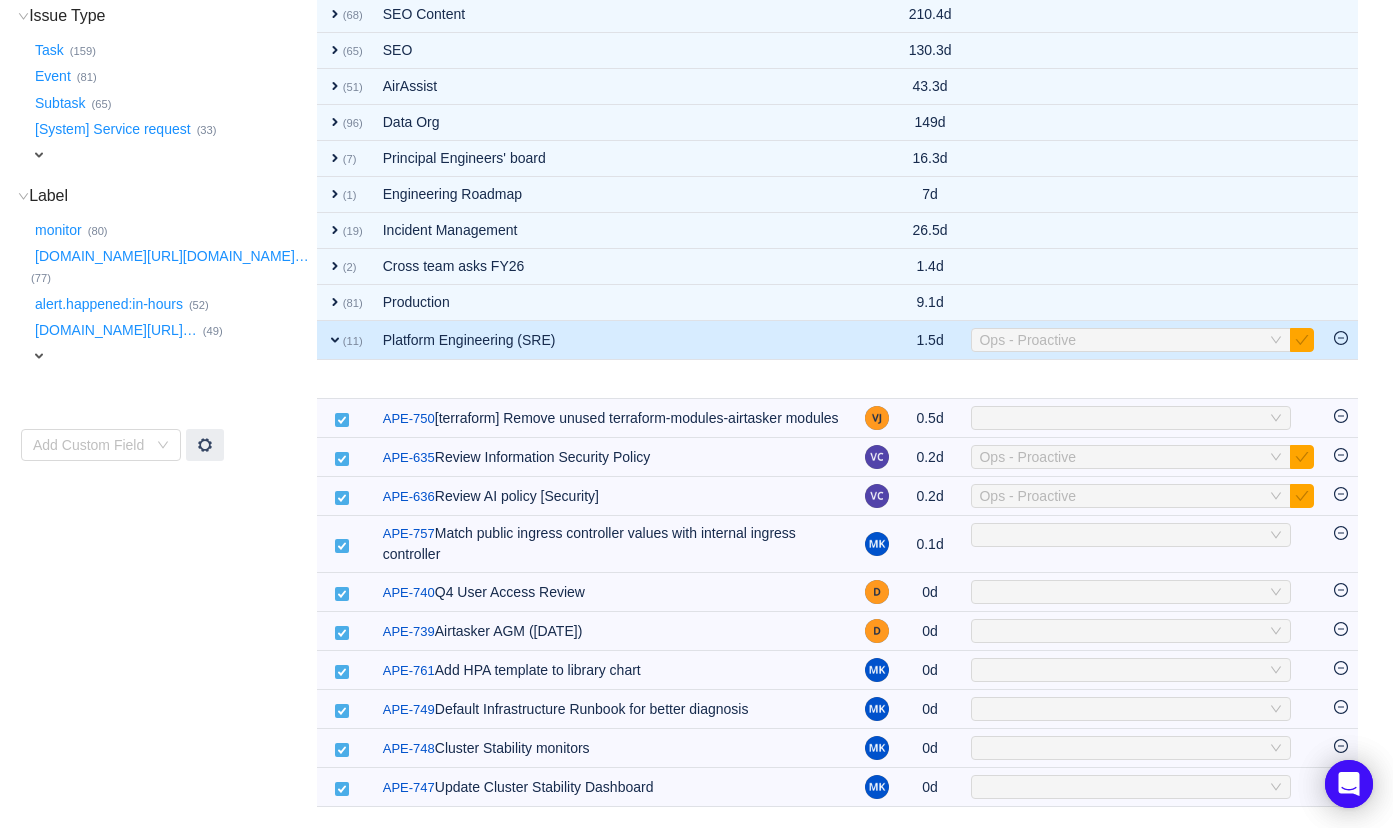 scroll, scrollTop: 449, scrollLeft: 0, axis: vertical 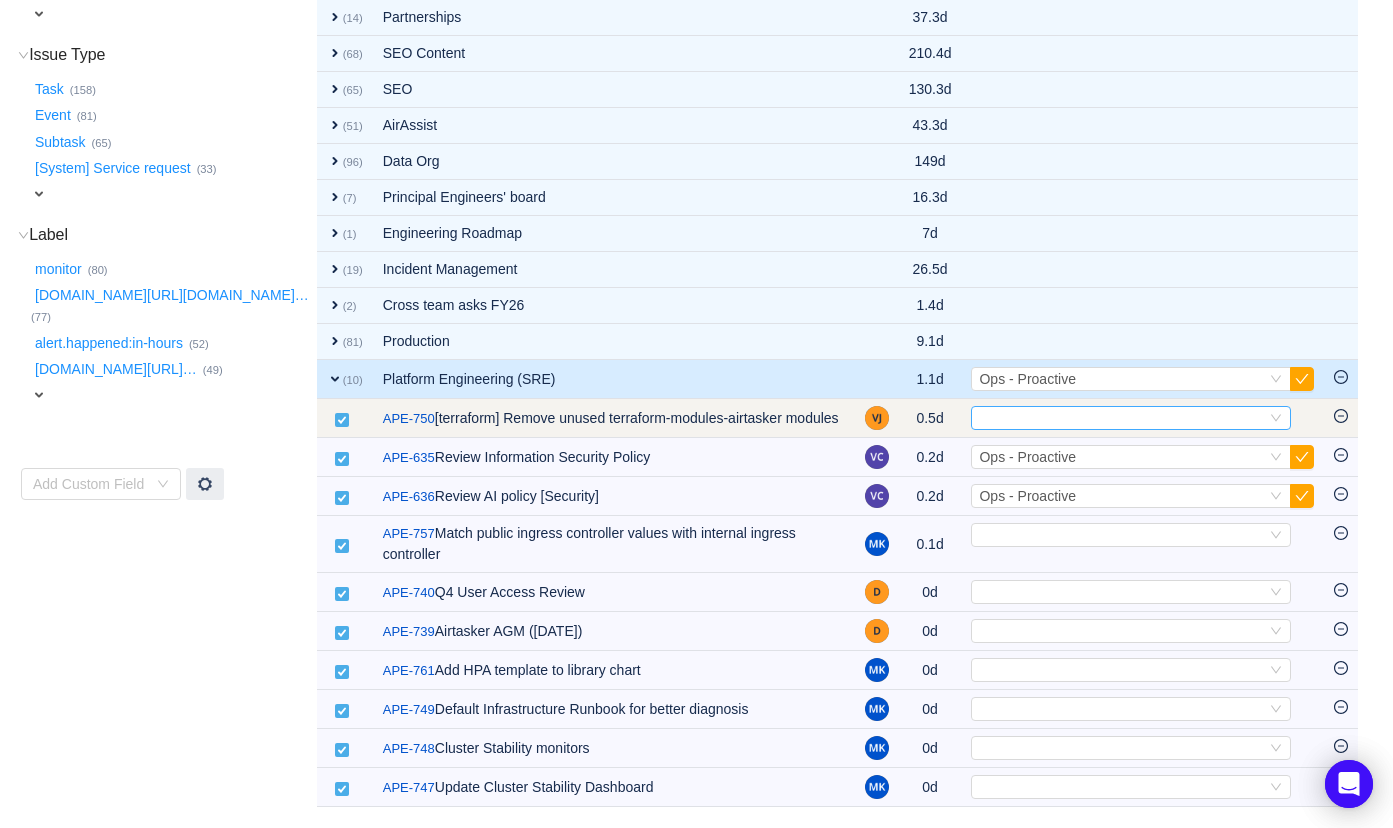 click on "Select" at bounding box center [1122, 418] 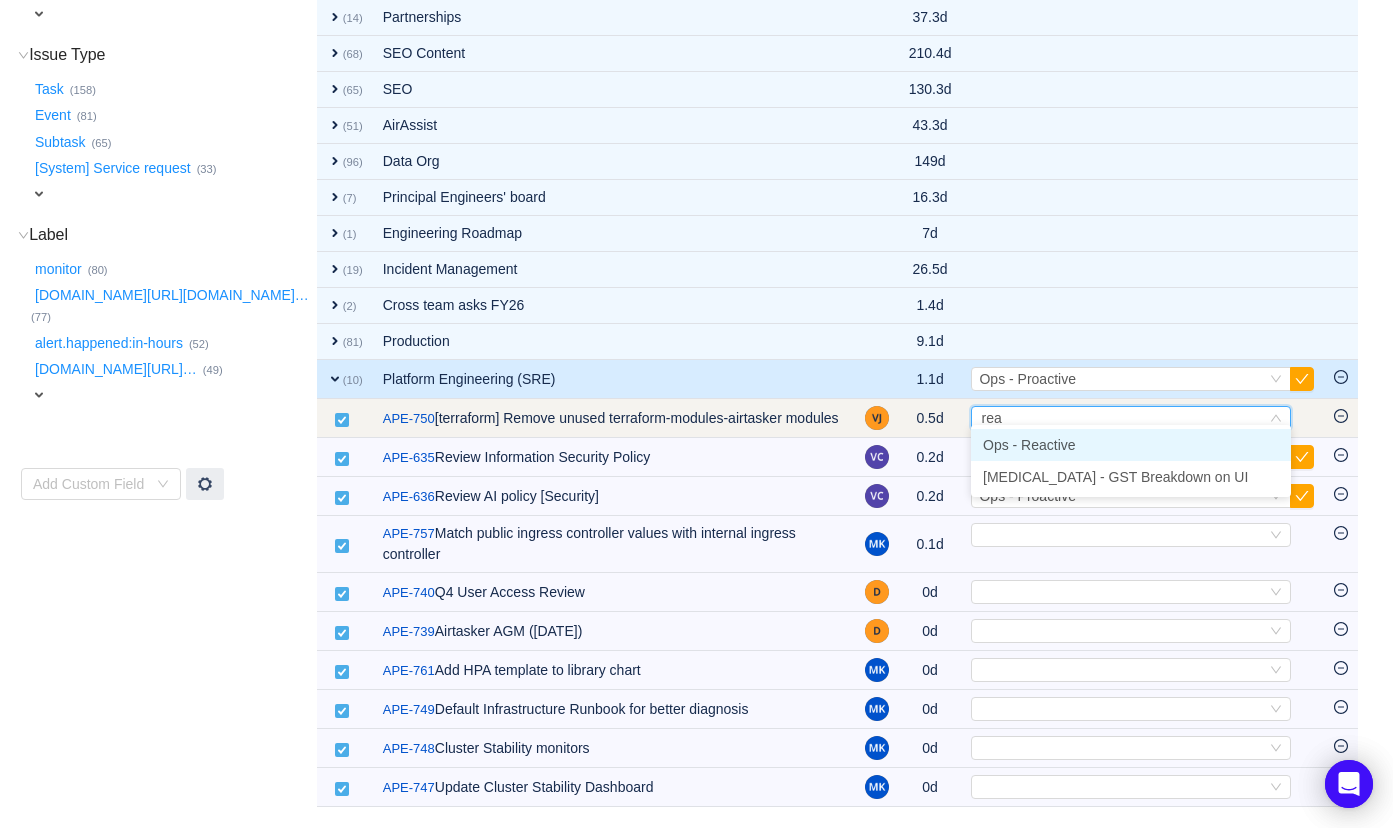 type on "reac" 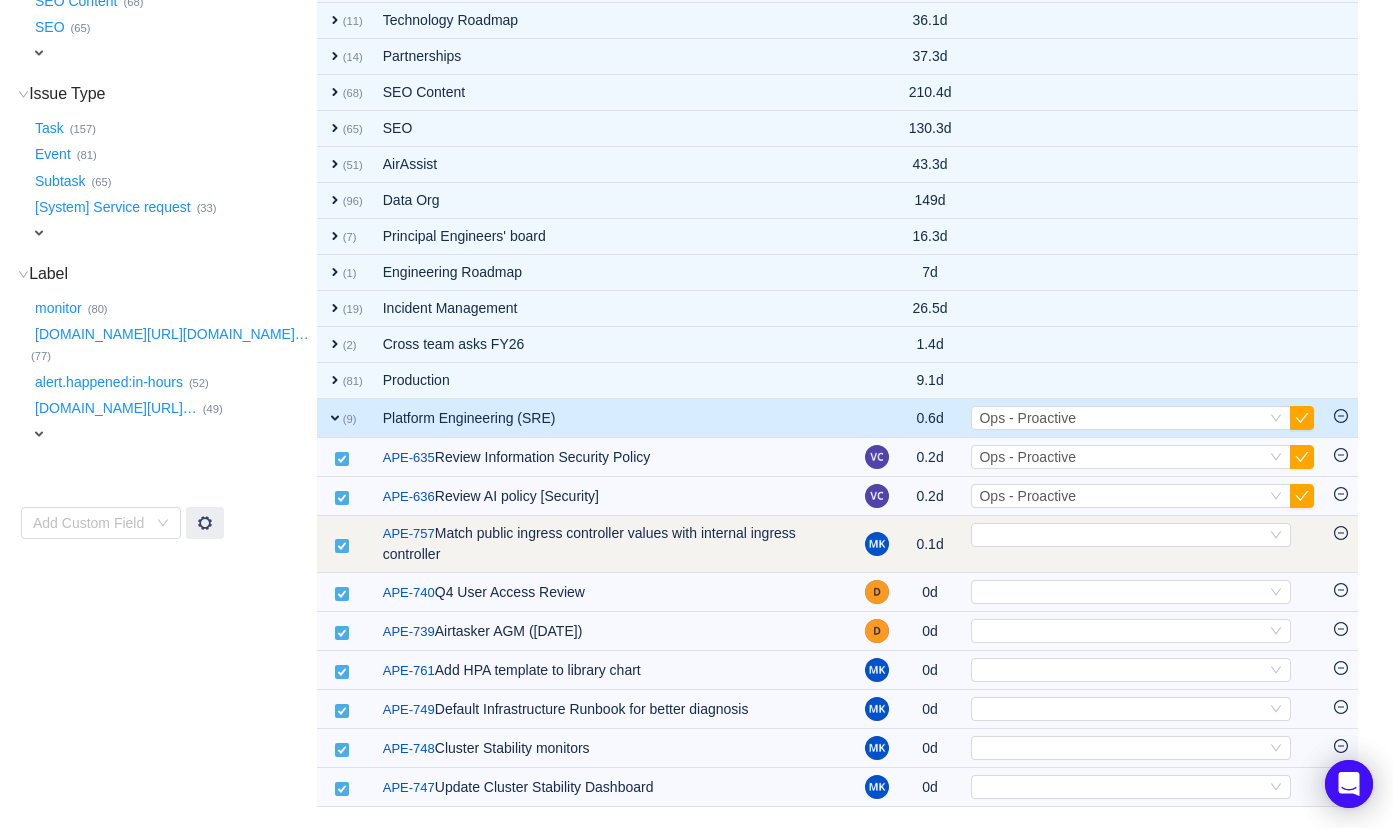 scroll, scrollTop: 392, scrollLeft: 0, axis: vertical 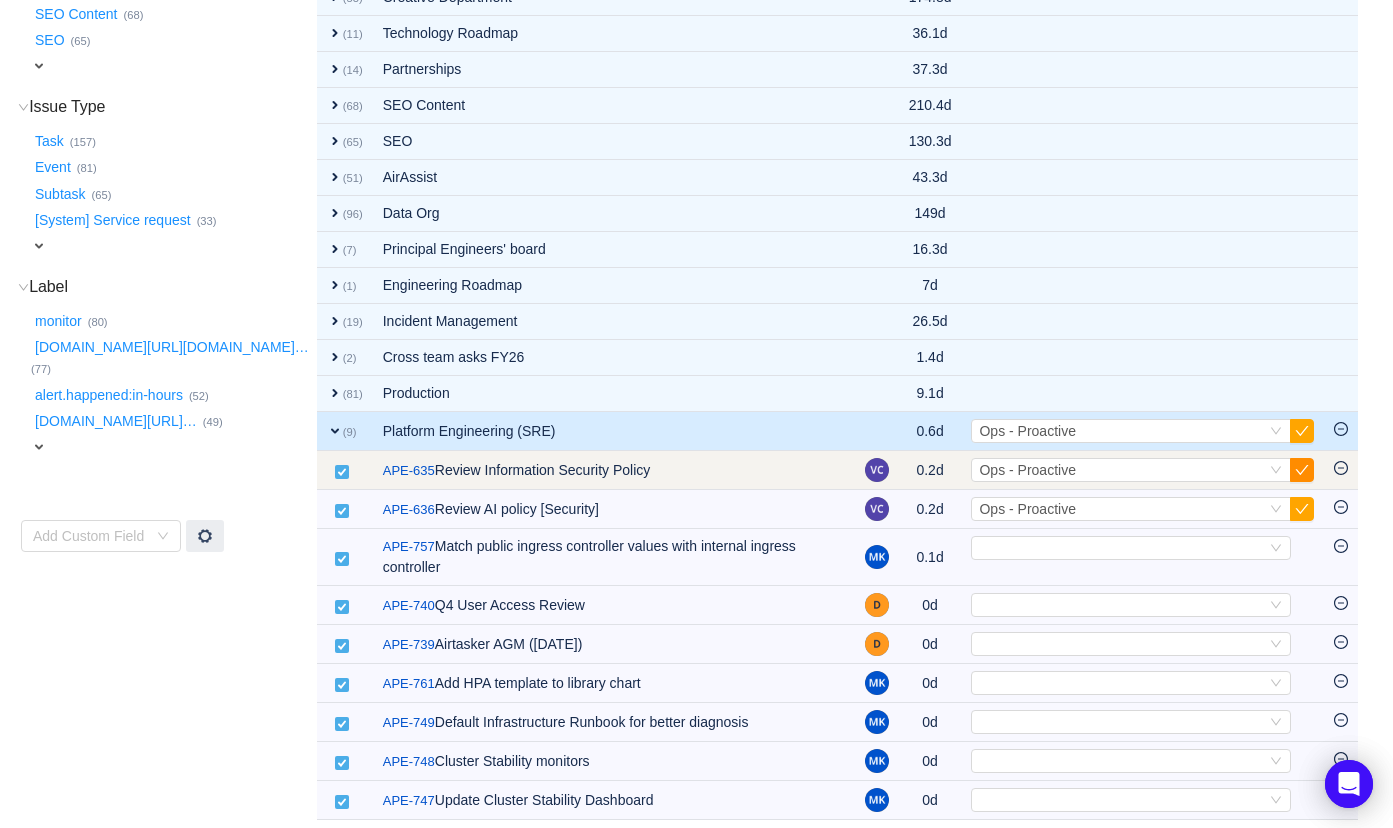 click at bounding box center (1302, 470) 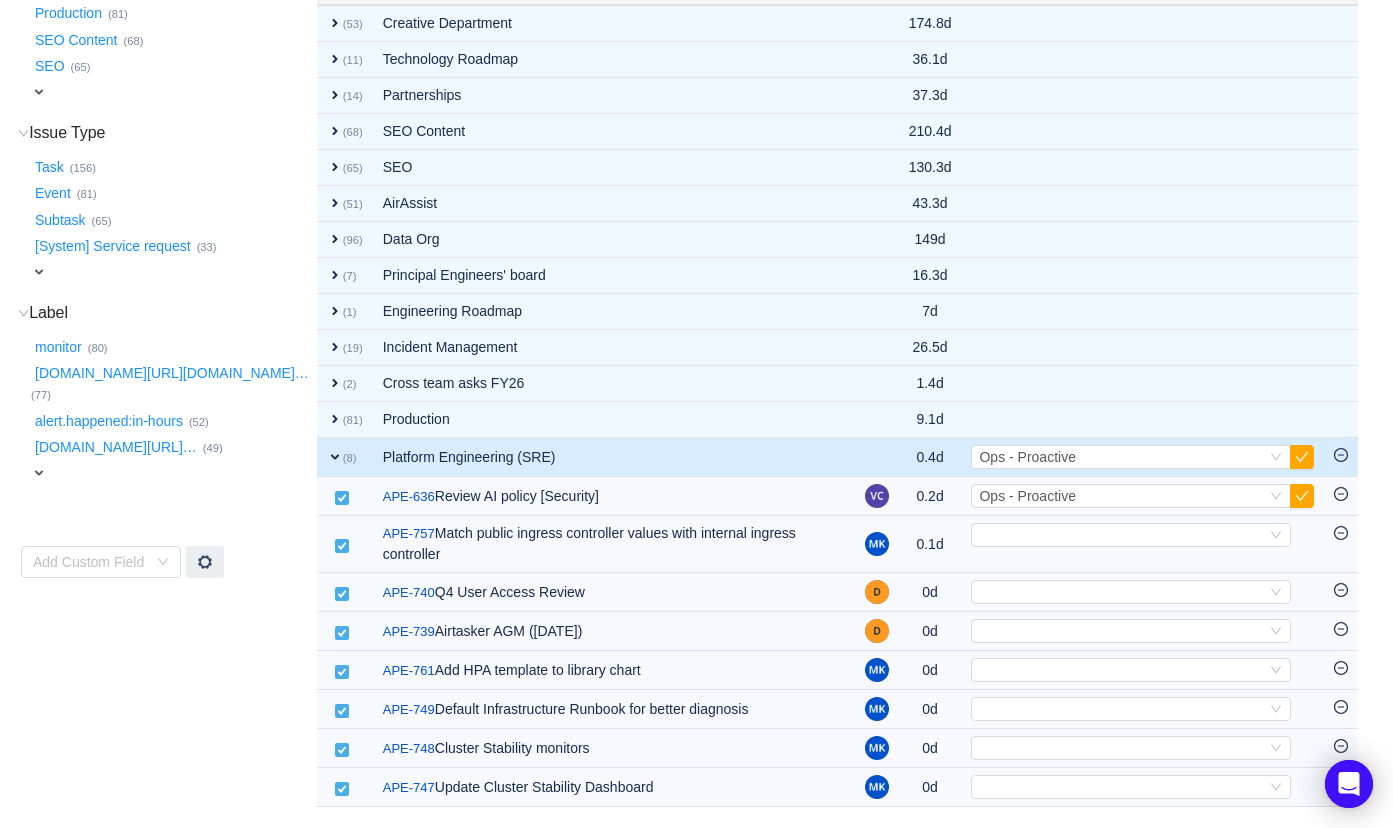 scroll, scrollTop: 354, scrollLeft: 0, axis: vertical 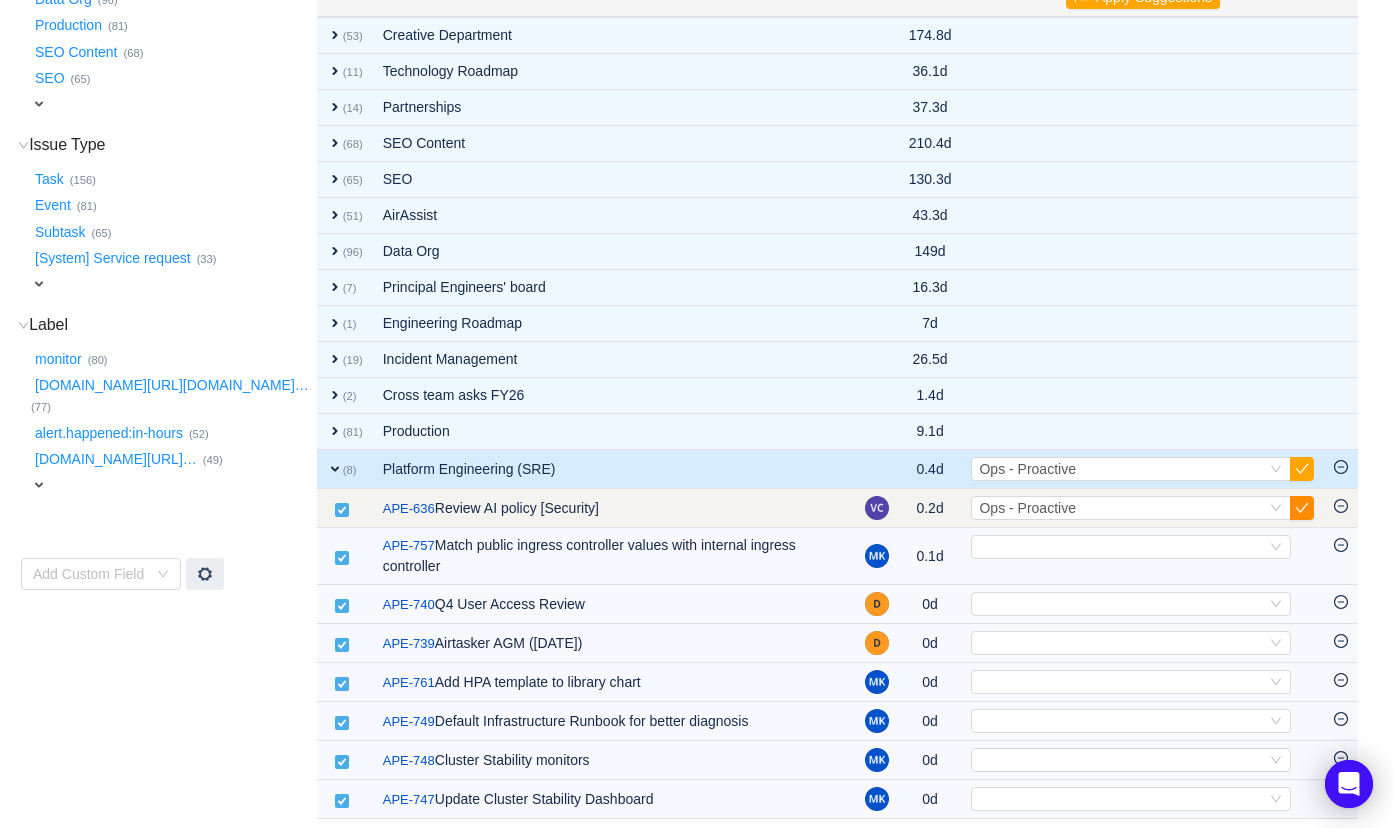 click at bounding box center [1302, 508] 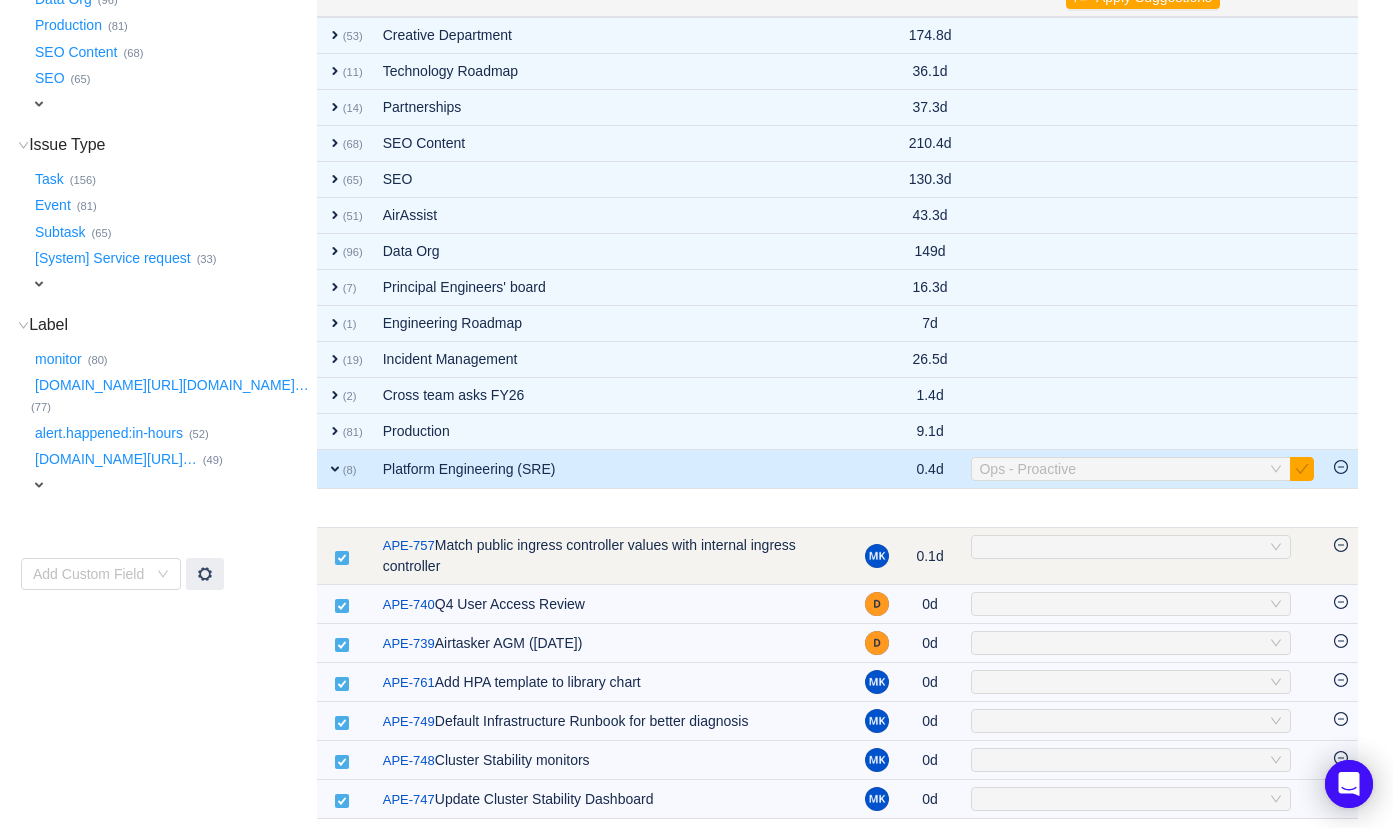 scroll, scrollTop: 315, scrollLeft: 0, axis: vertical 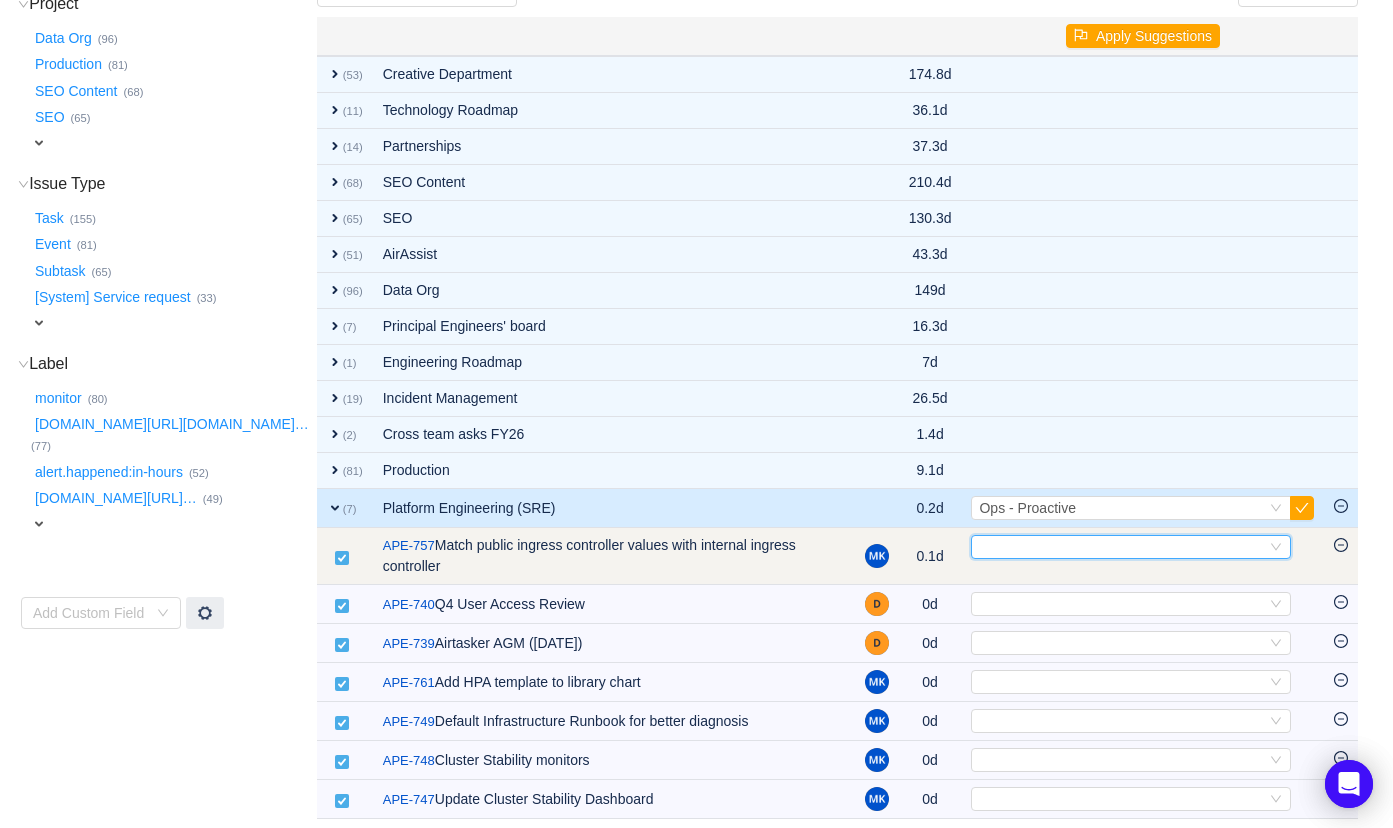 click on "Select" at bounding box center (1122, 547) 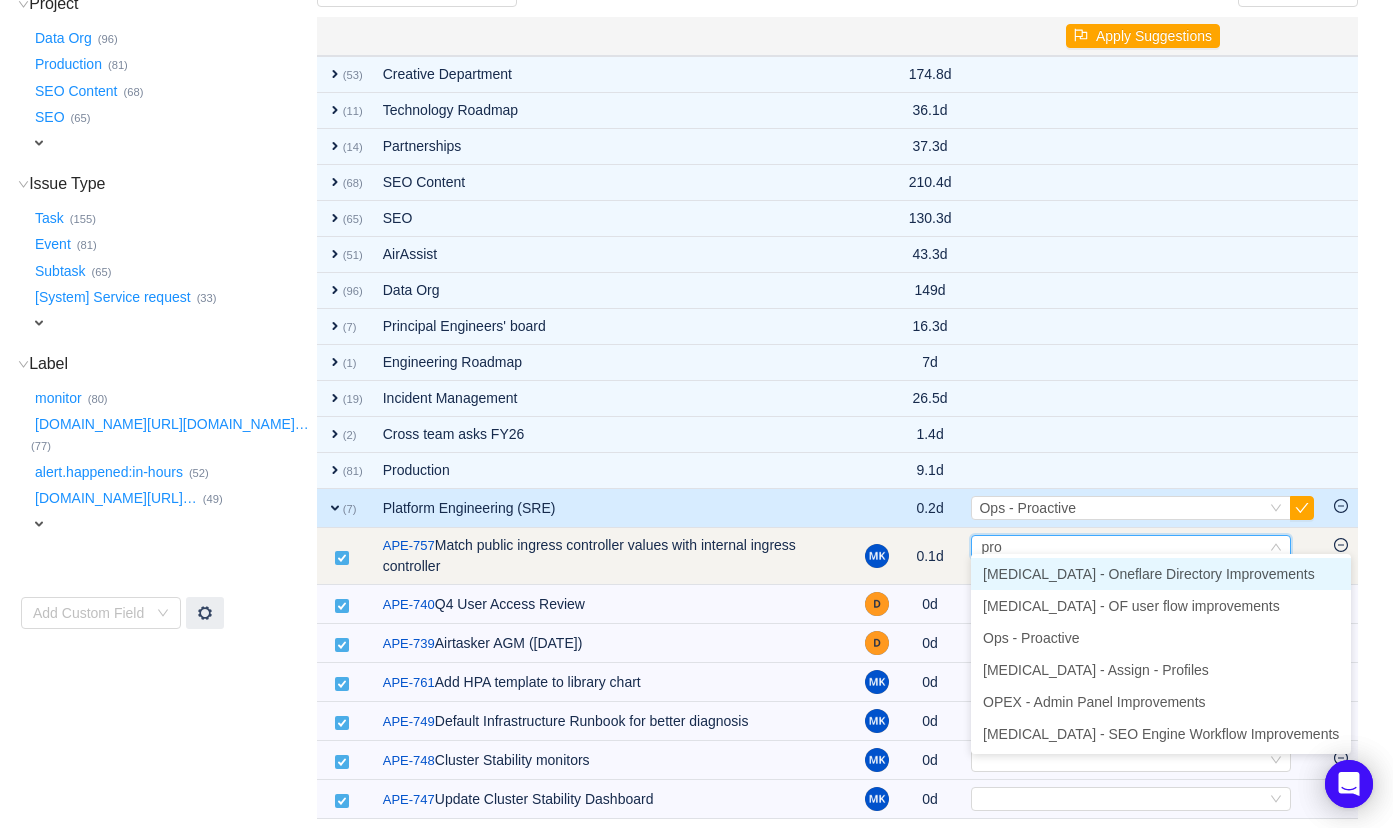 type on "proa" 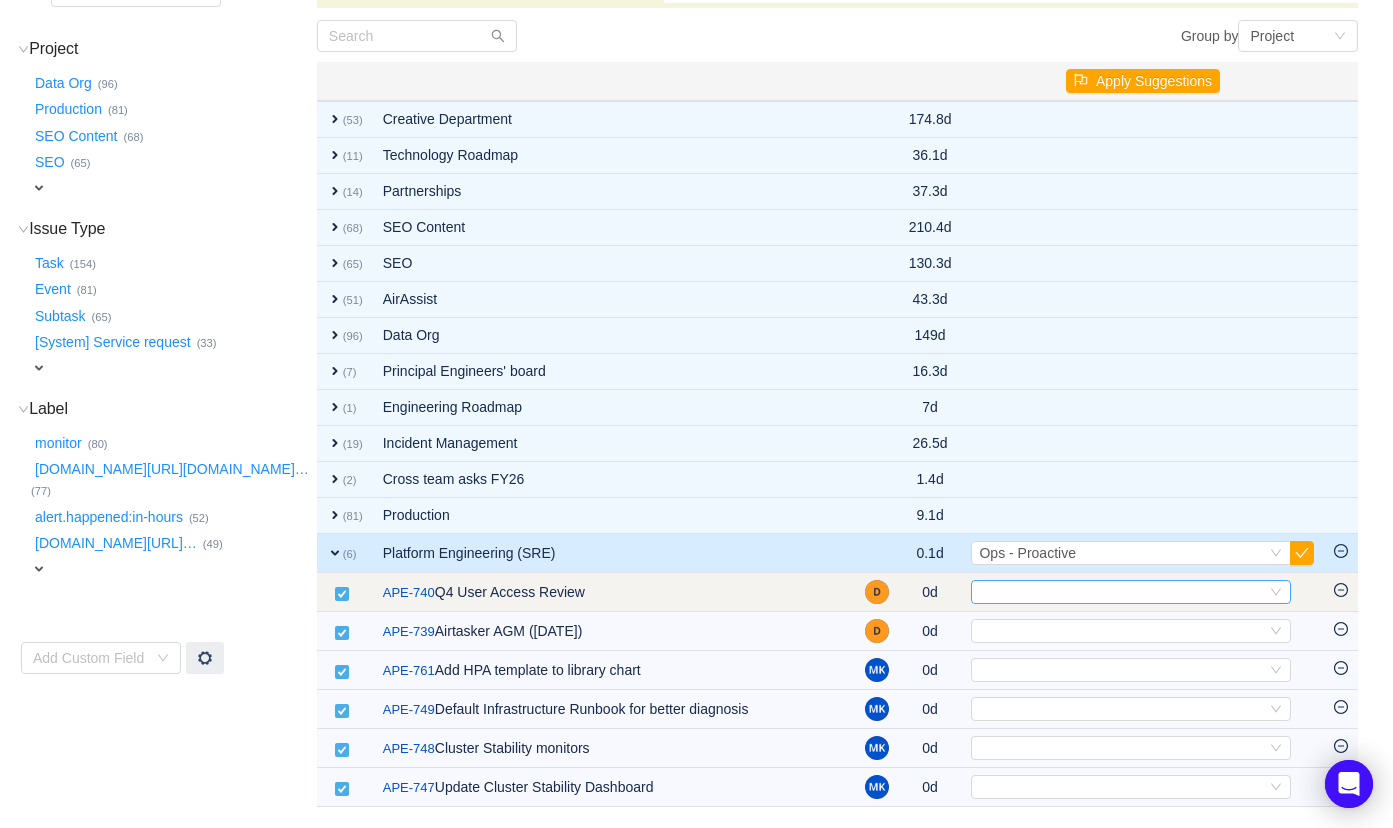 scroll, scrollTop: 258, scrollLeft: 0, axis: vertical 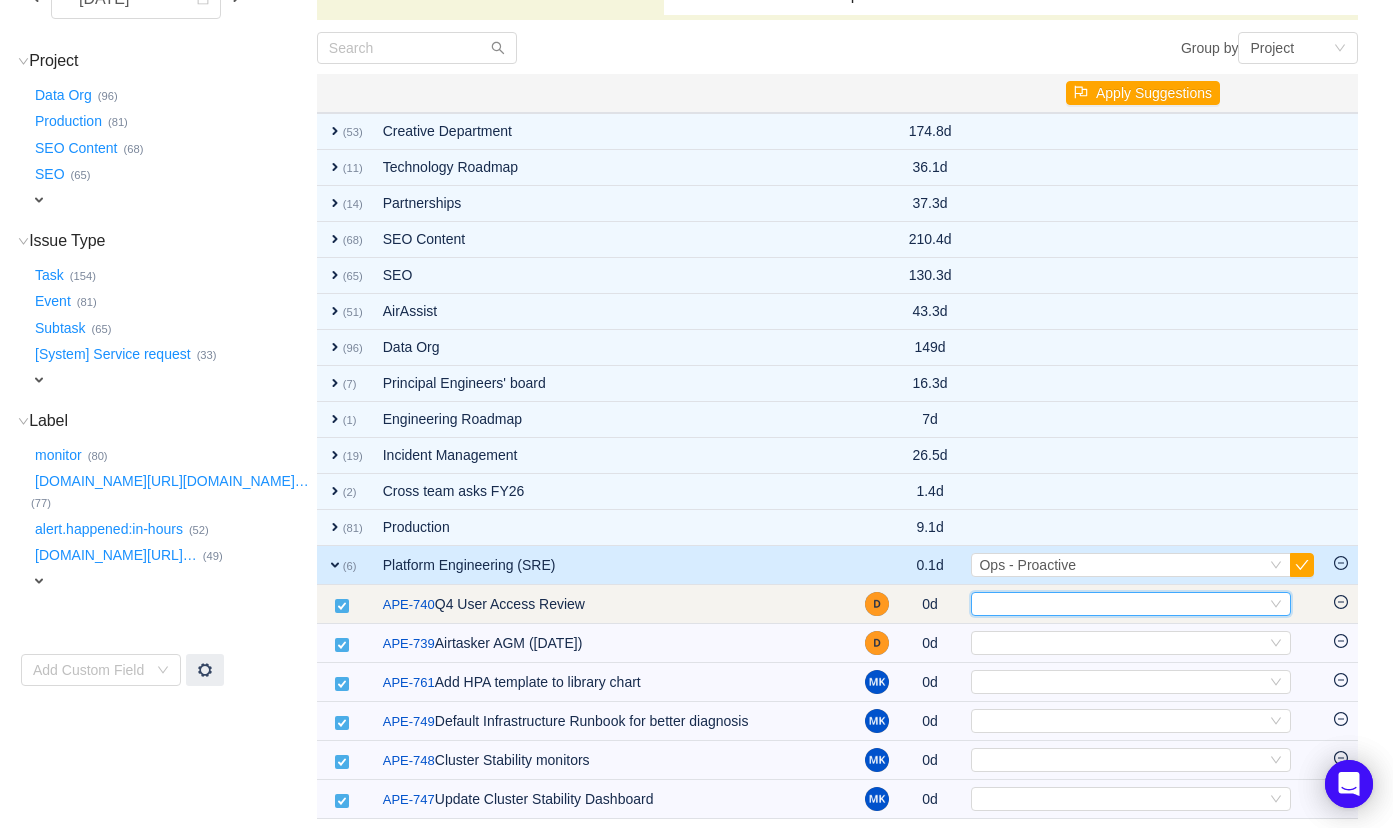 click on "Select" at bounding box center [1122, 604] 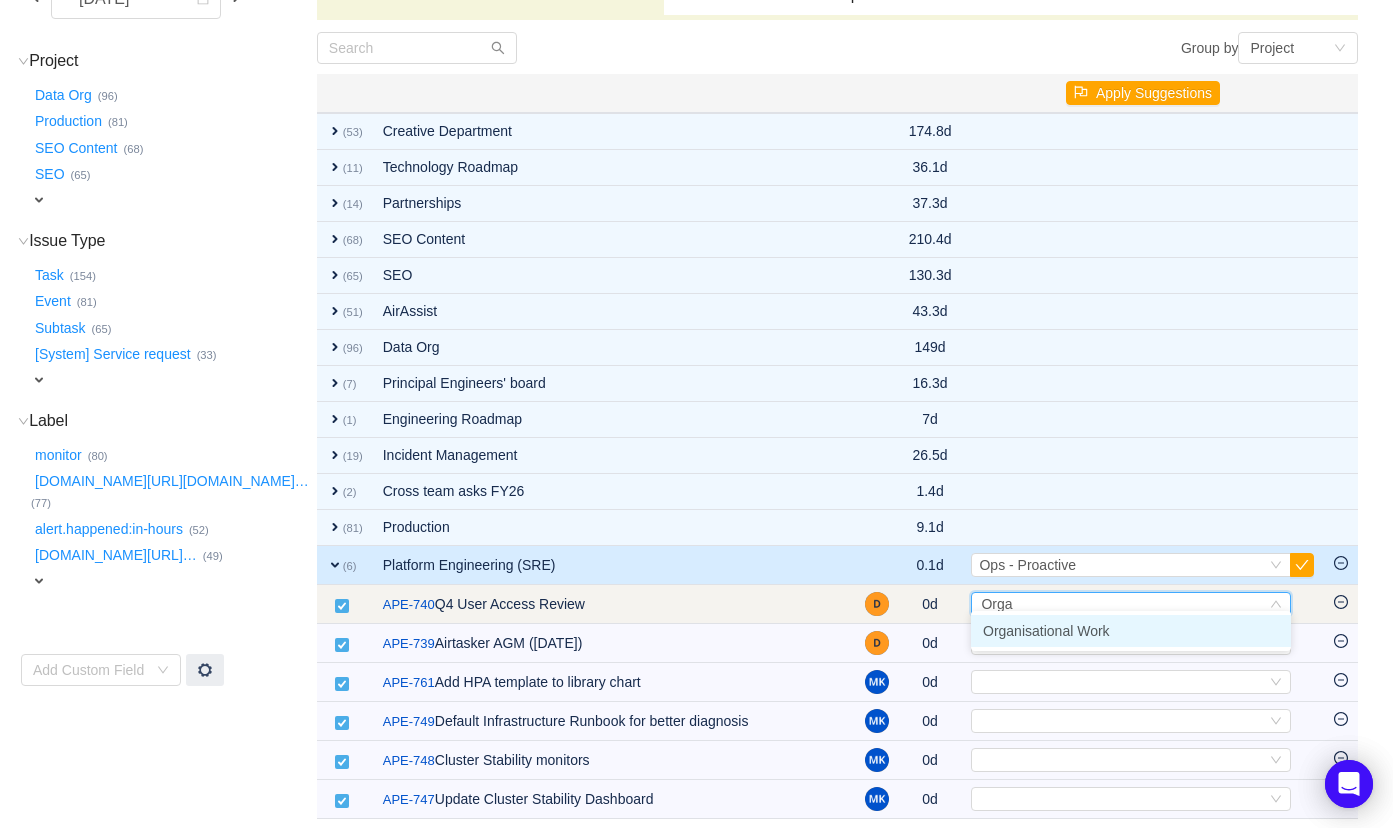 type on "Organ" 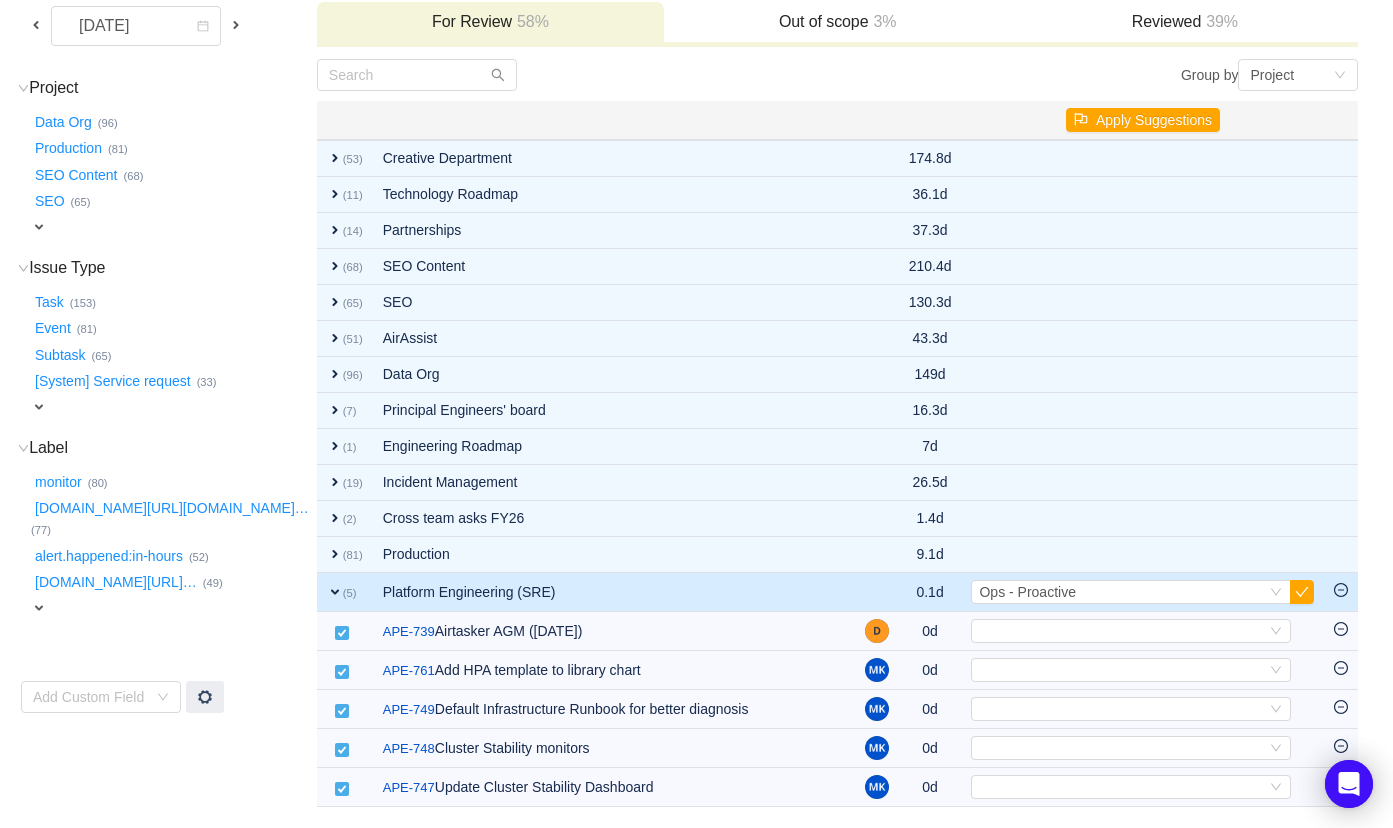 scroll, scrollTop: 220, scrollLeft: 0, axis: vertical 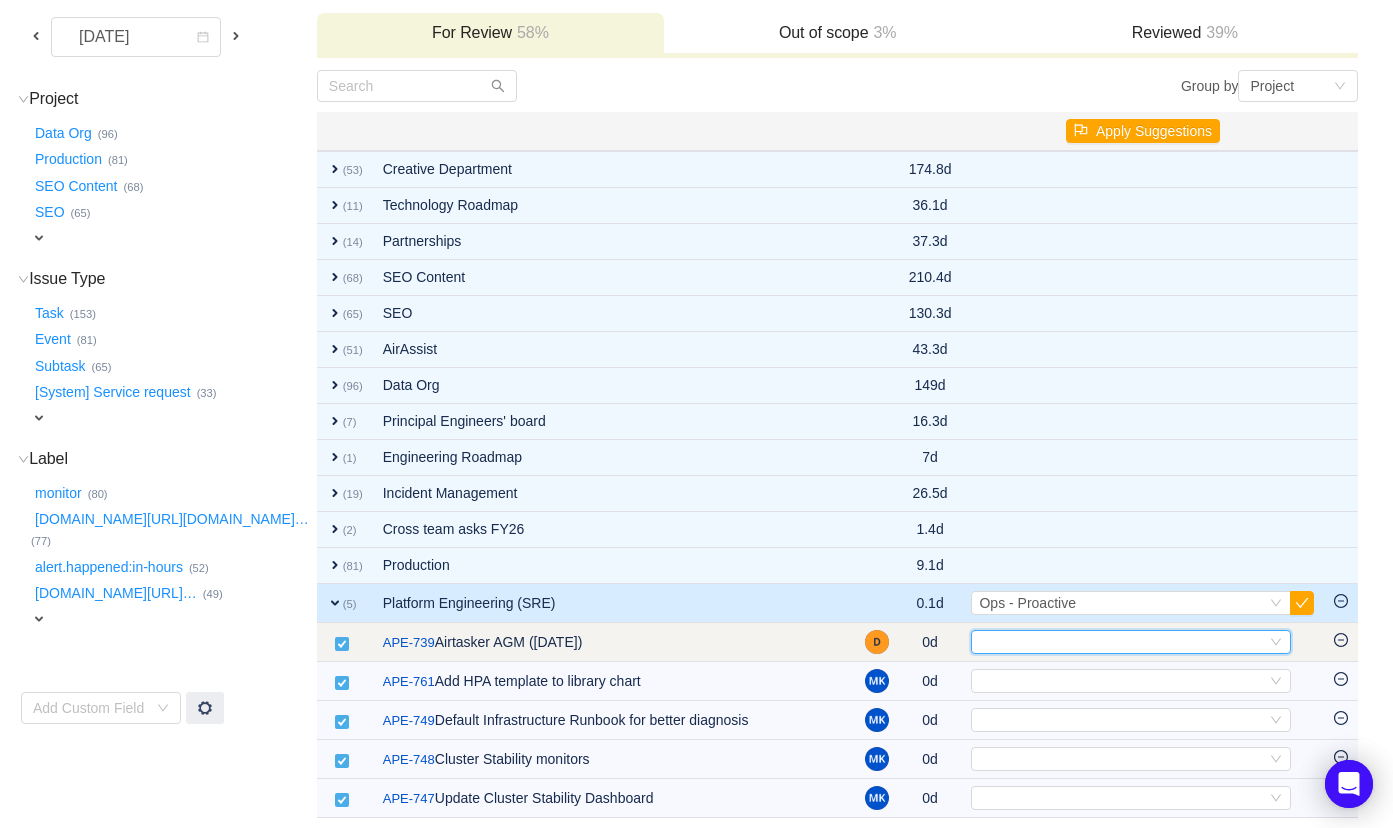 click on "Select" at bounding box center (1122, 642) 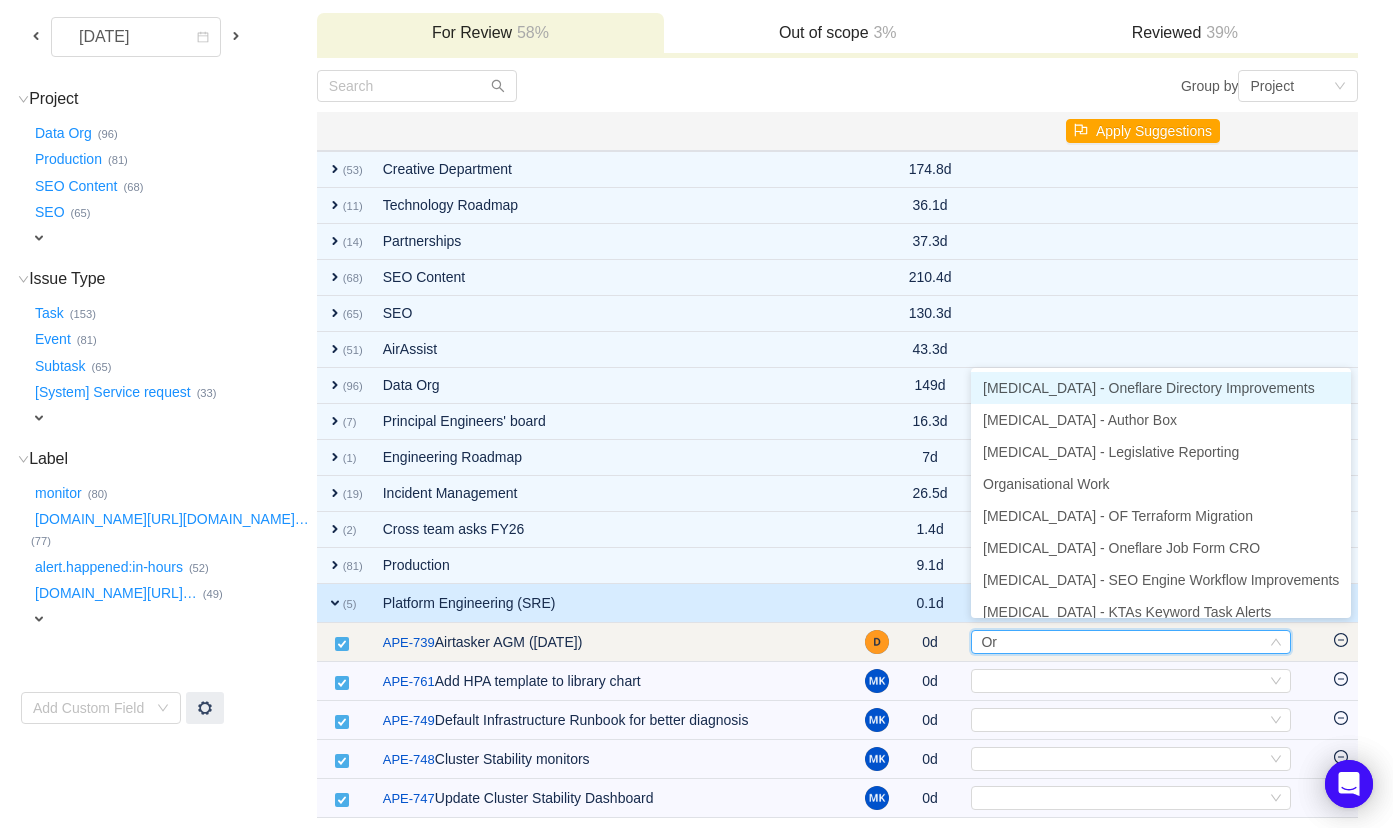 type on "Org" 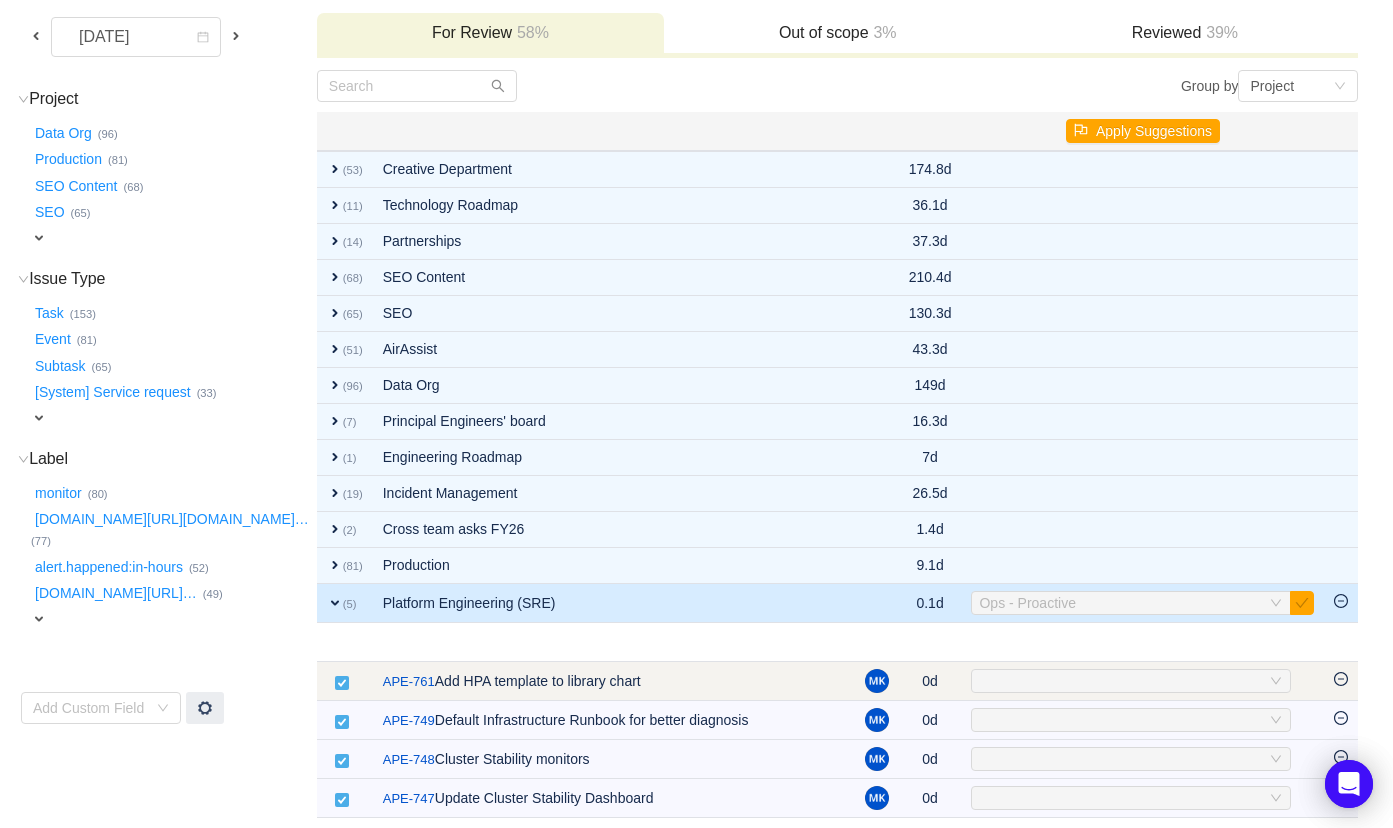 scroll, scrollTop: 182, scrollLeft: 0, axis: vertical 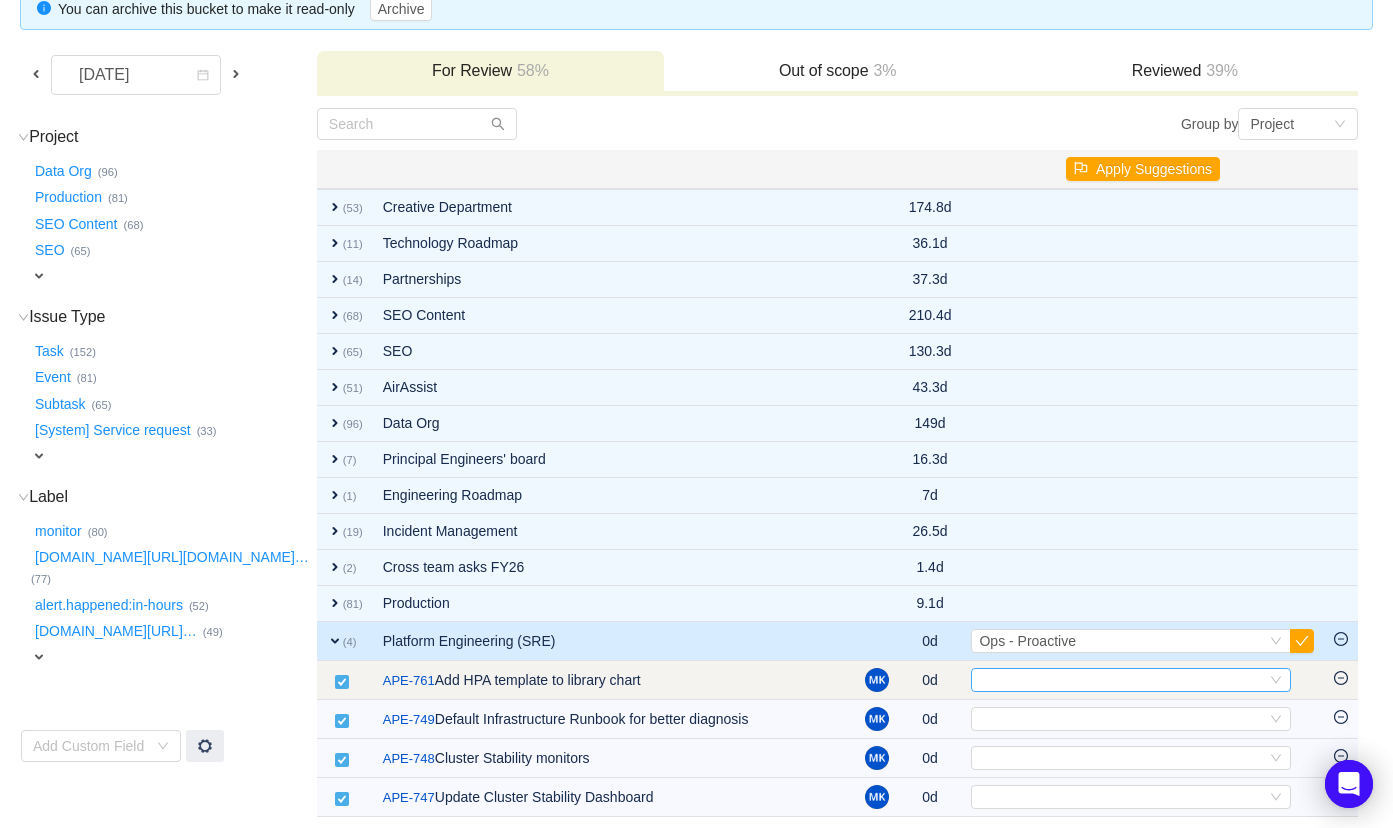 click on "Select" at bounding box center [1122, 680] 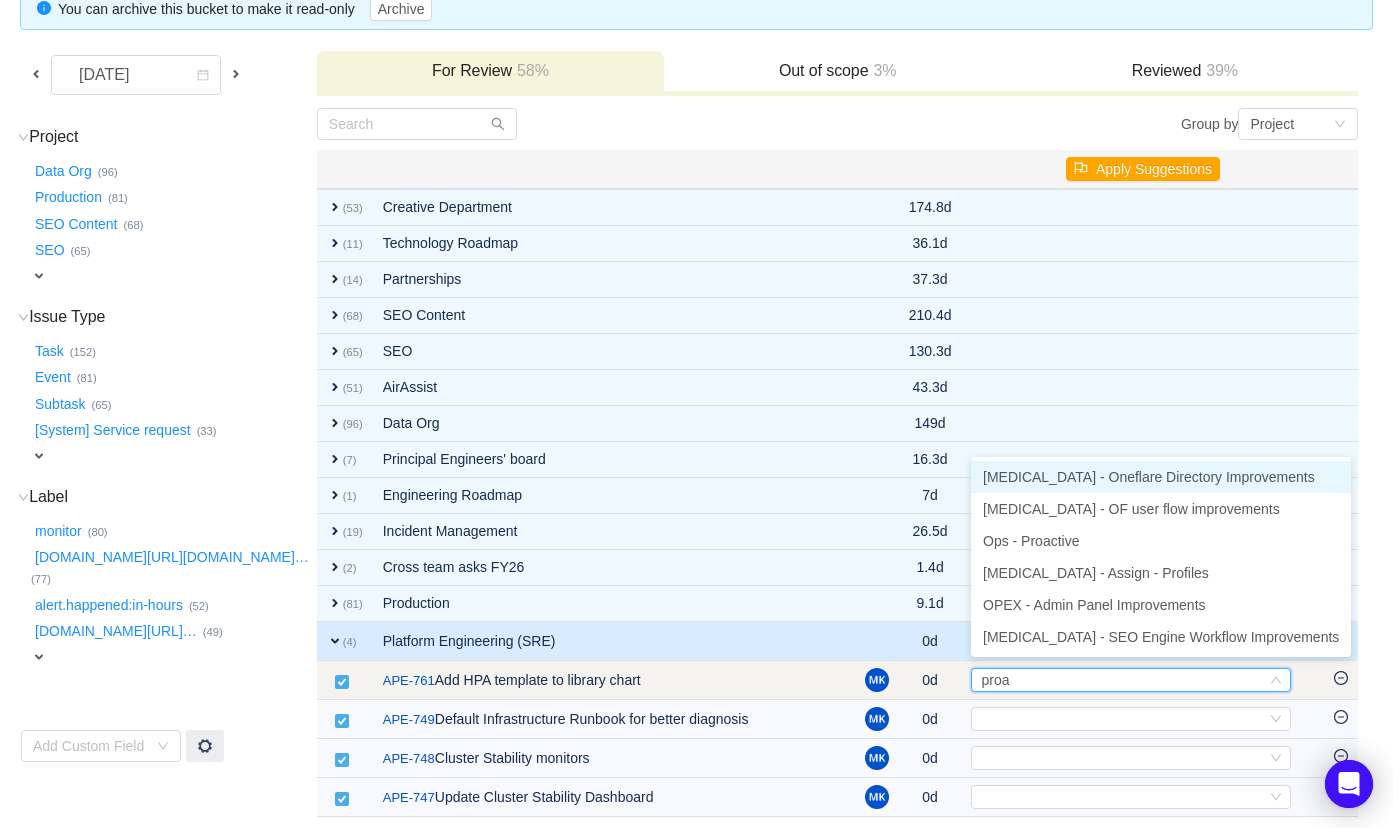 type on "proac" 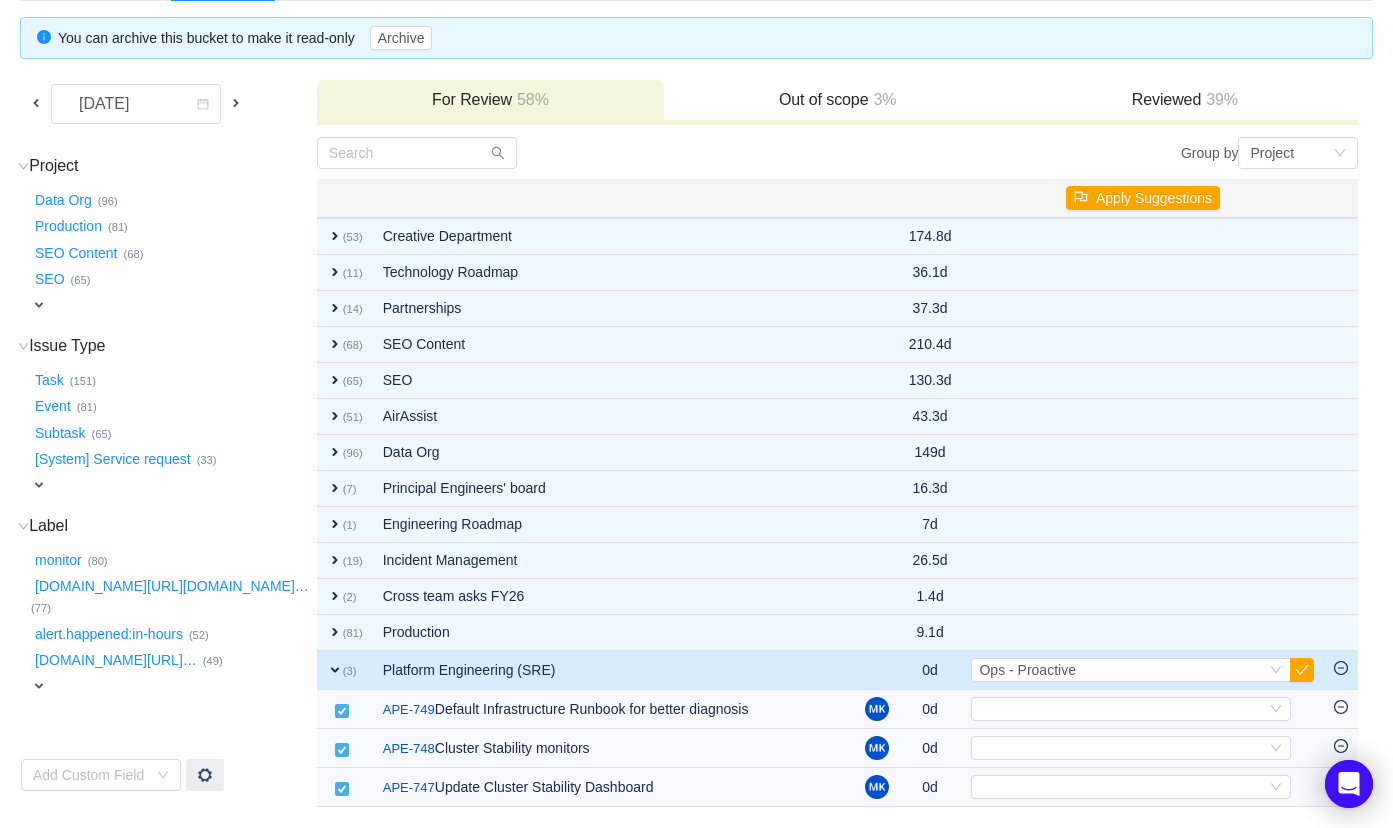 scroll, scrollTop: 143, scrollLeft: 0, axis: vertical 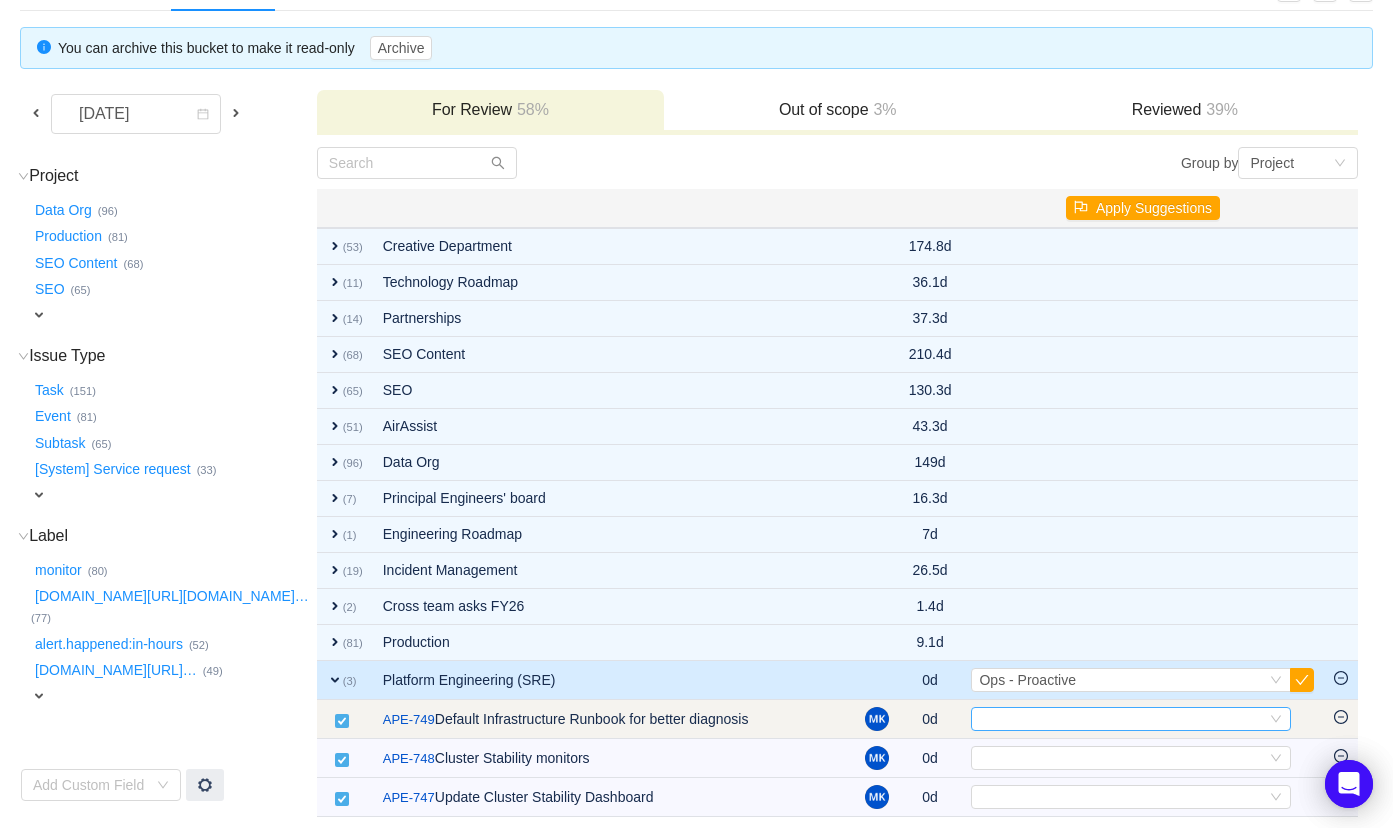 click on "Select" at bounding box center (1122, 719) 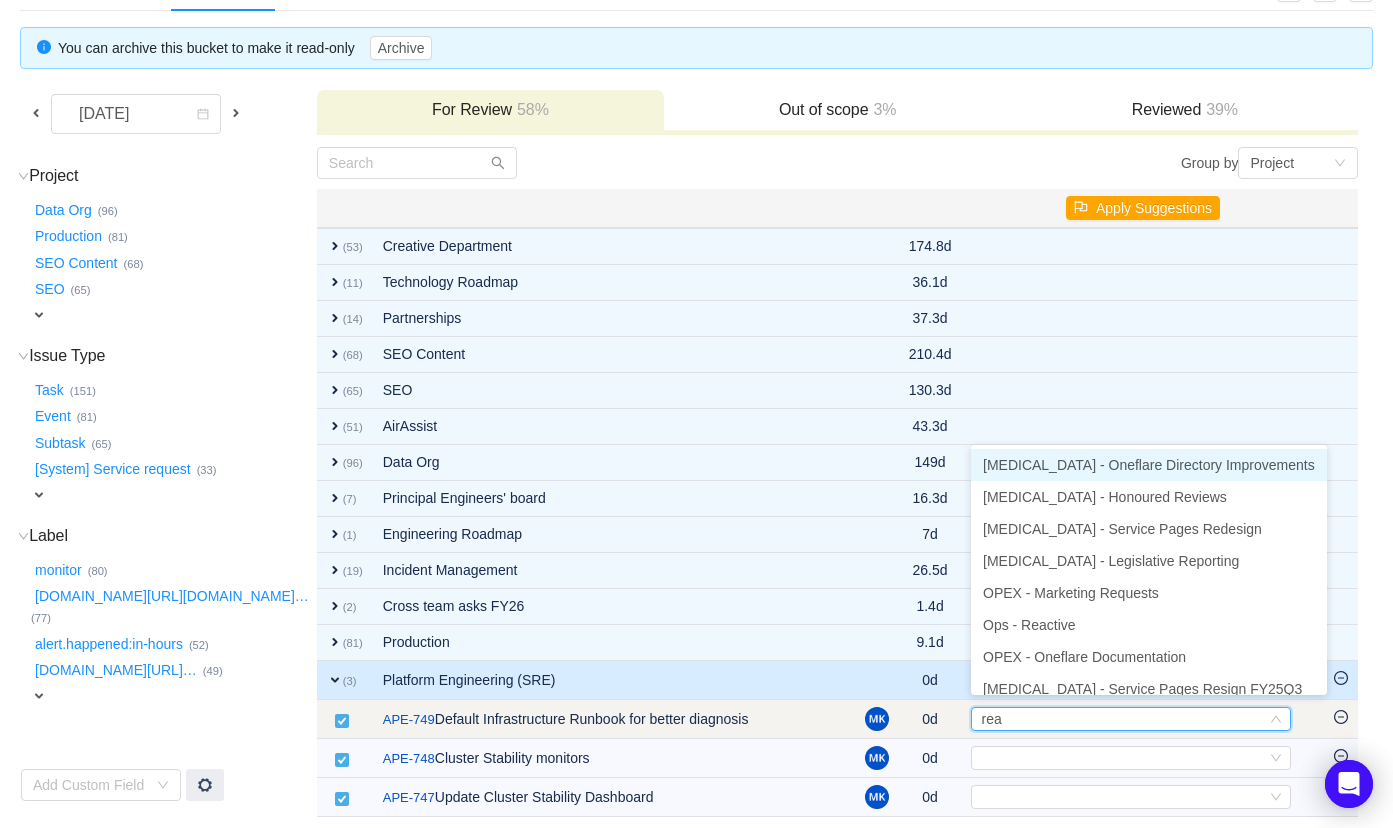 type on "reac" 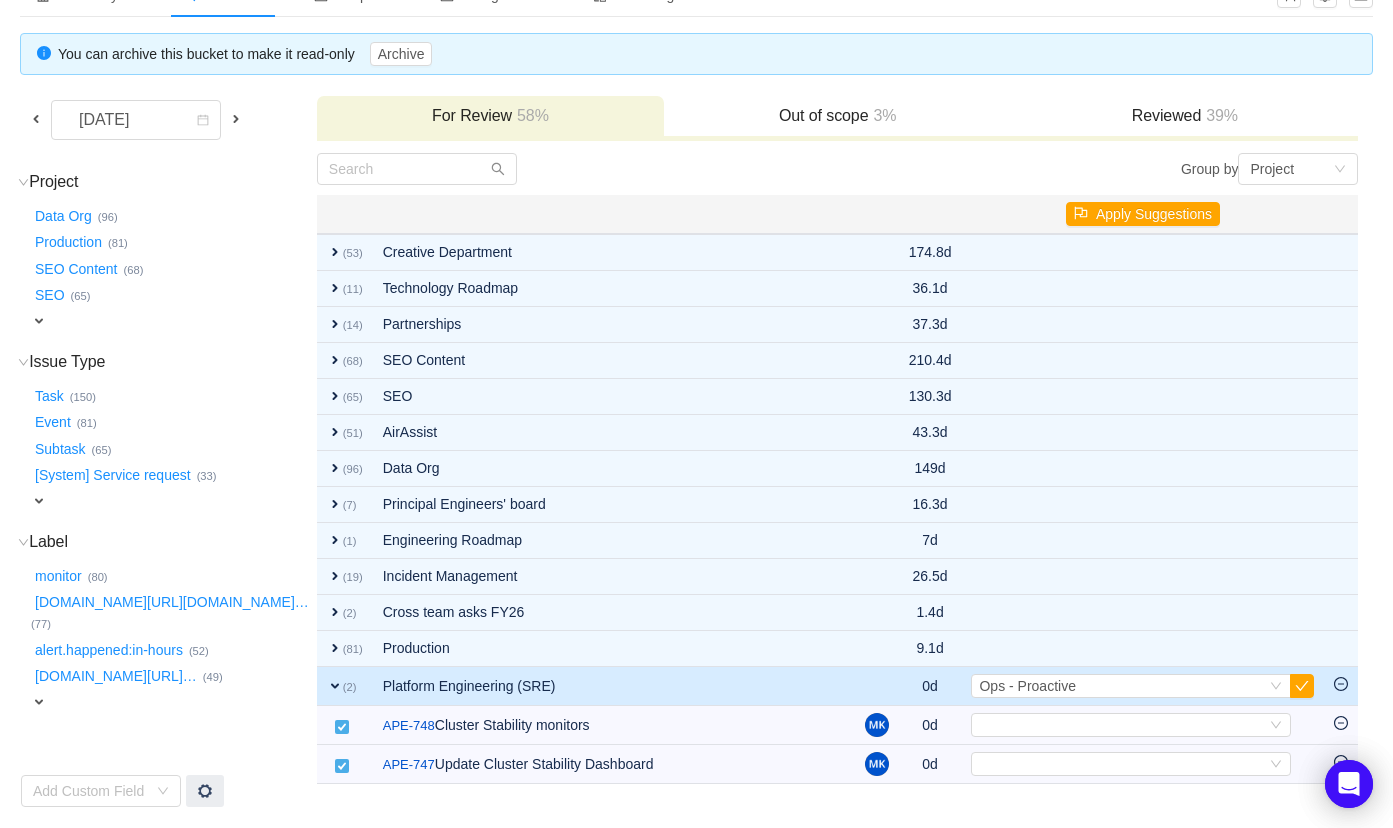 scroll, scrollTop: 114, scrollLeft: 0, axis: vertical 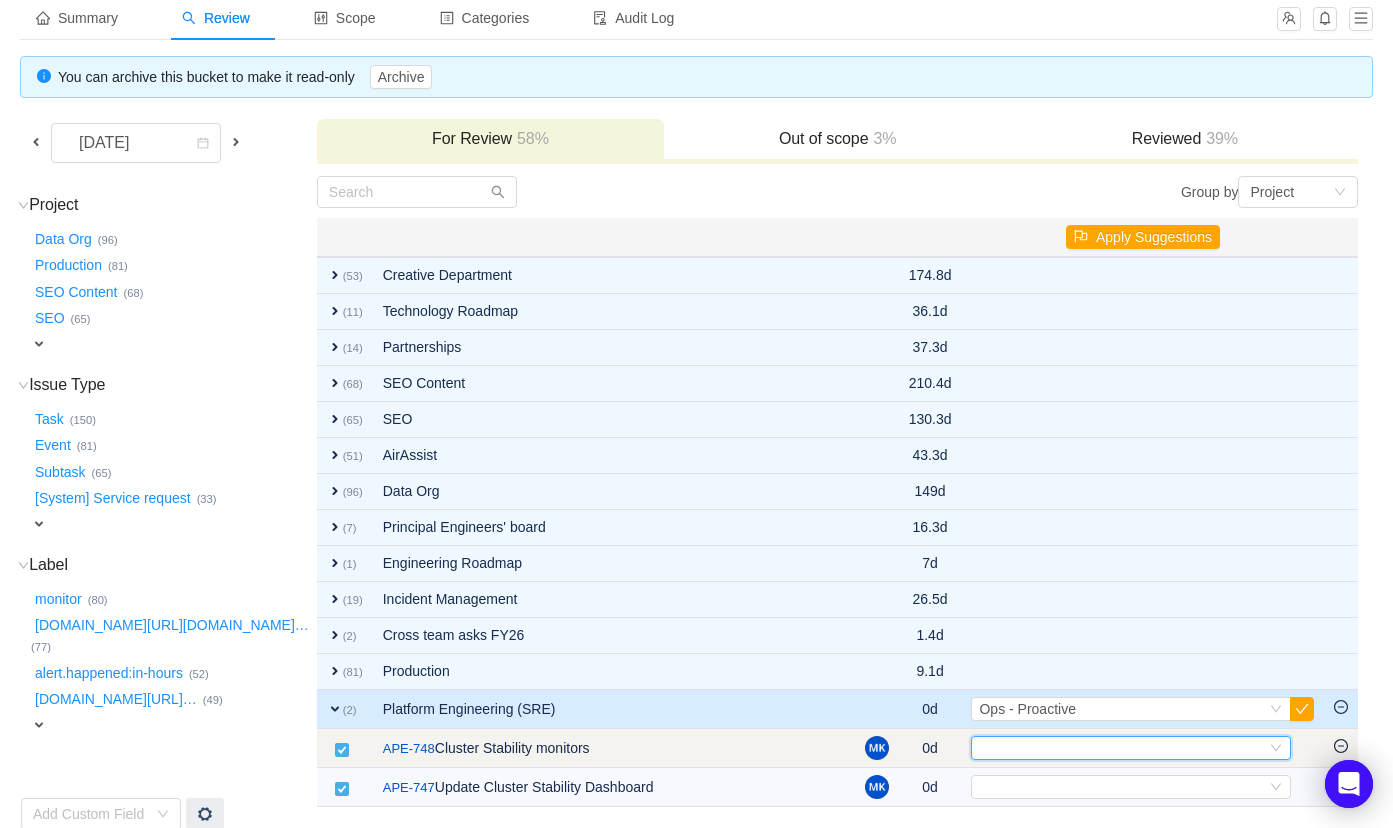 click on "Select" at bounding box center (1122, 748) 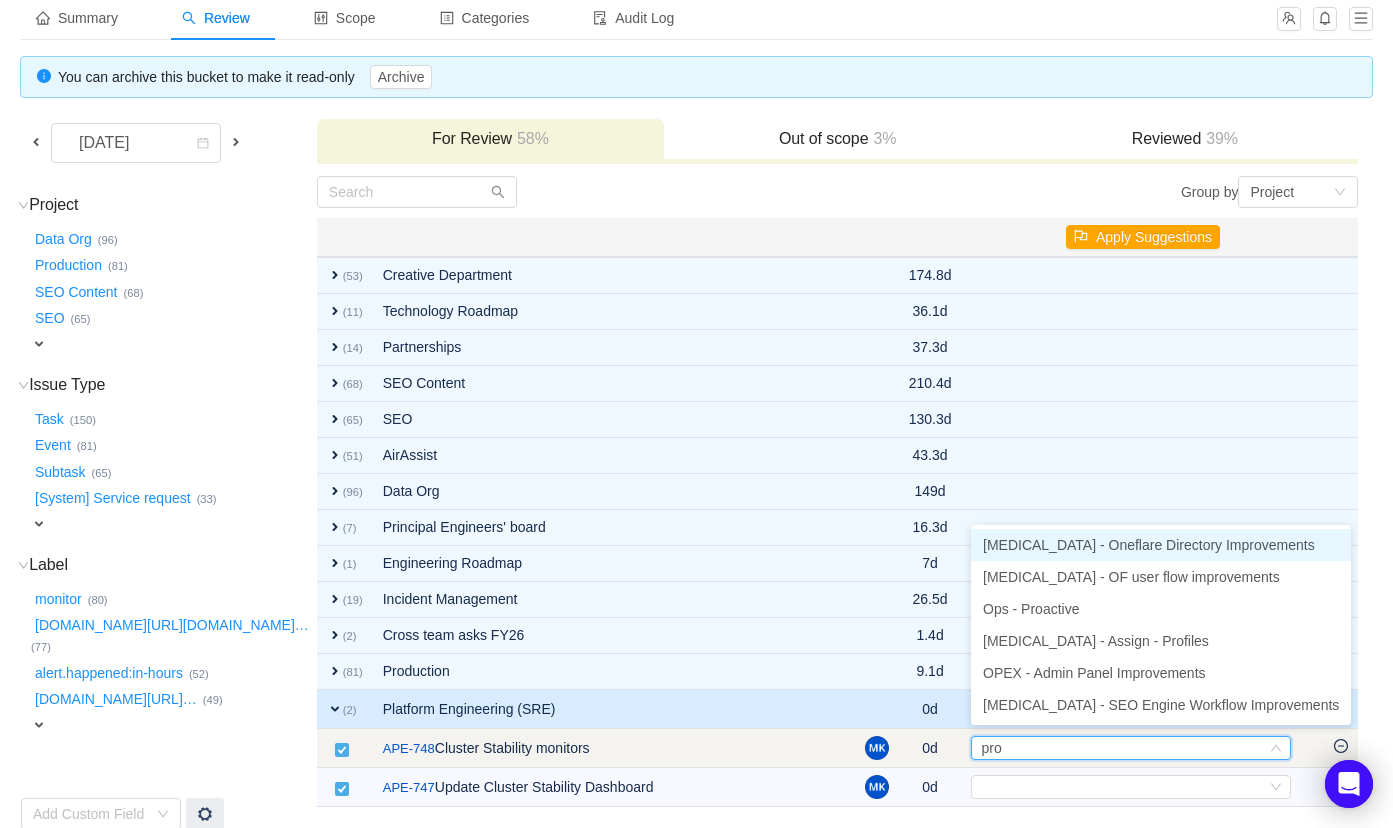 type on "proa" 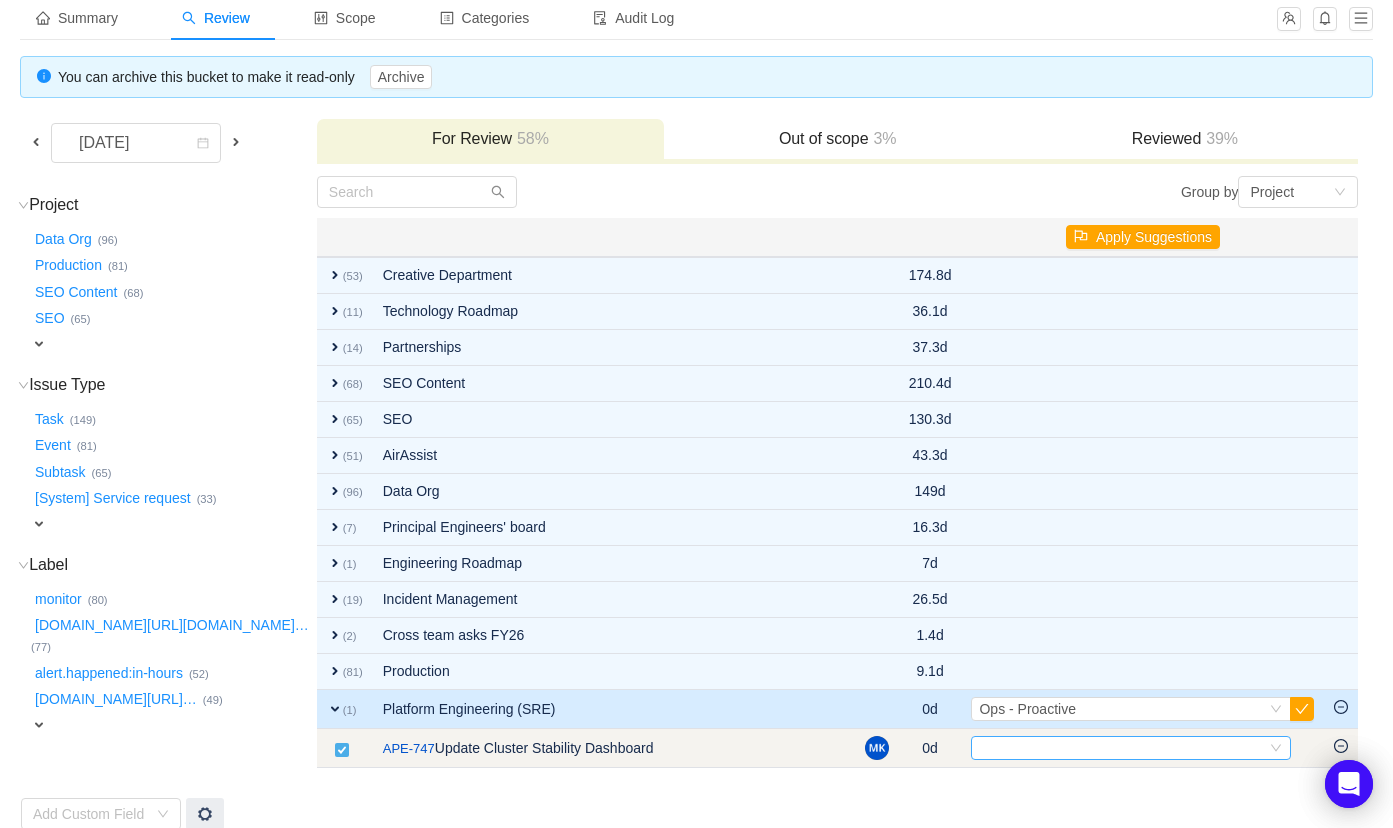 click on "Select" at bounding box center [1122, 748] 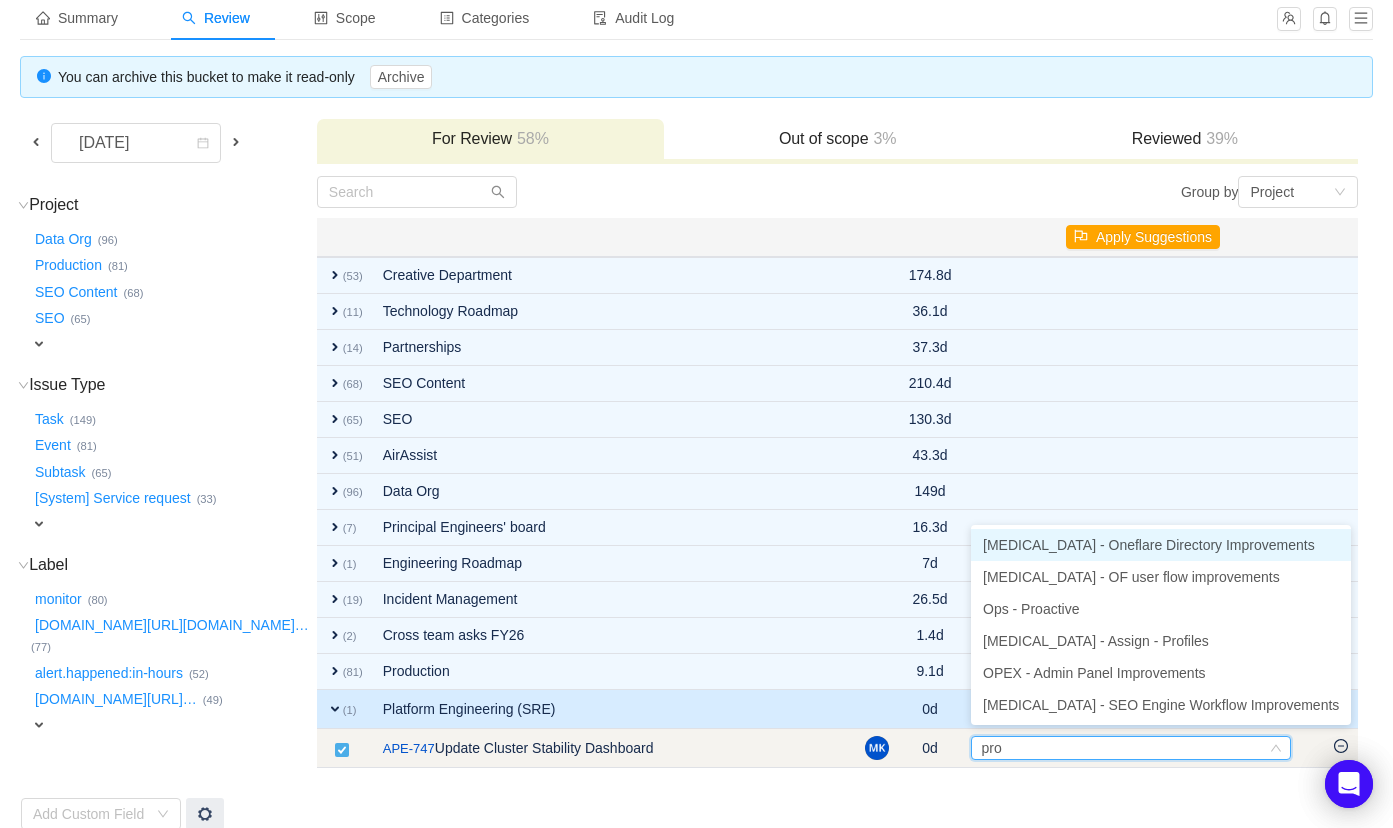 type on "proa" 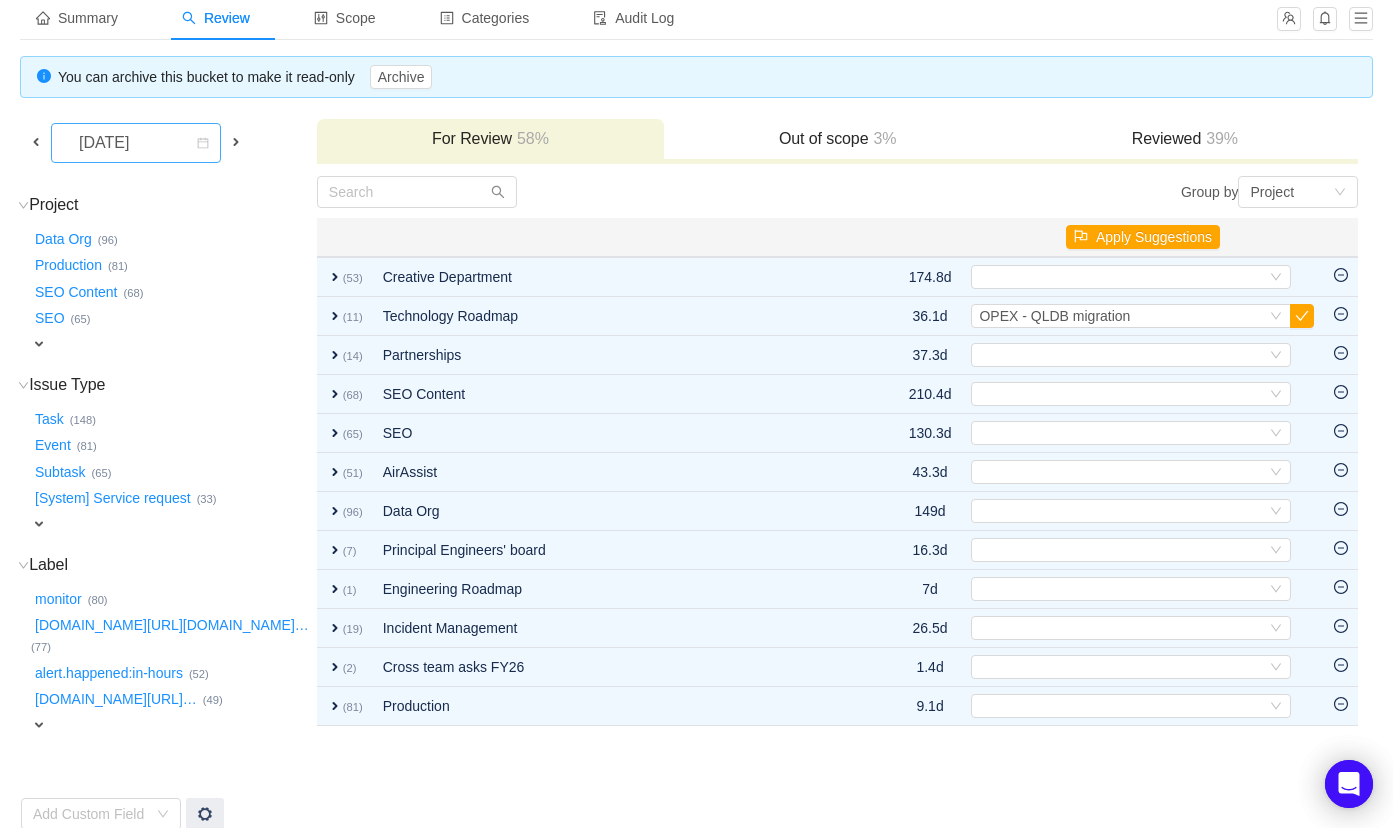 click 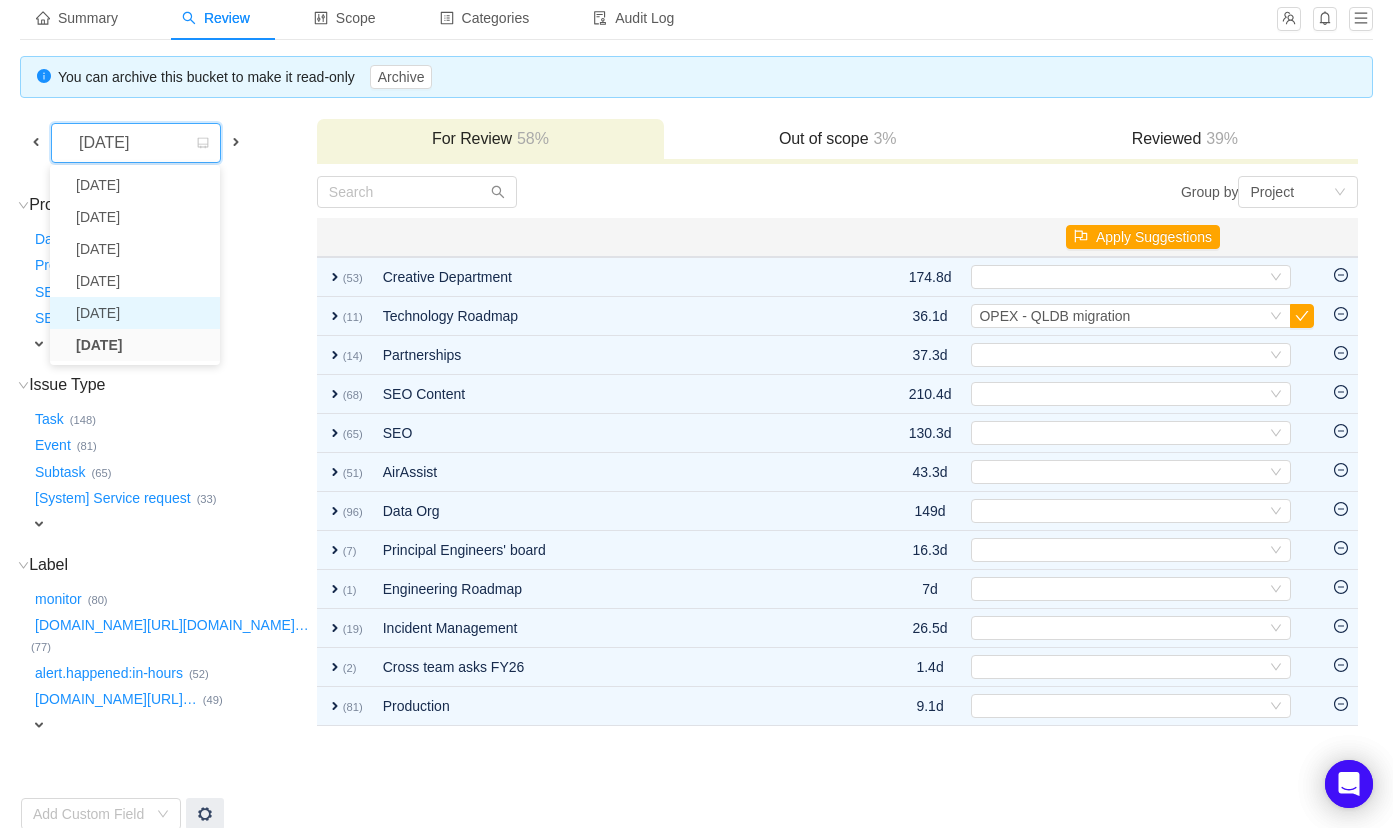 click on "[DATE]" at bounding box center [135, 313] 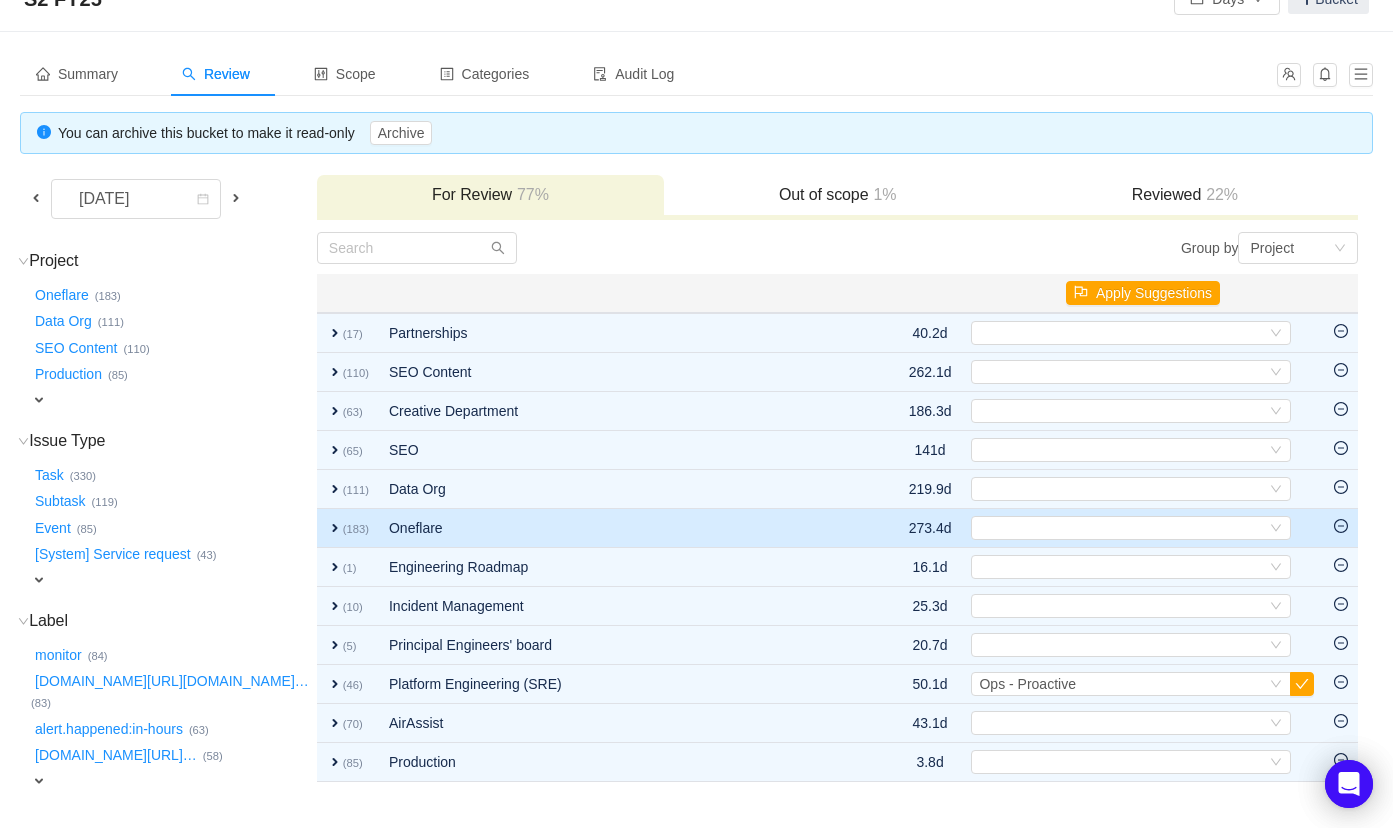 scroll, scrollTop: 114, scrollLeft: 0, axis: vertical 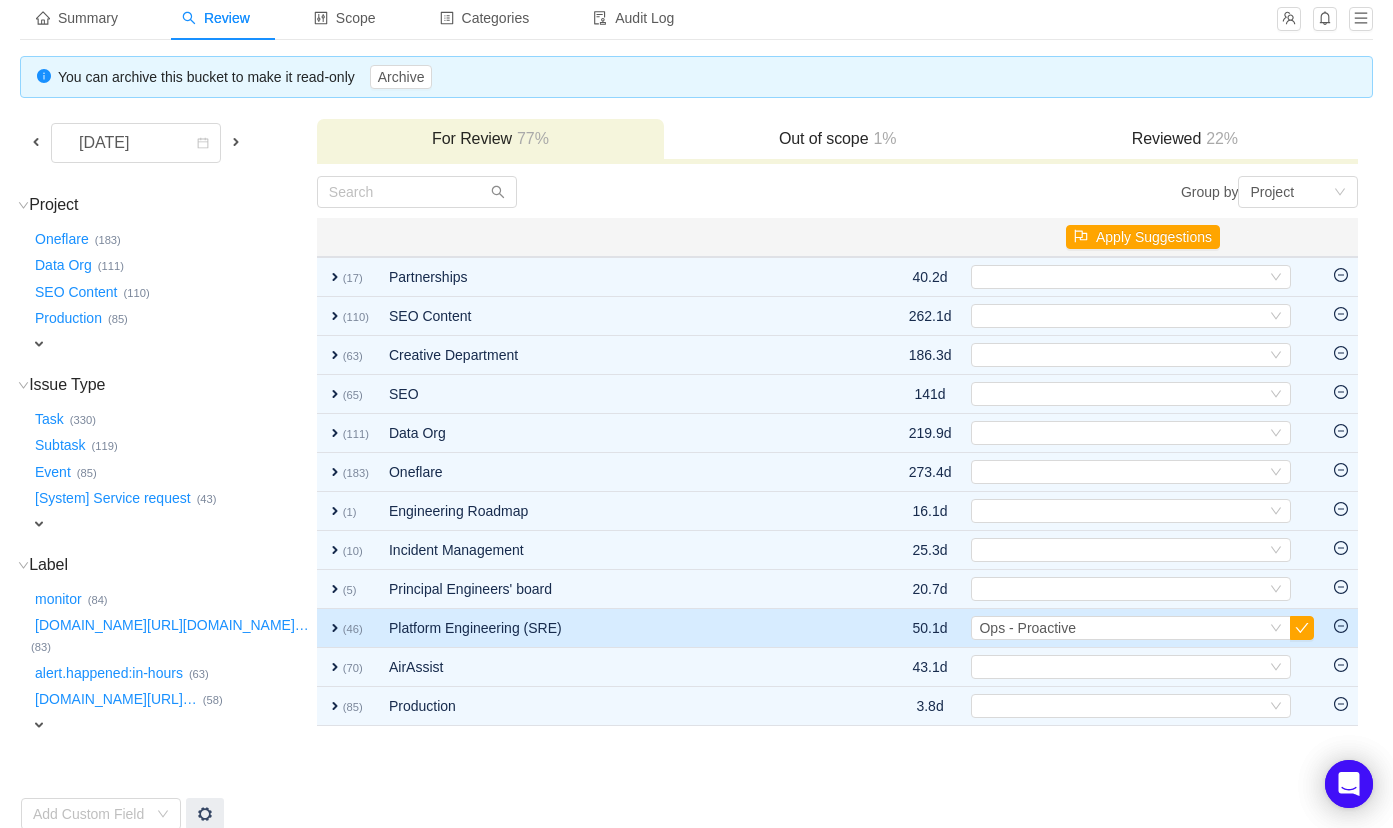 click on "expand" at bounding box center (335, 628) 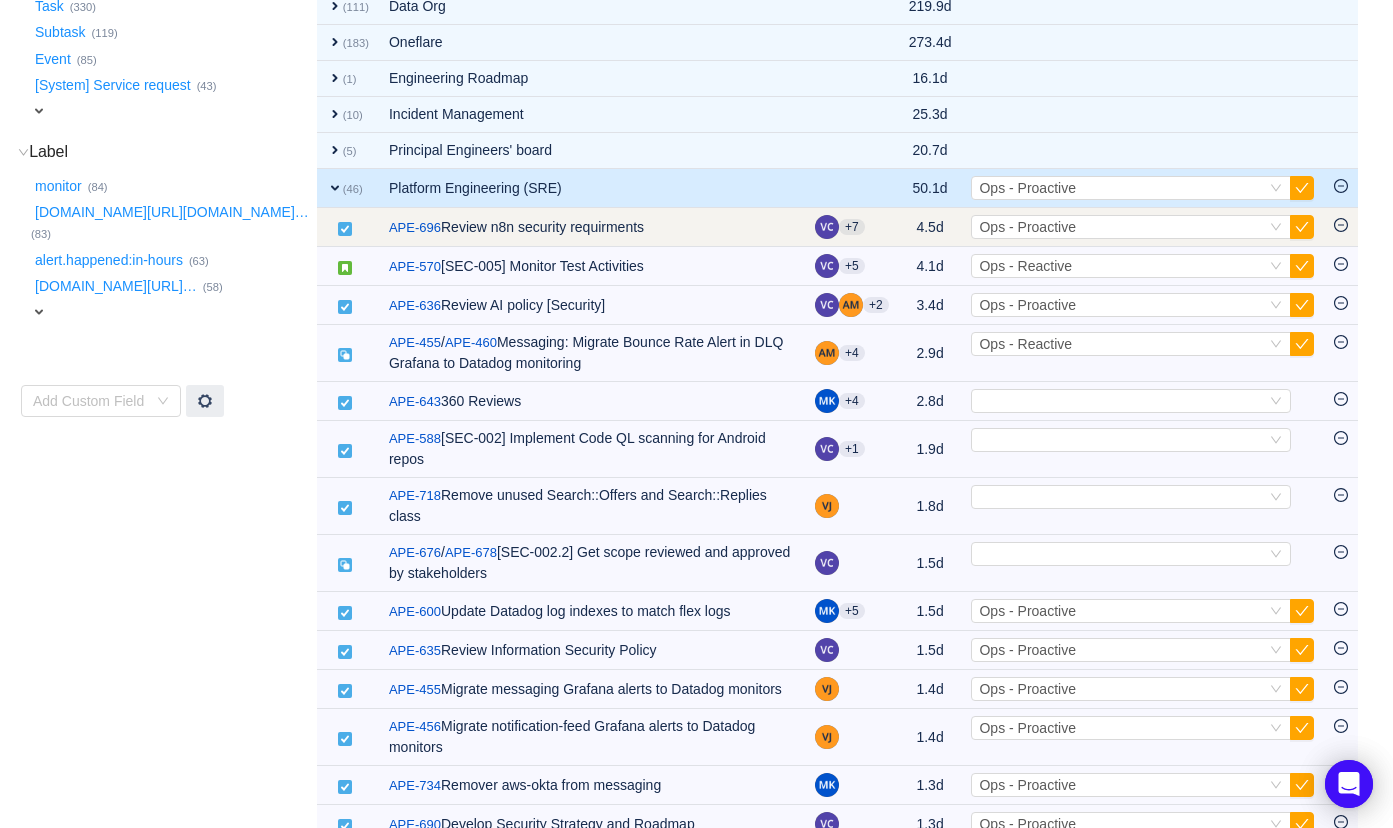 scroll, scrollTop: 464, scrollLeft: 0, axis: vertical 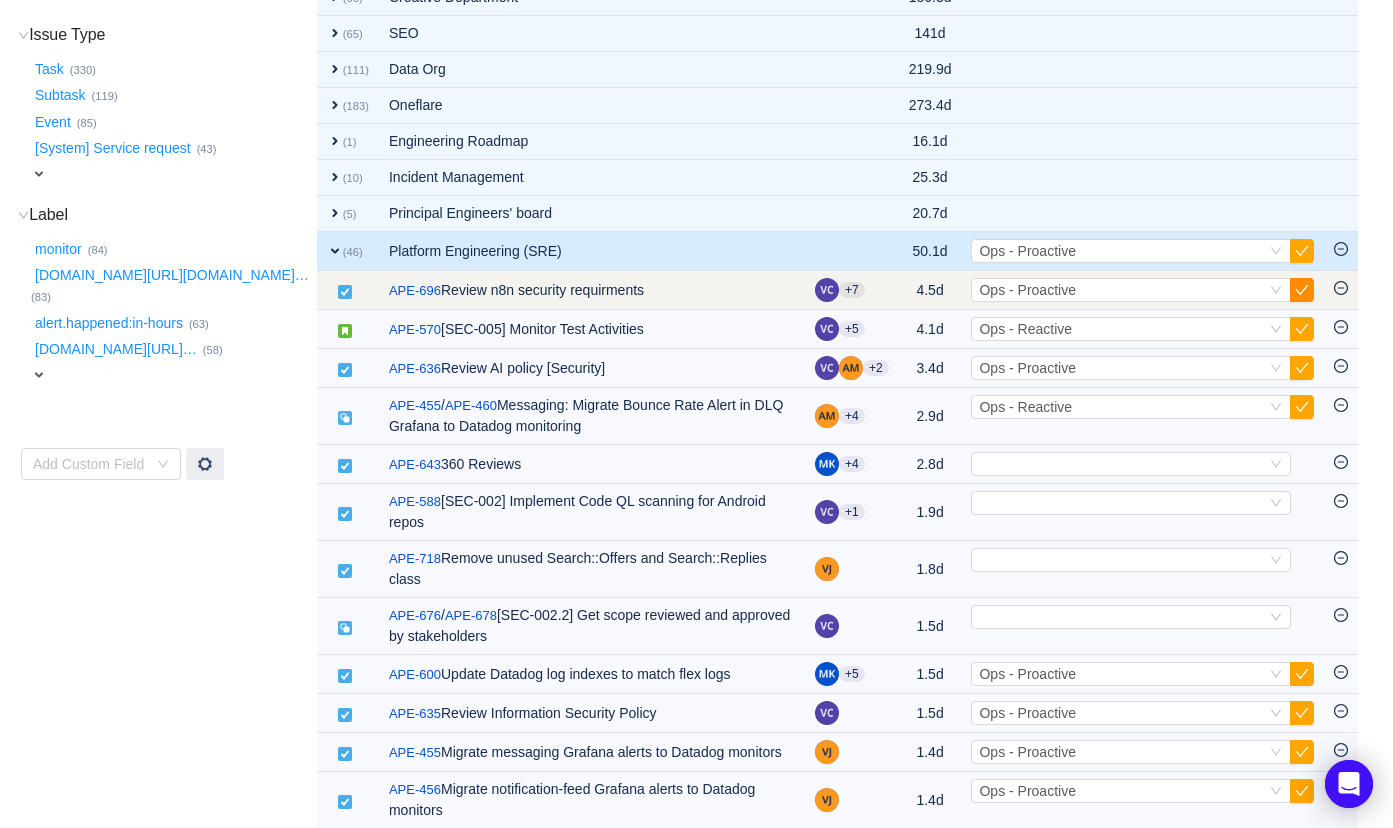 click at bounding box center [1302, 290] 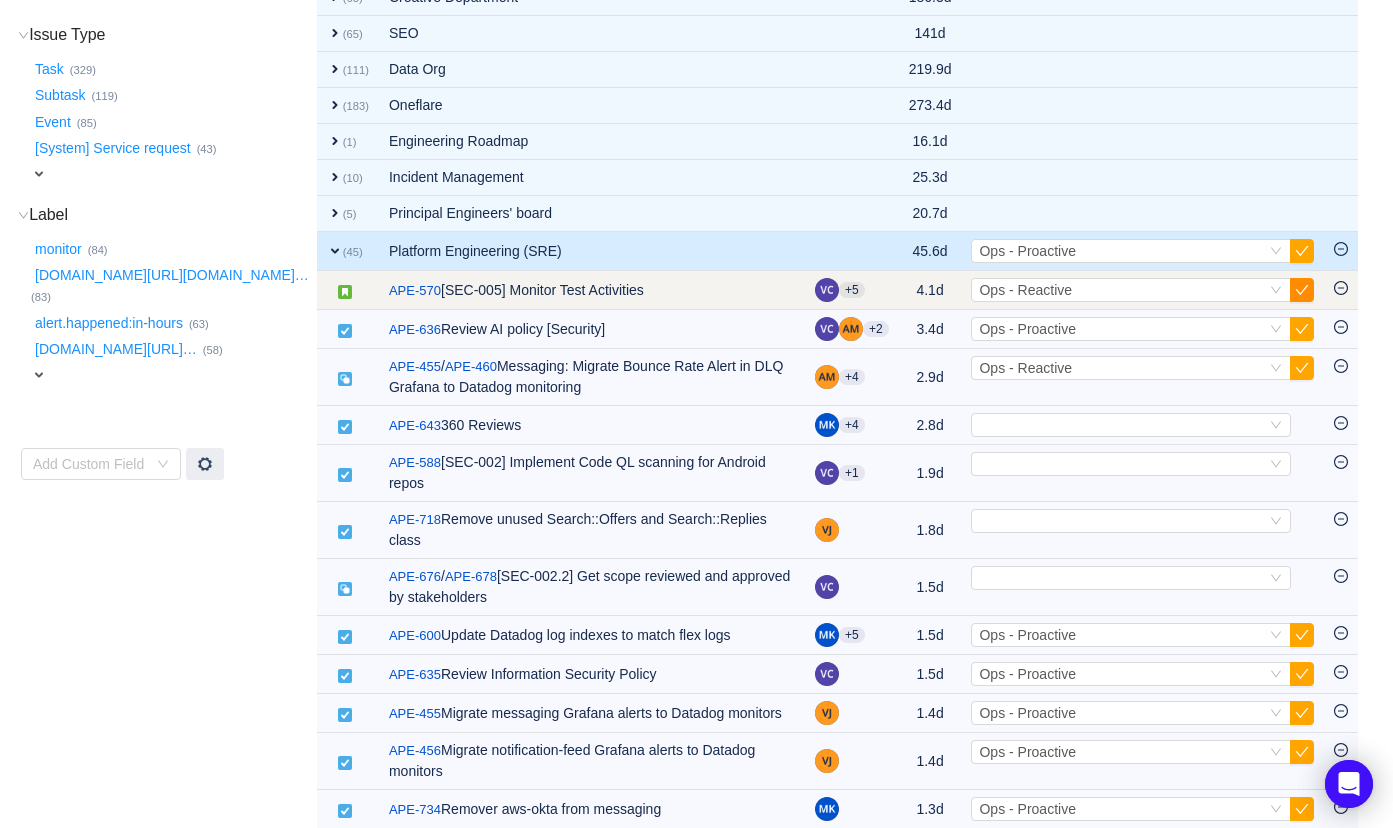 click at bounding box center (1302, 290) 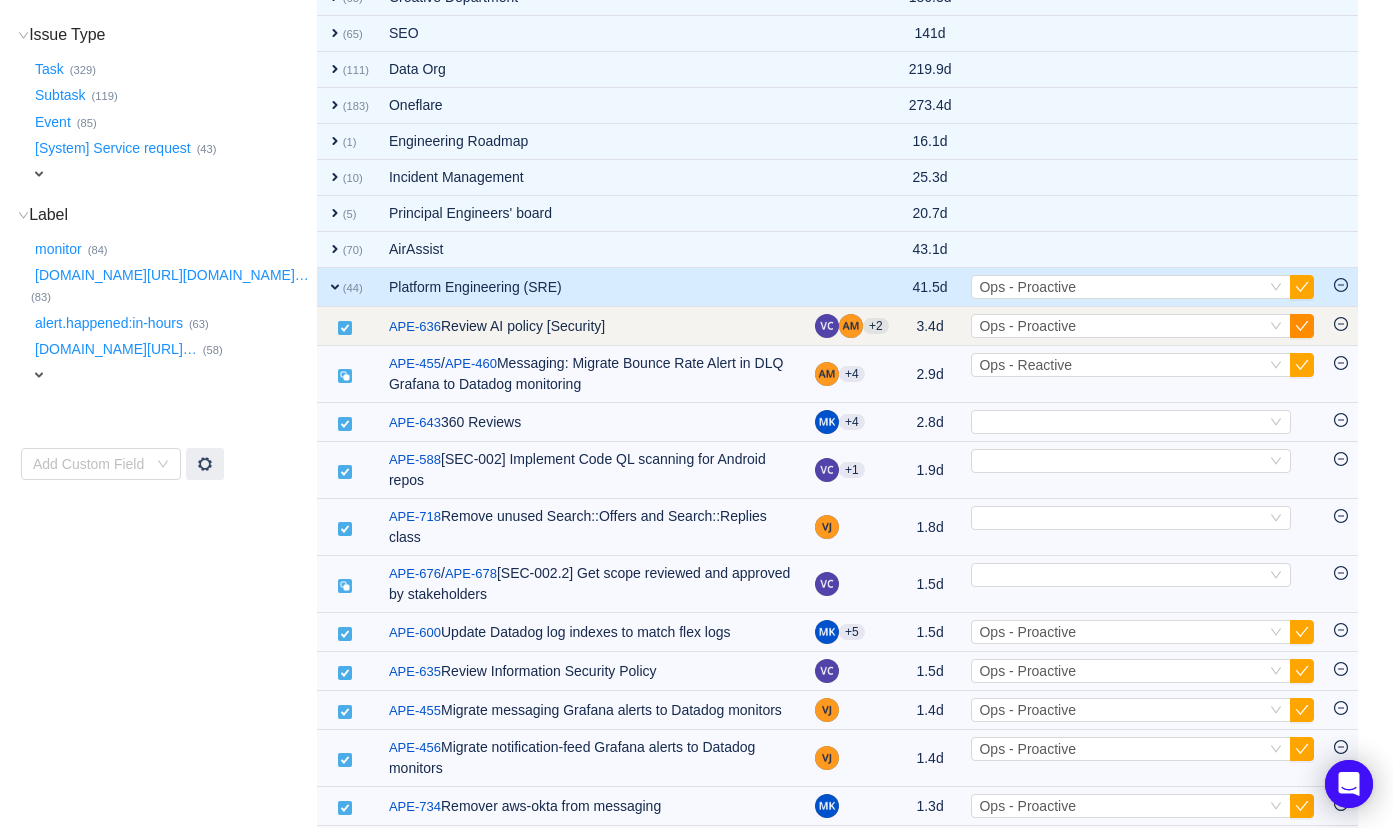 click at bounding box center [1302, 326] 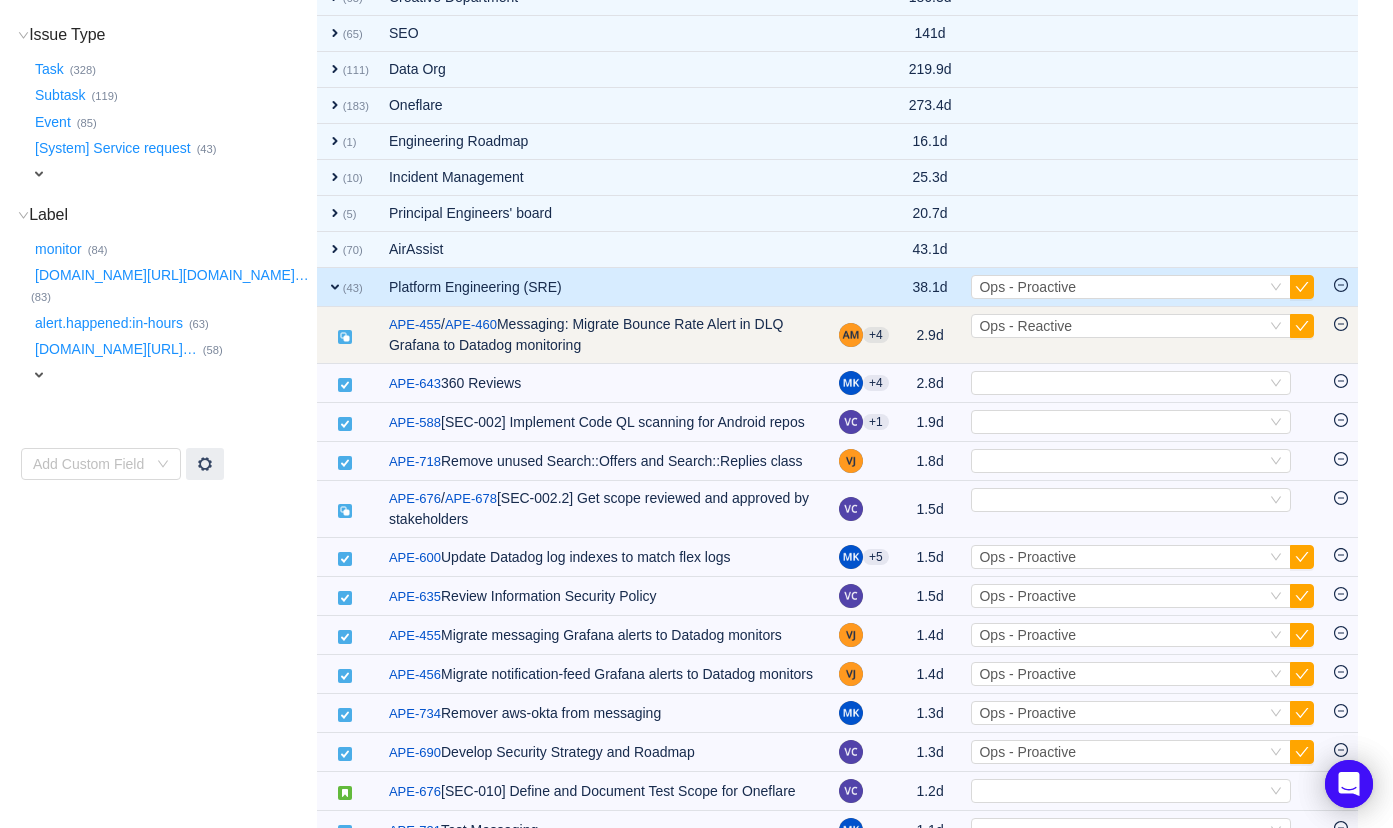 click on "Select  Ops - Reactive    Out of scope" at bounding box center [1142, 335] 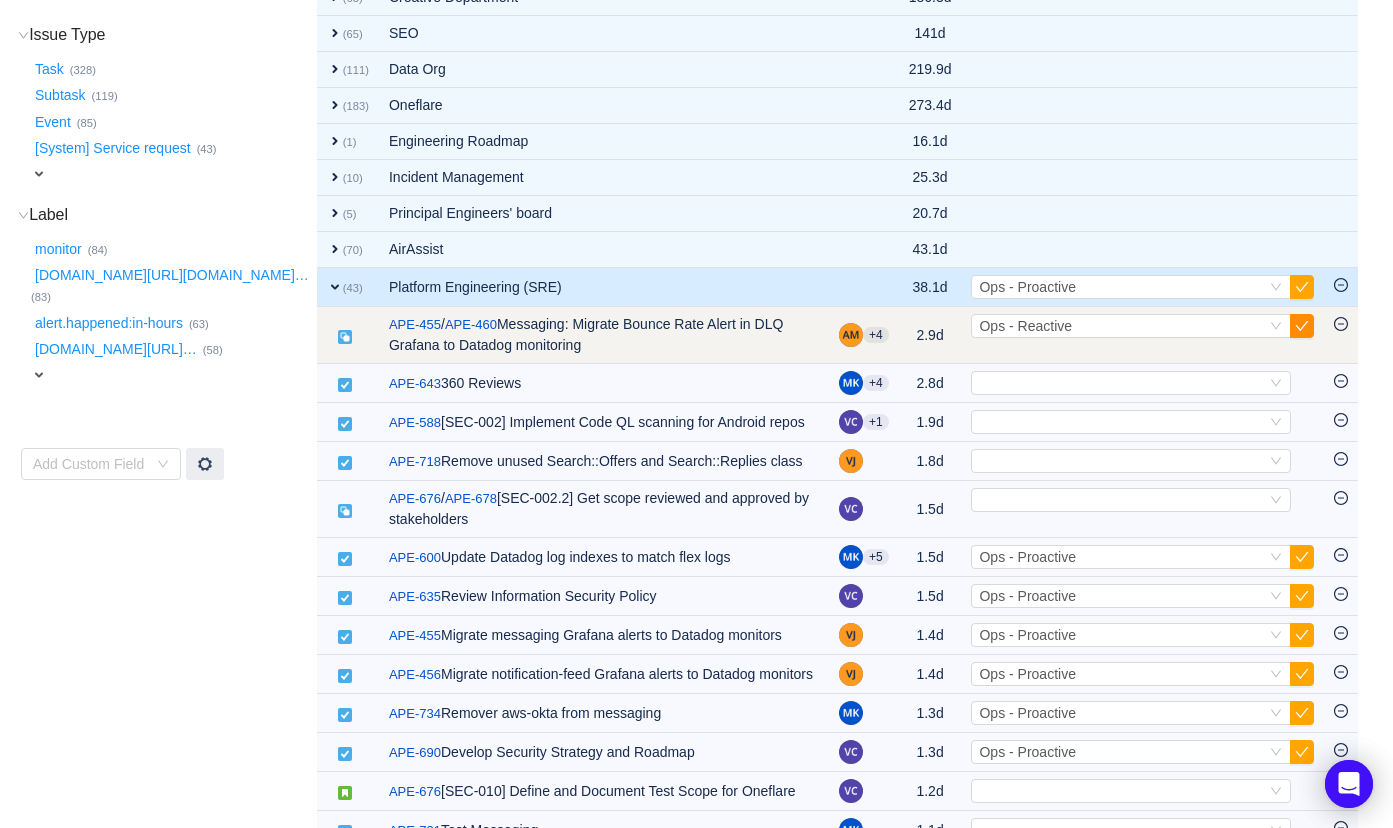 click at bounding box center (1302, 326) 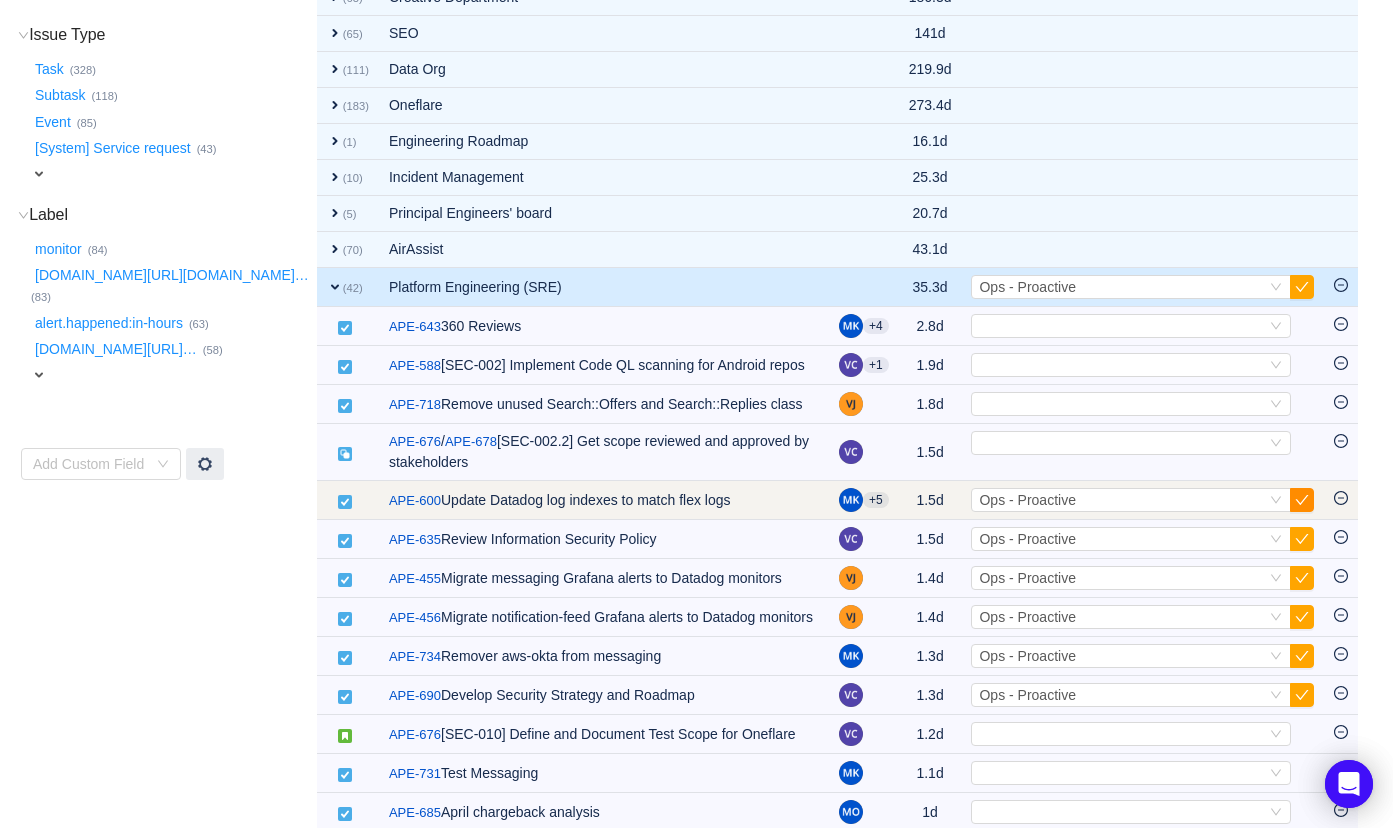 click at bounding box center [1302, 500] 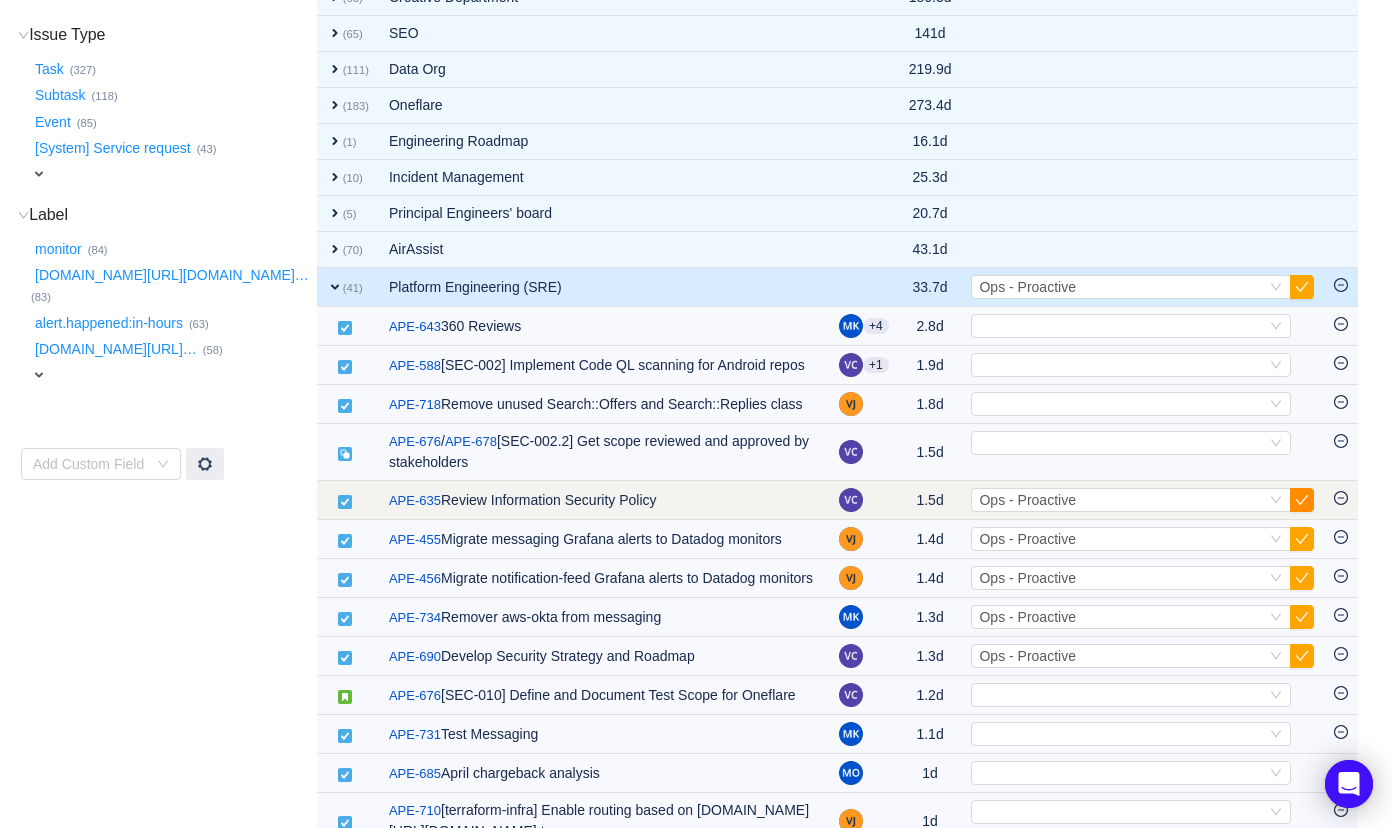 click at bounding box center [1302, 500] 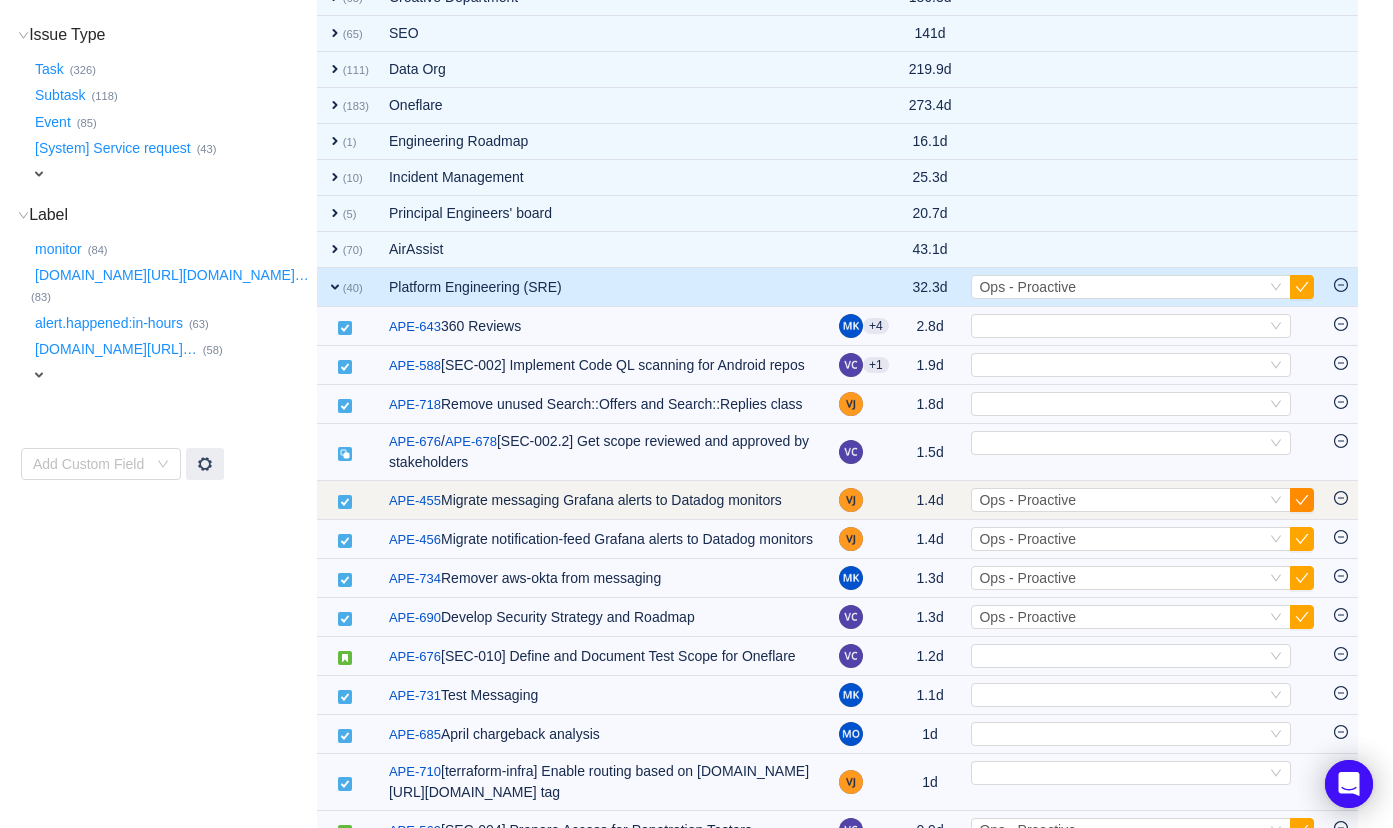 click at bounding box center (1302, 500) 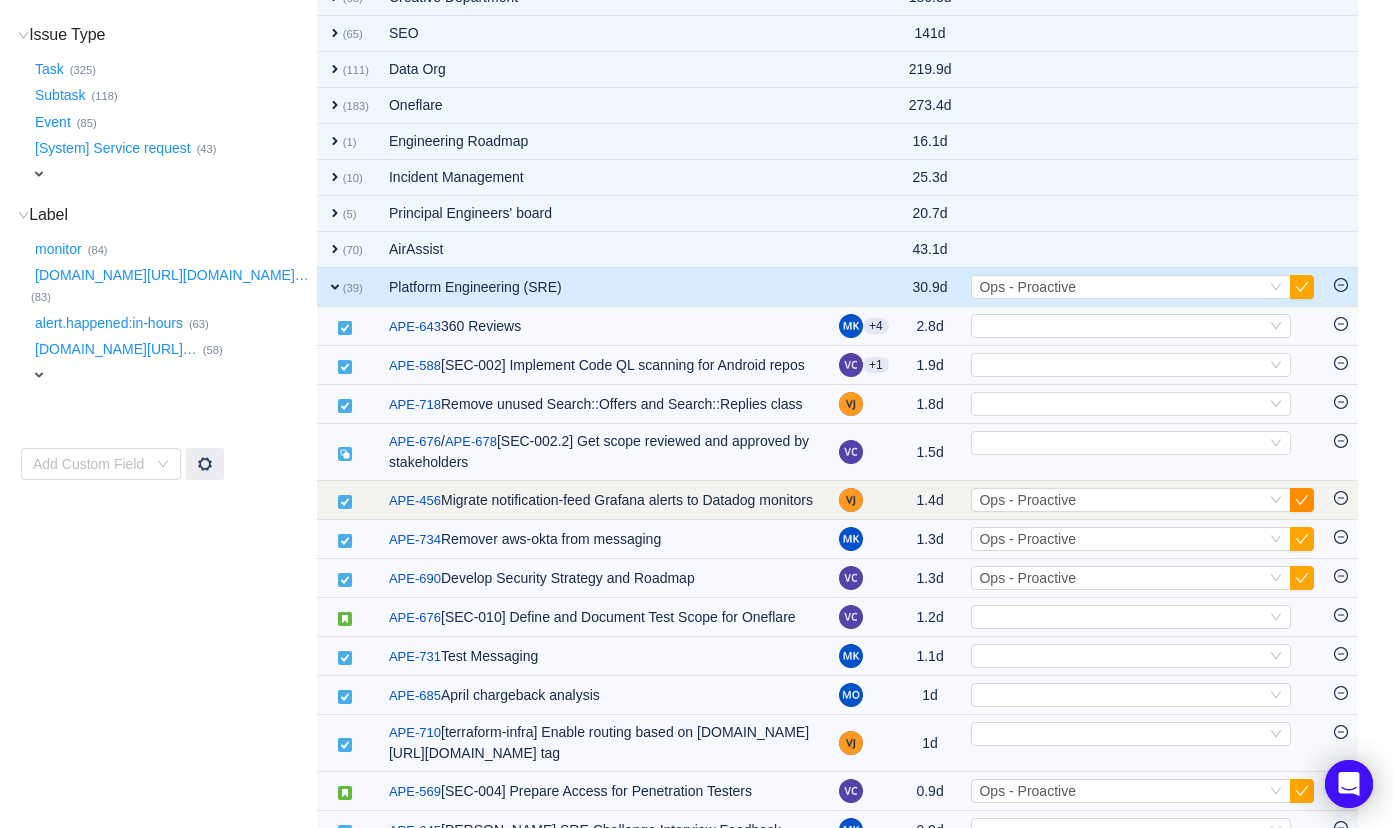 click at bounding box center [1302, 500] 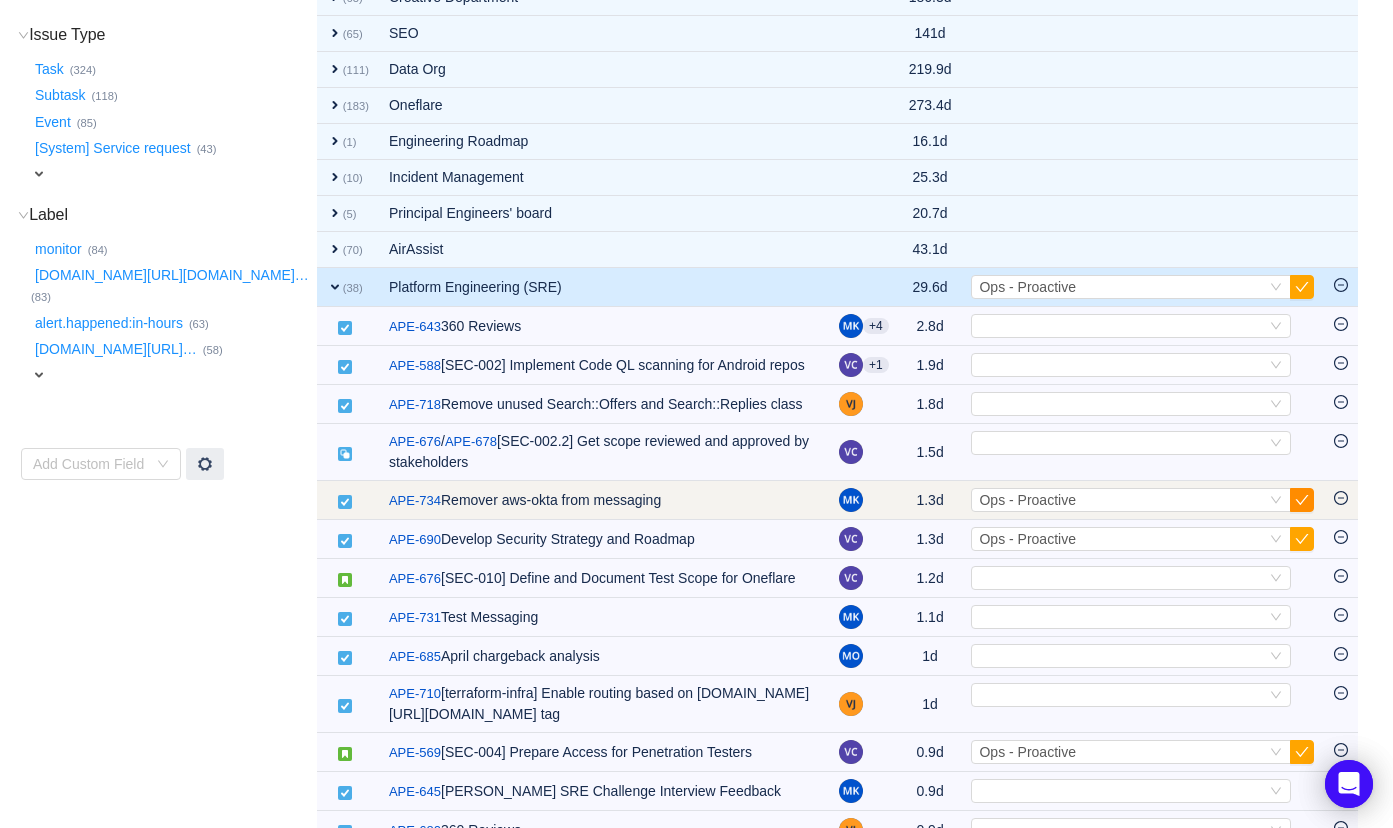 click at bounding box center (1302, 500) 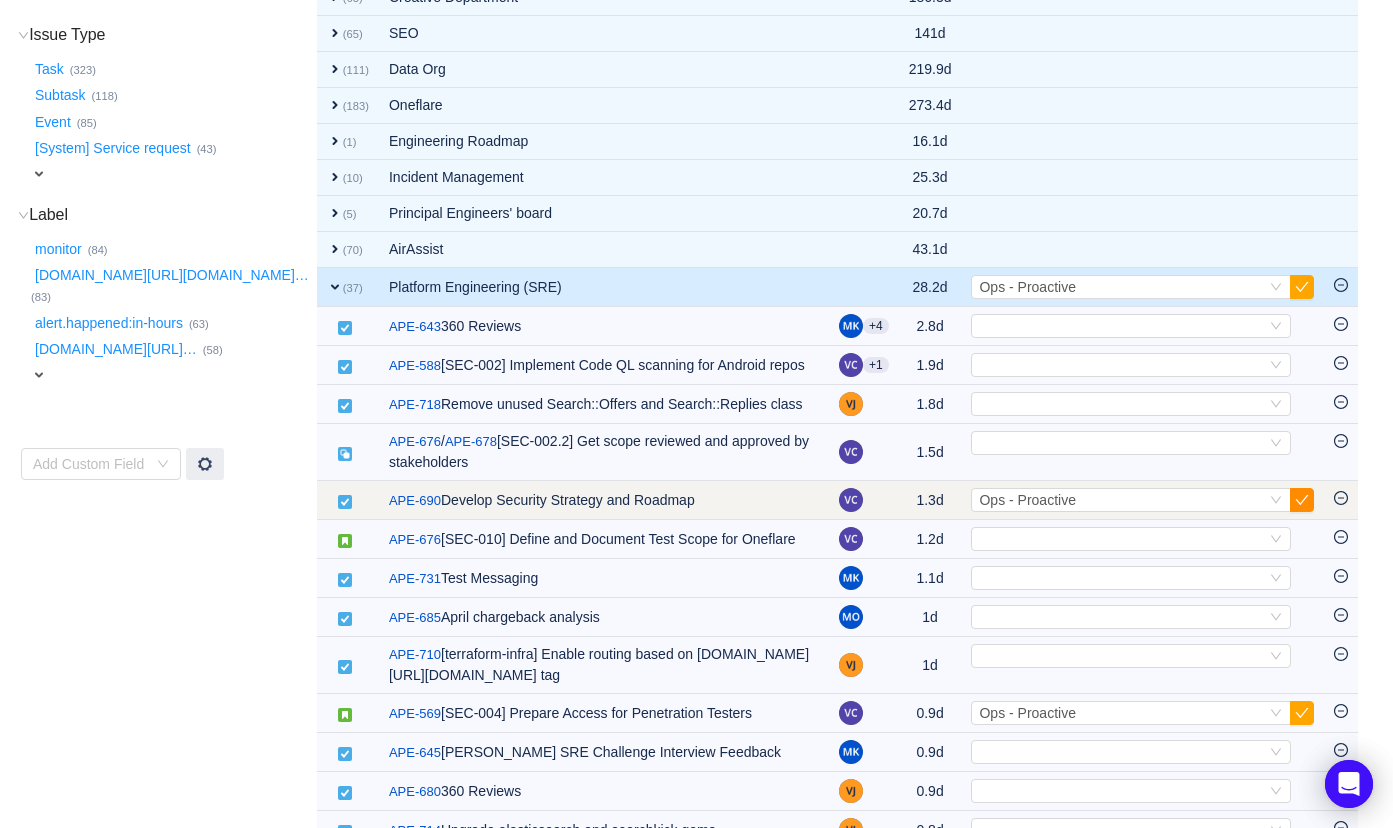 click at bounding box center (1302, 500) 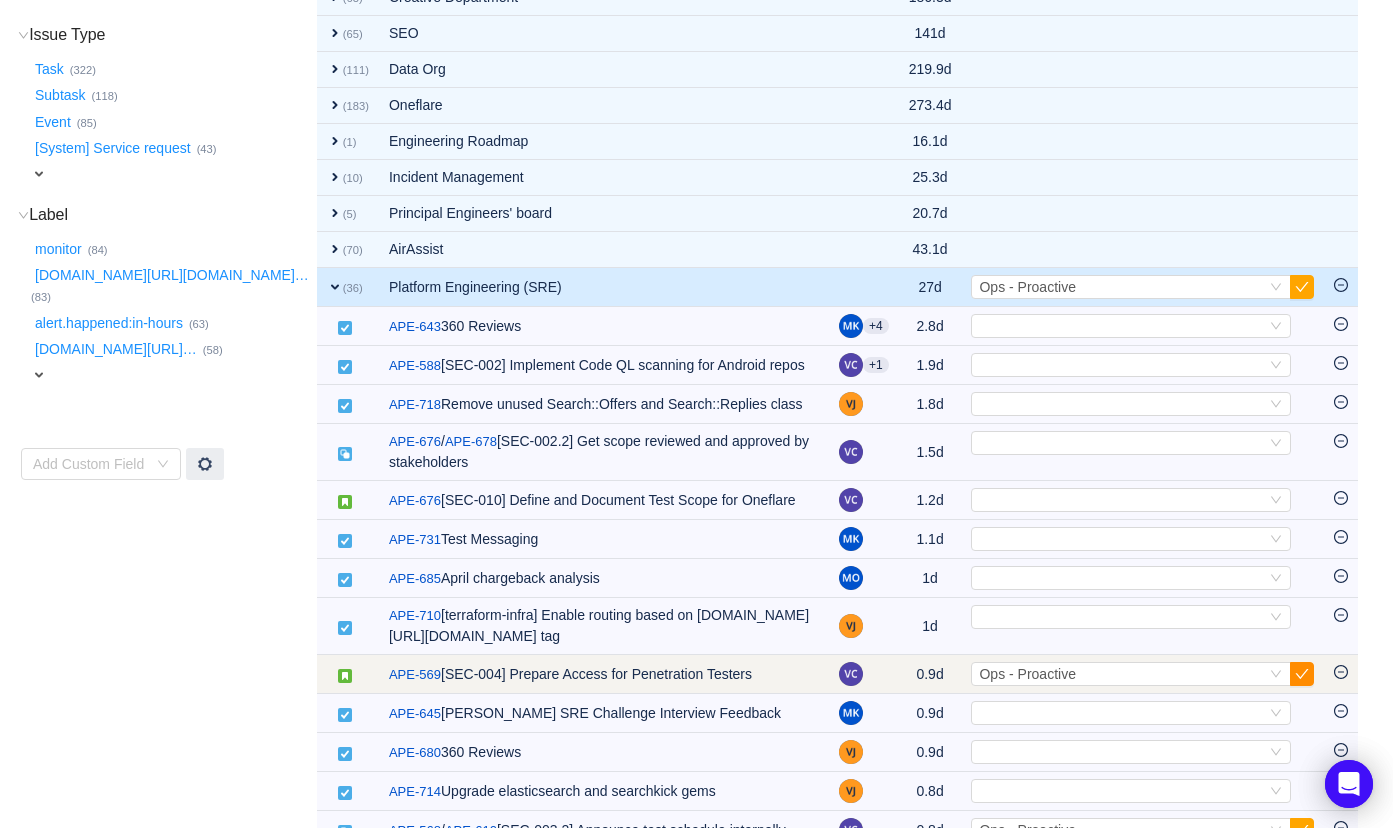 click at bounding box center (1302, 674) 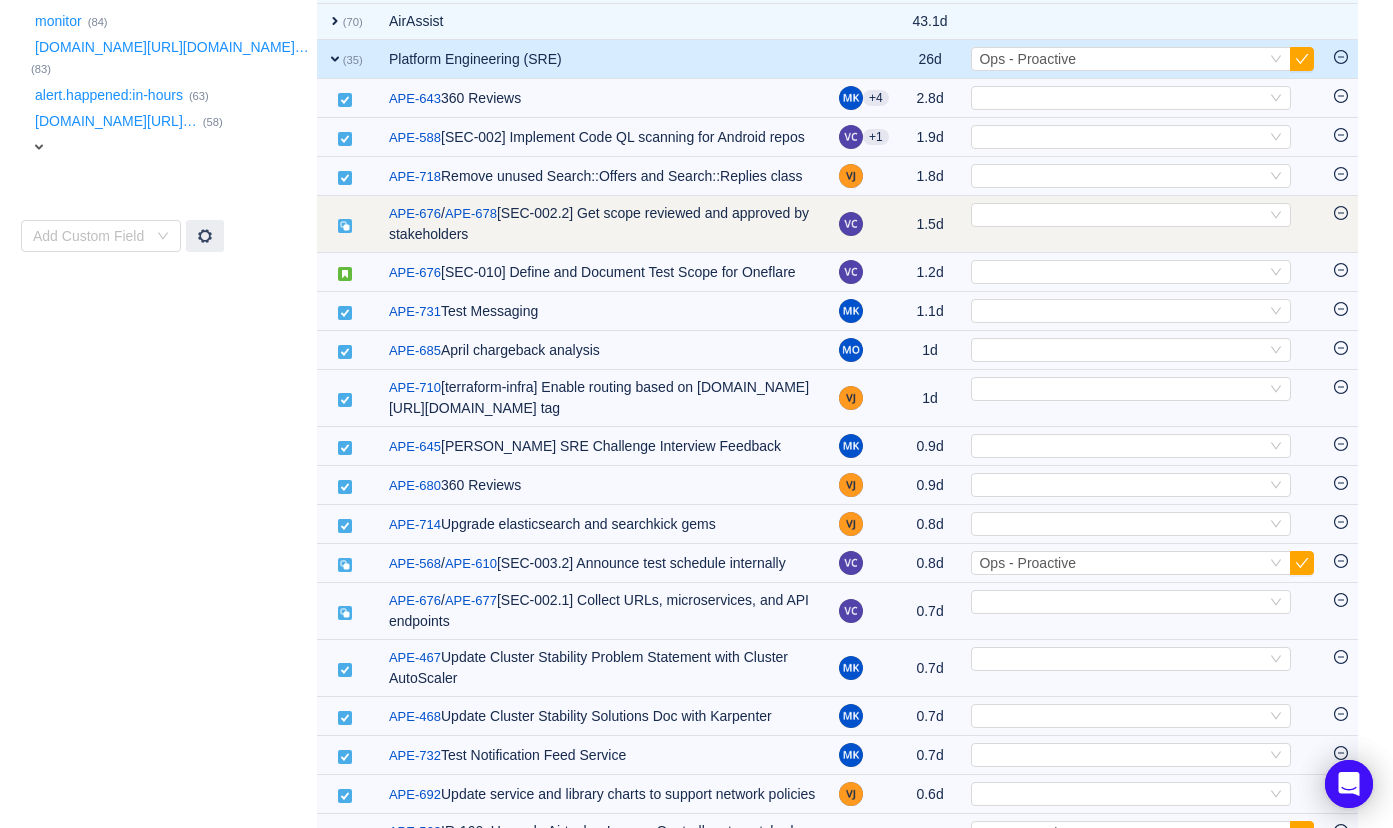 scroll, scrollTop: 707, scrollLeft: 0, axis: vertical 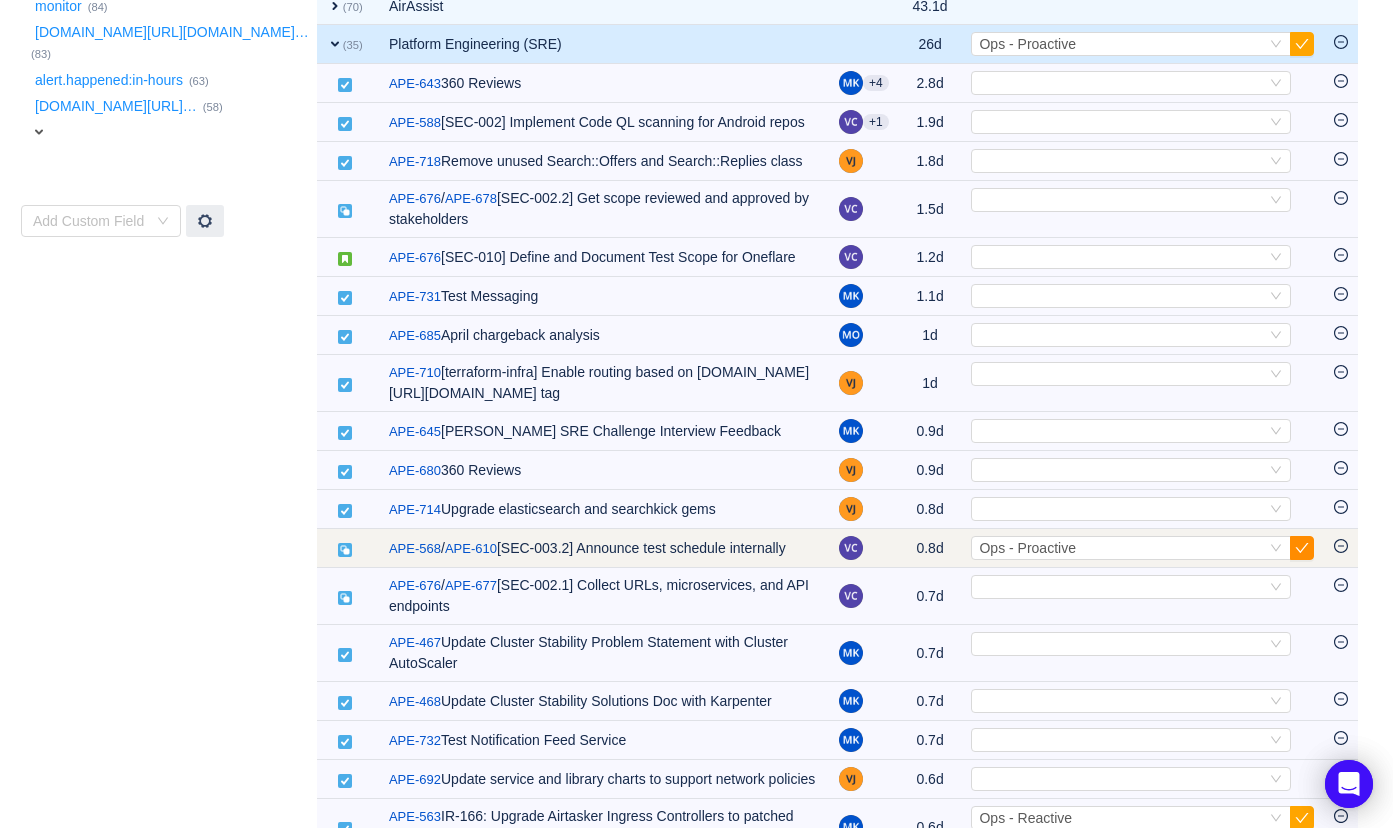 click at bounding box center (1302, 548) 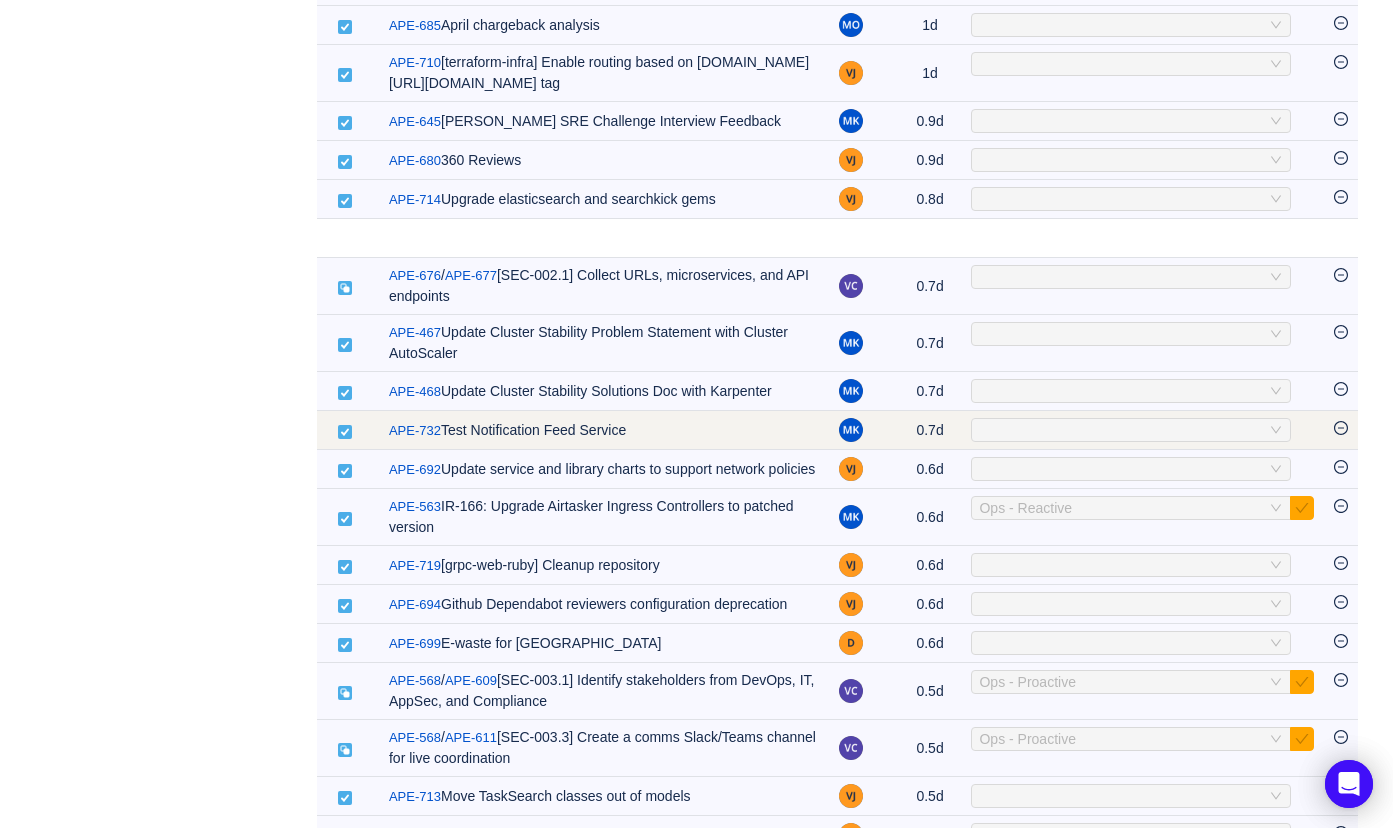 scroll, scrollTop: 1051, scrollLeft: 0, axis: vertical 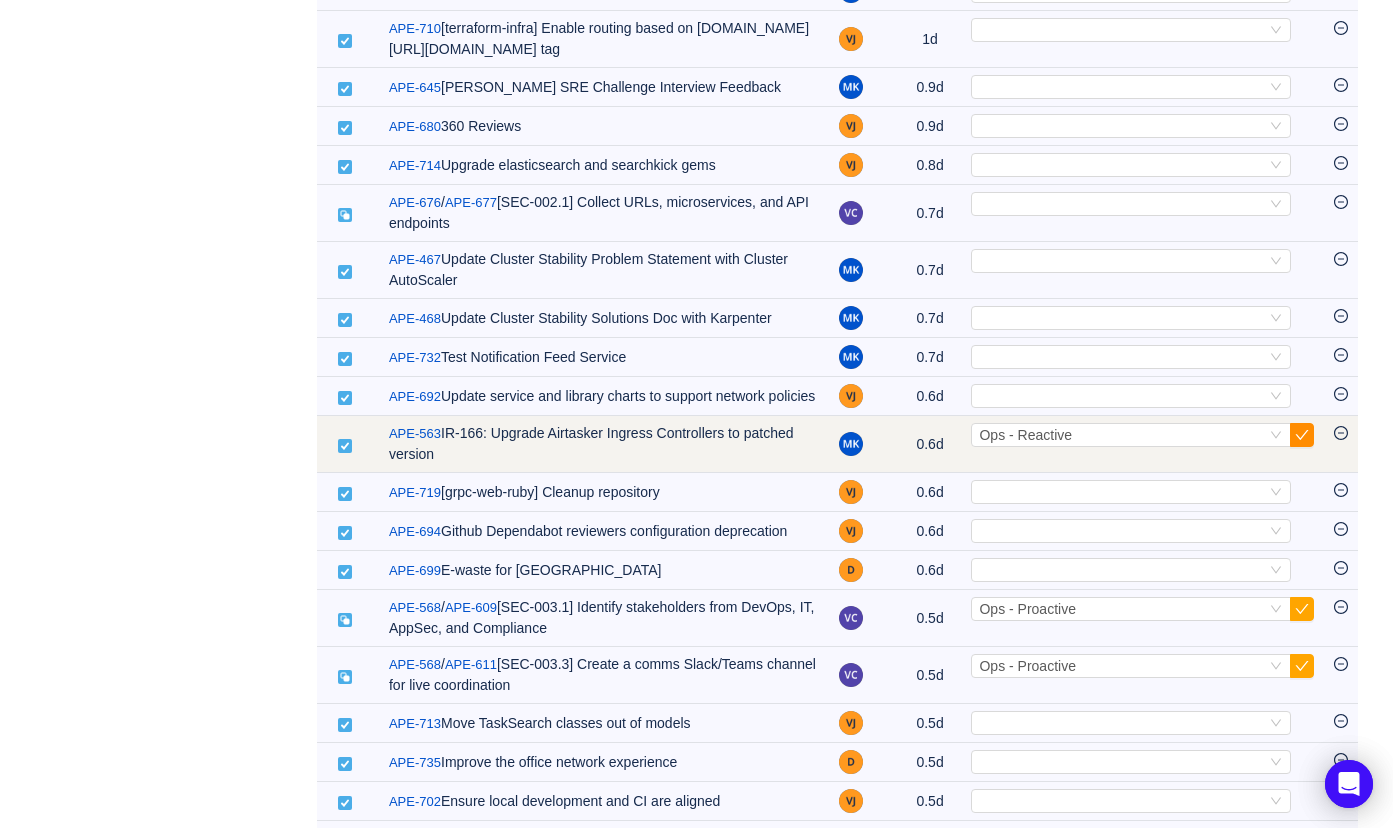 click at bounding box center (1302, 435) 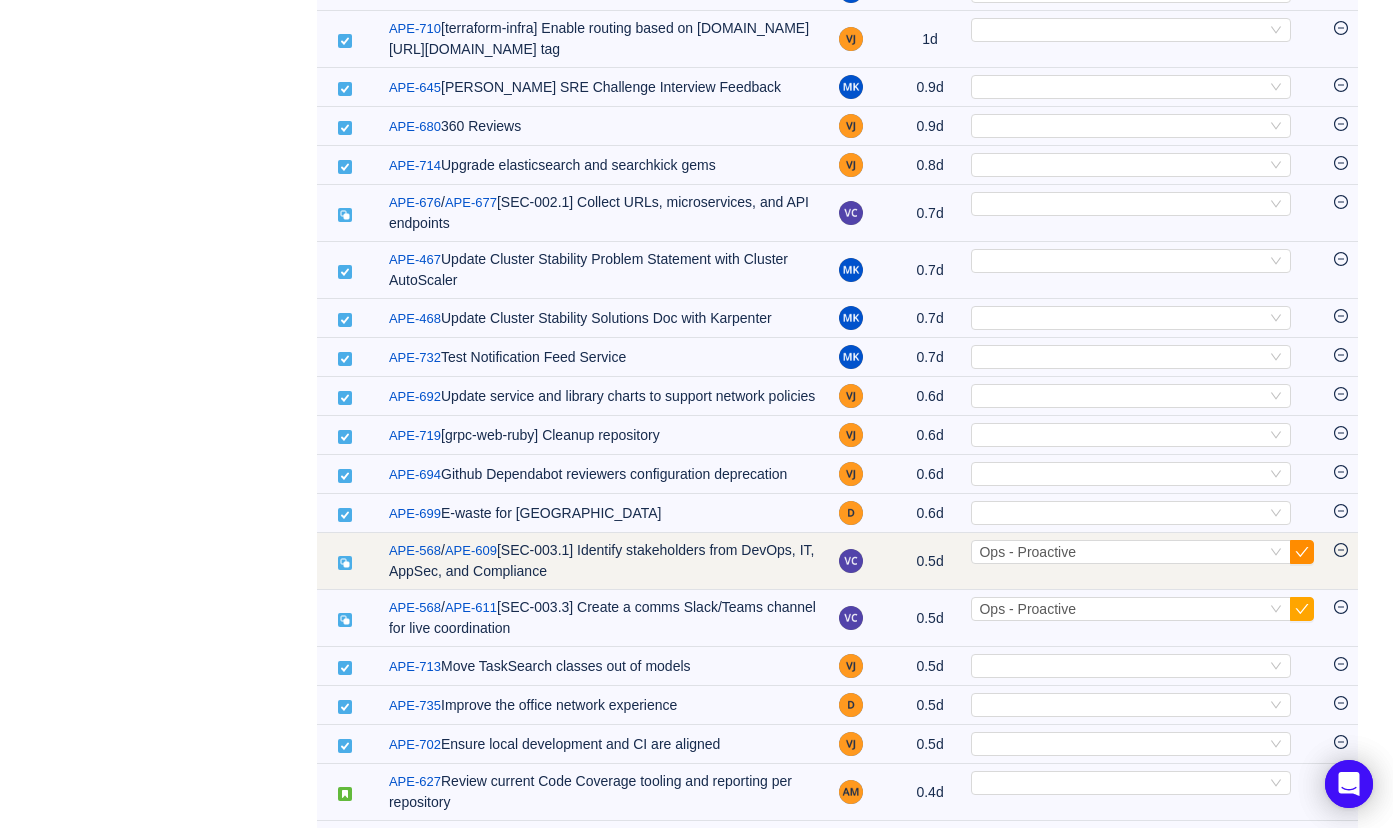 click at bounding box center [1302, 552] 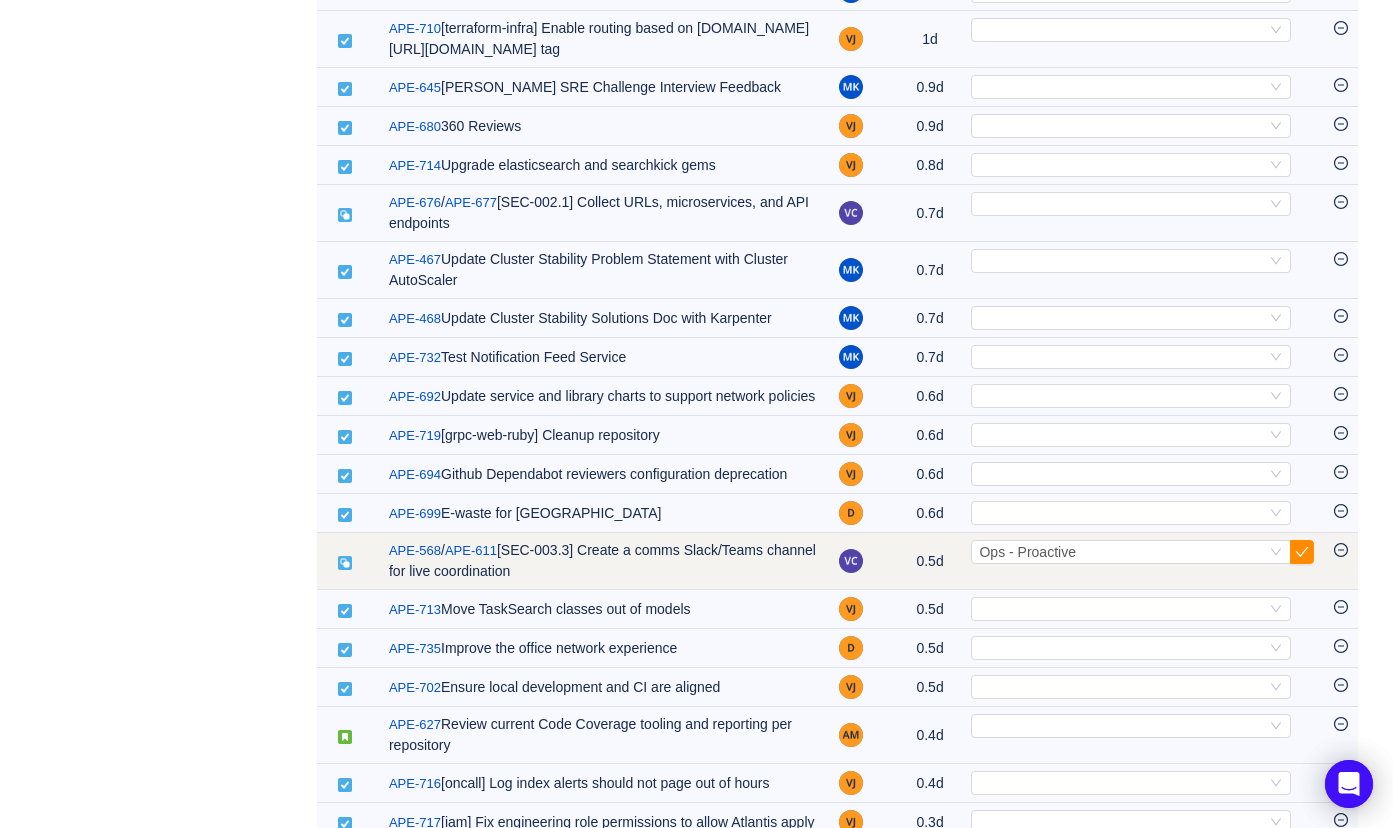 click at bounding box center [1302, 552] 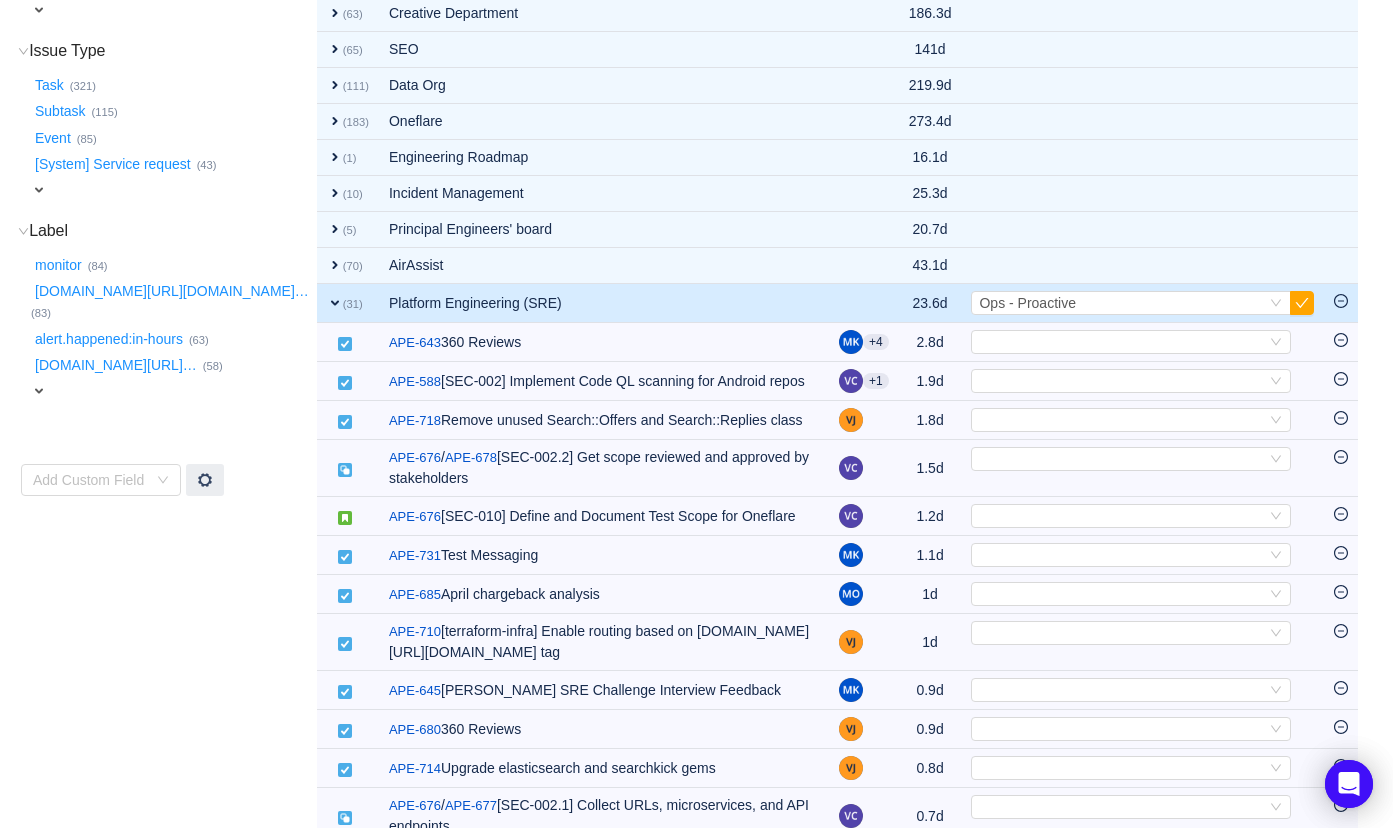scroll, scrollTop: 438, scrollLeft: 0, axis: vertical 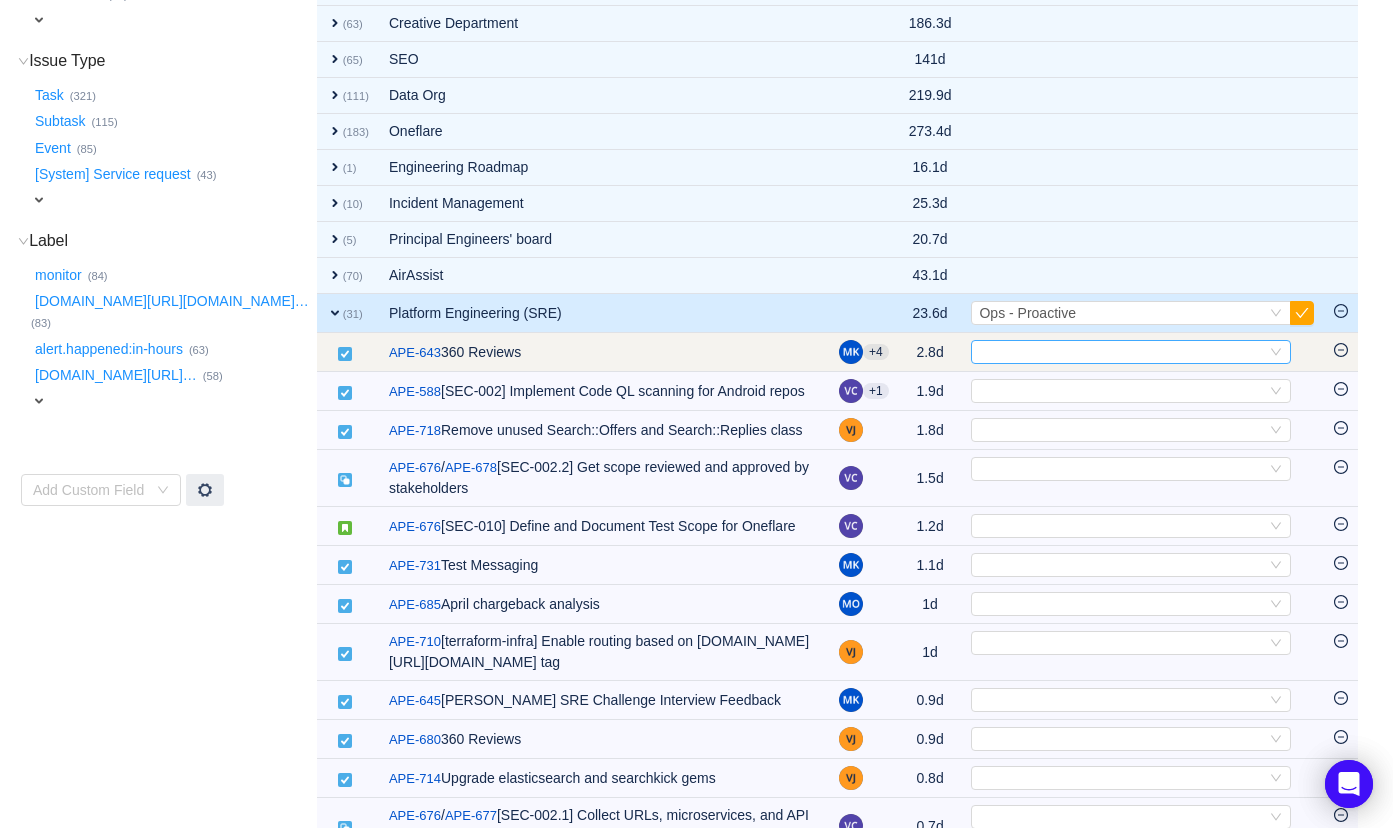 click on "Select" at bounding box center [1122, 352] 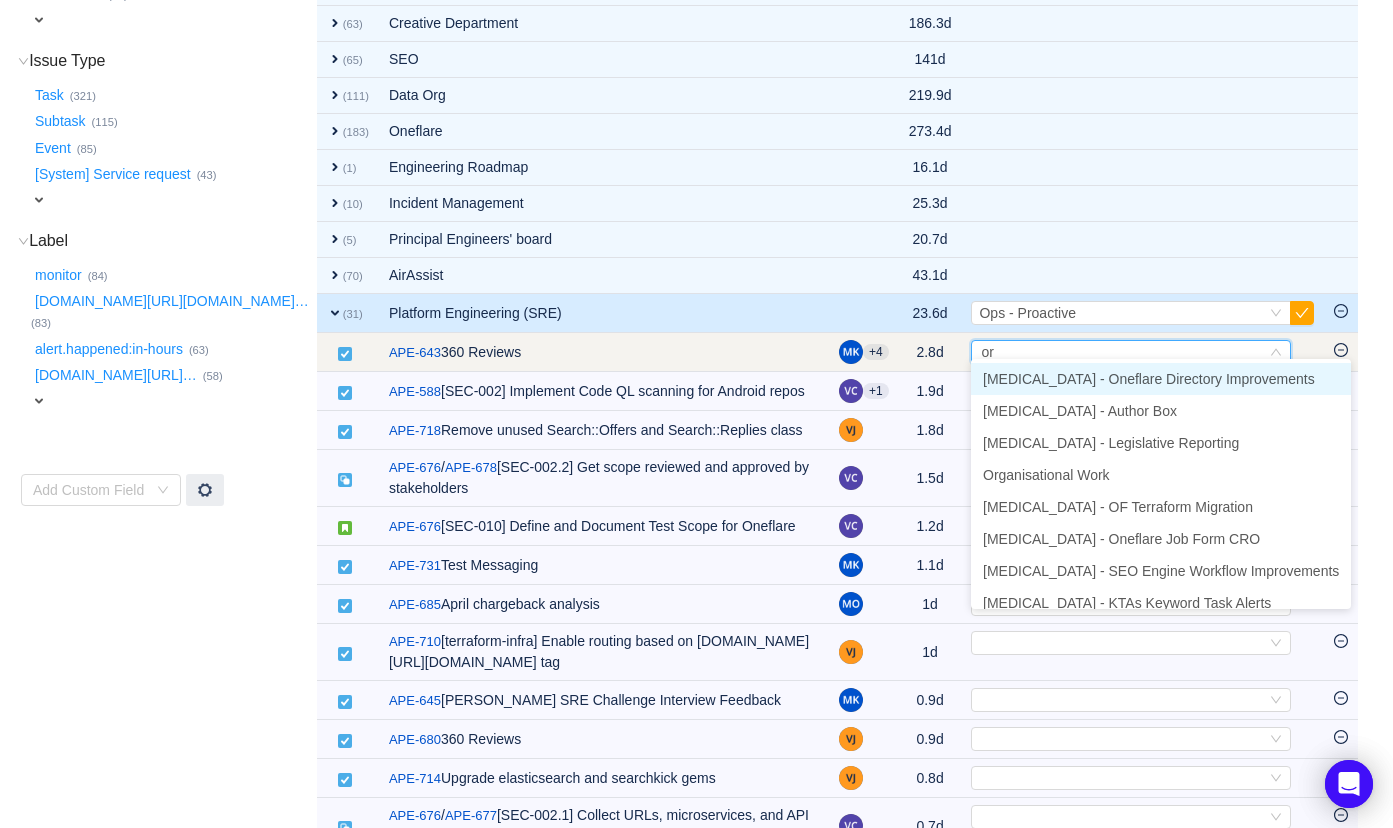 type on "org" 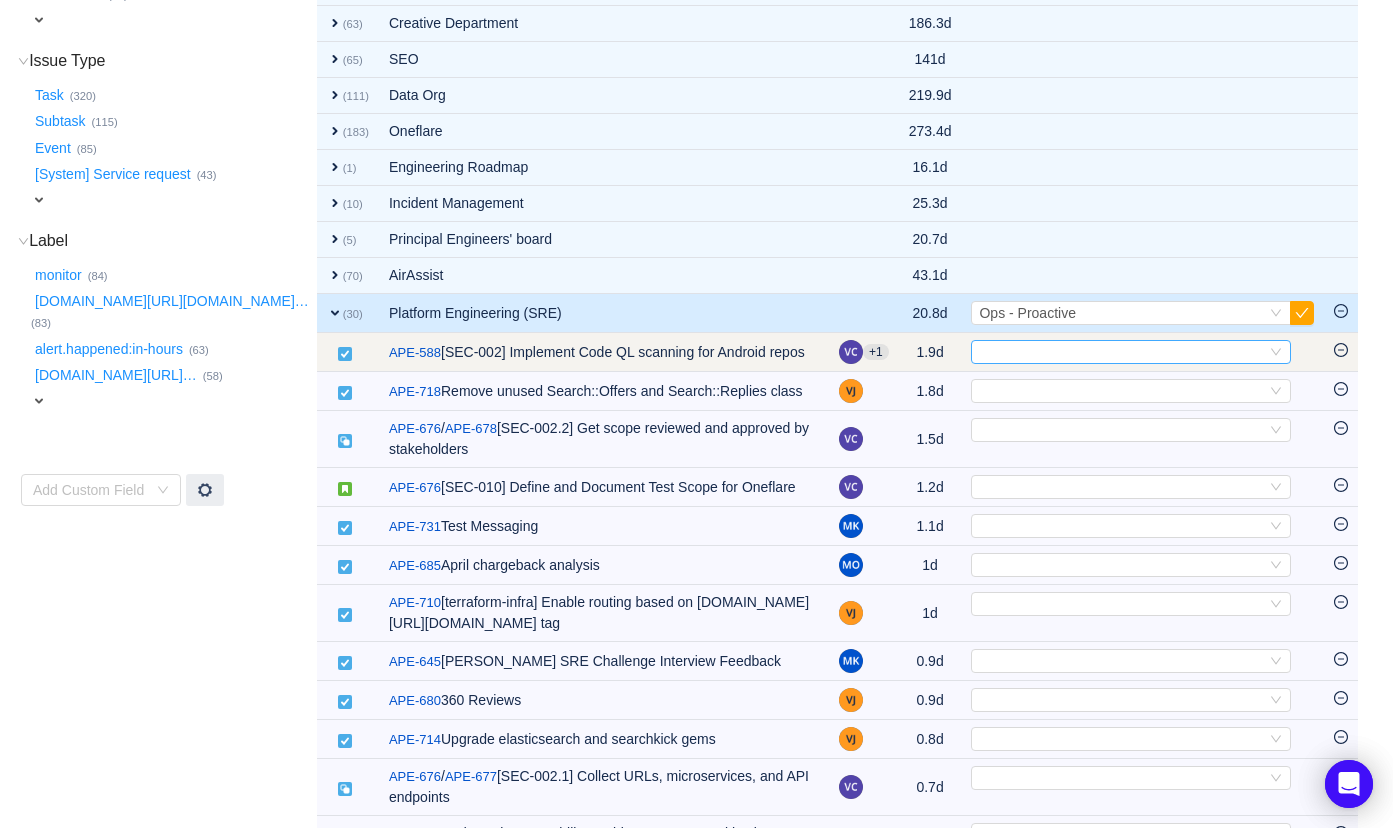 click on "Select" at bounding box center [1122, 352] 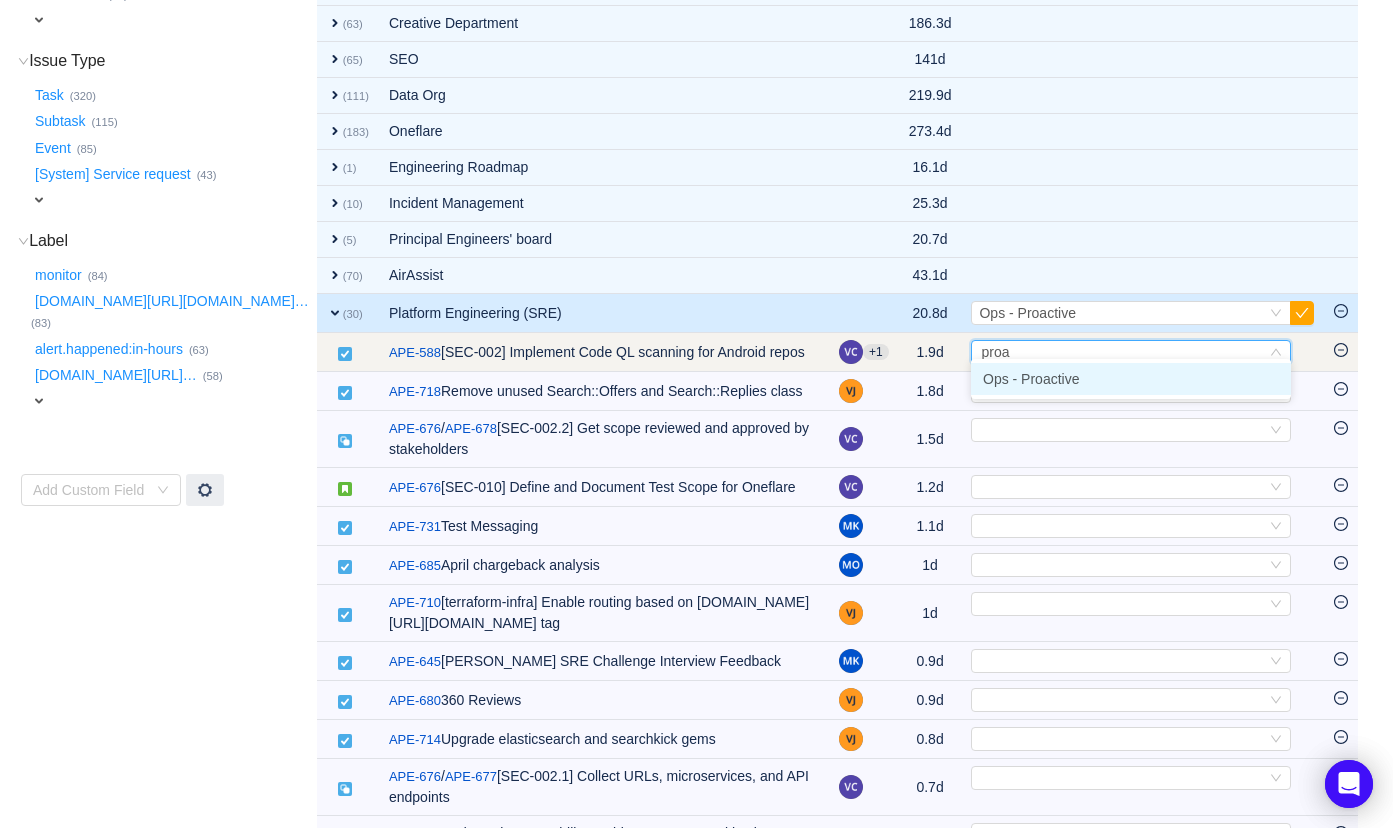 type on "proac" 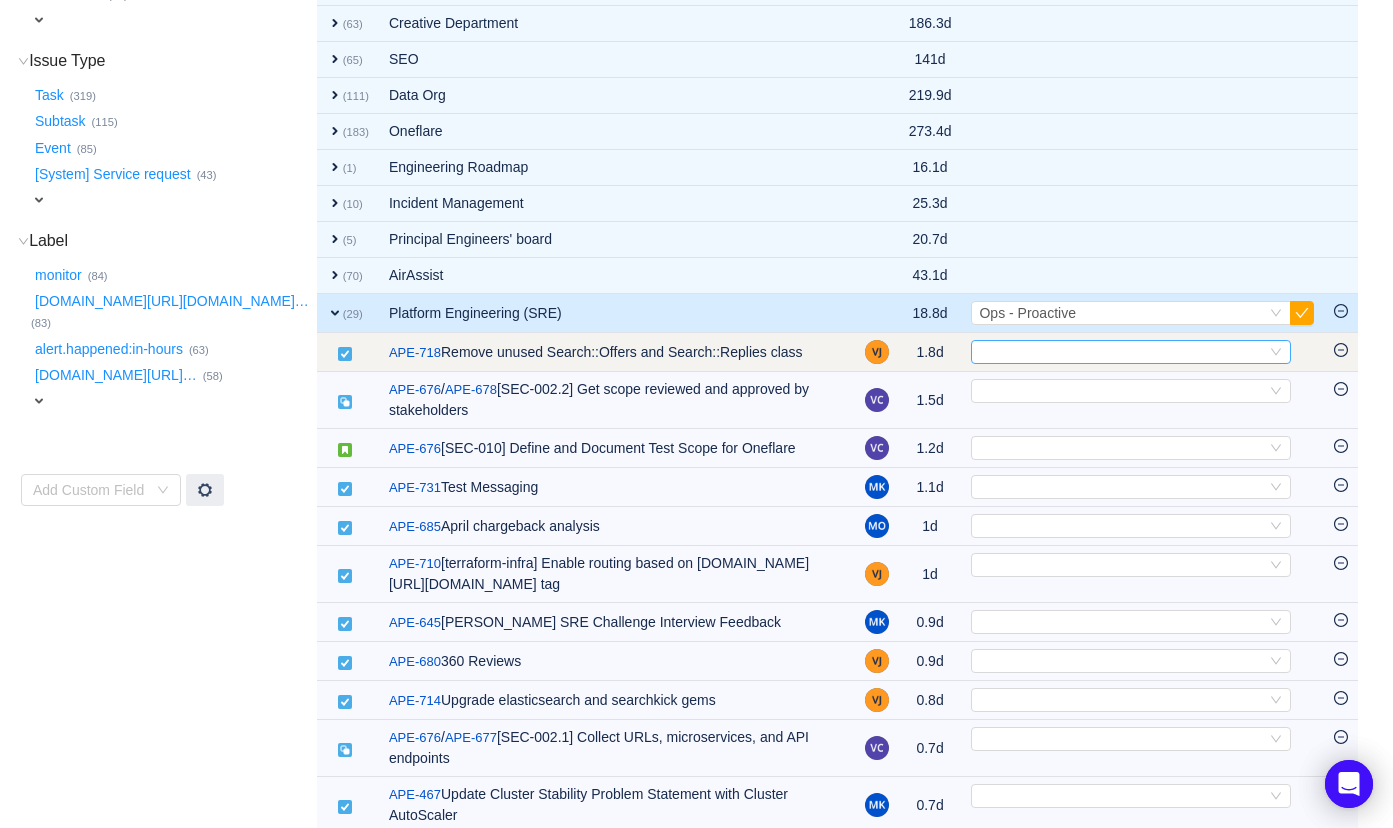 click on "Select" at bounding box center (1122, 352) 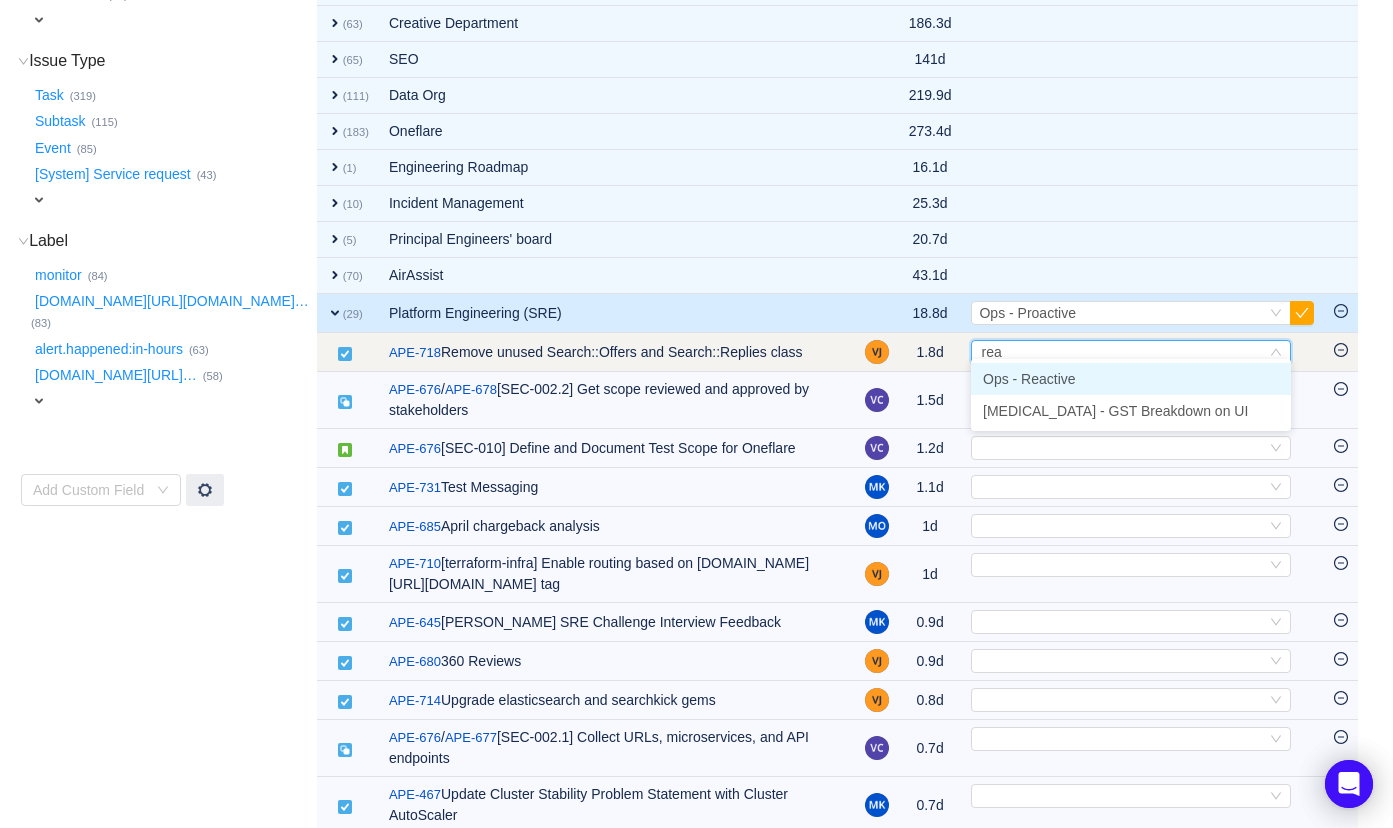 type on "reac" 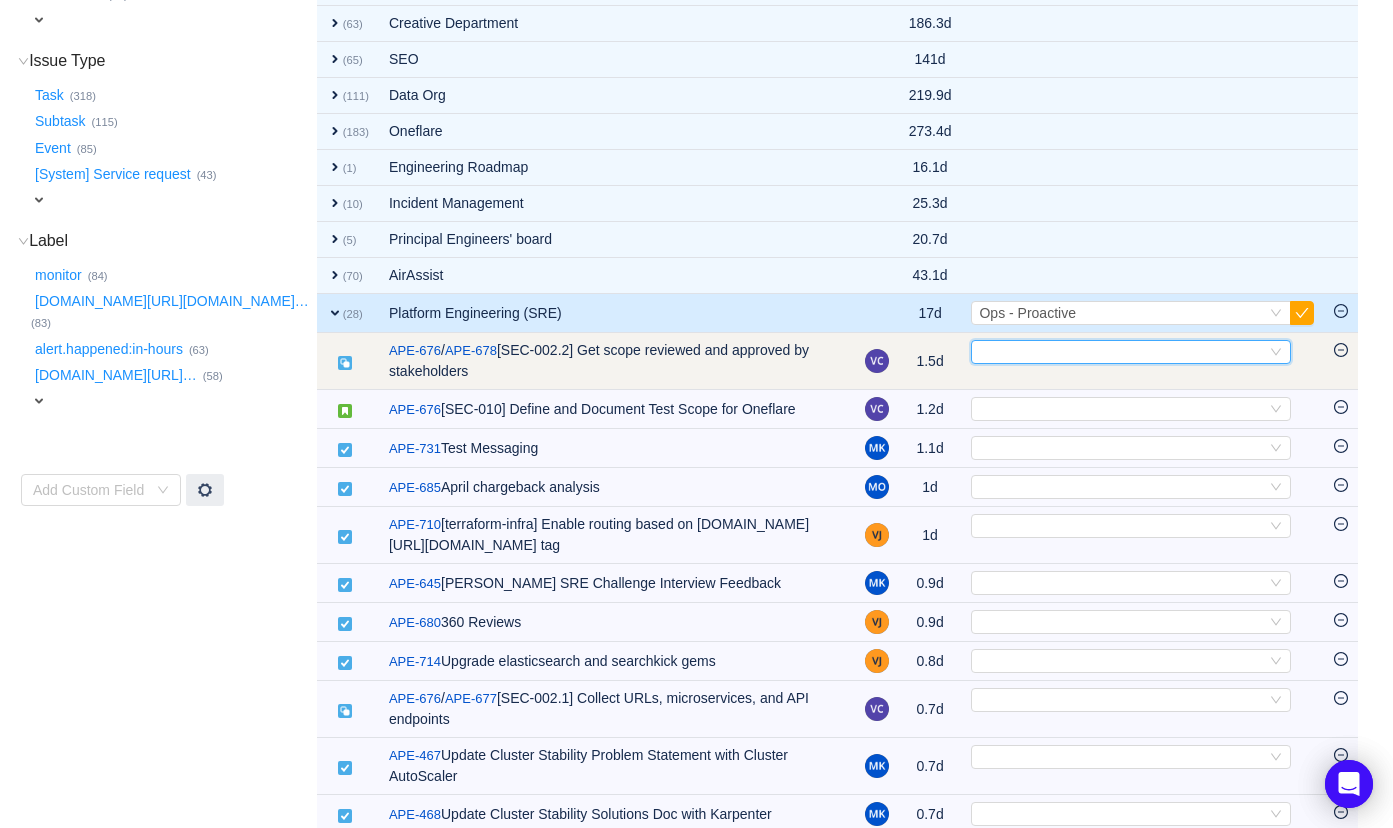 click on "Select" at bounding box center [1122, 352] 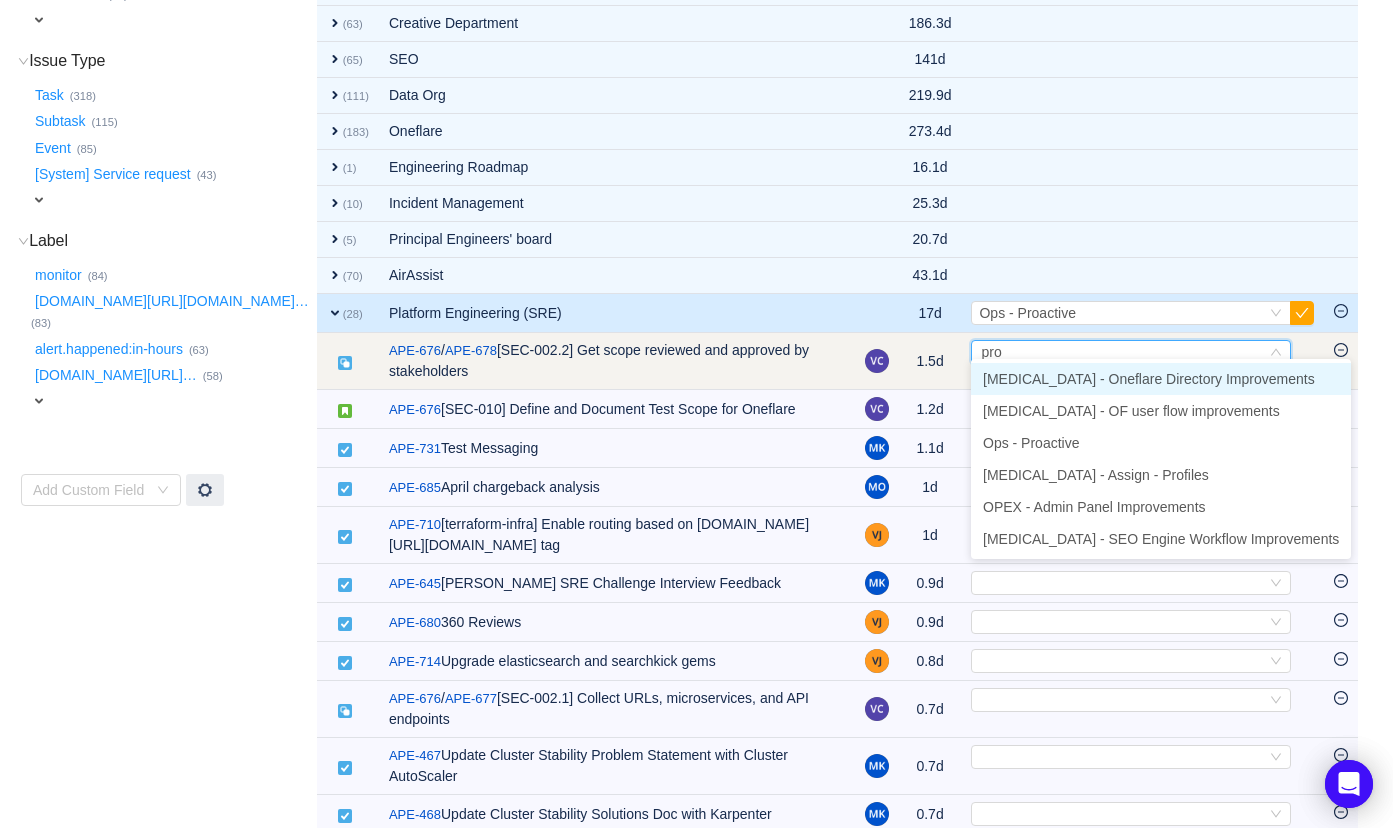 type on "proa" 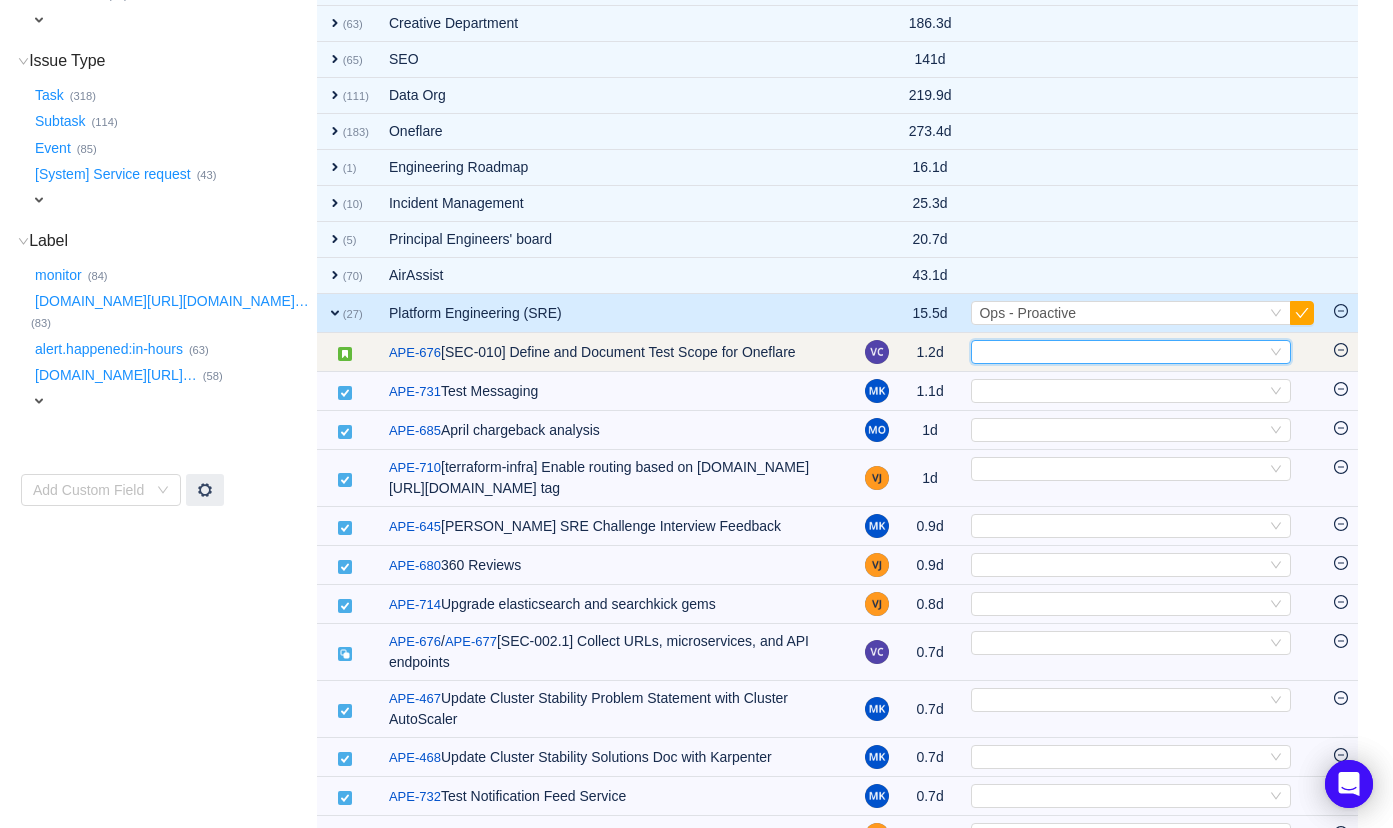 click on "Select" at bounding box center [1122, 352] 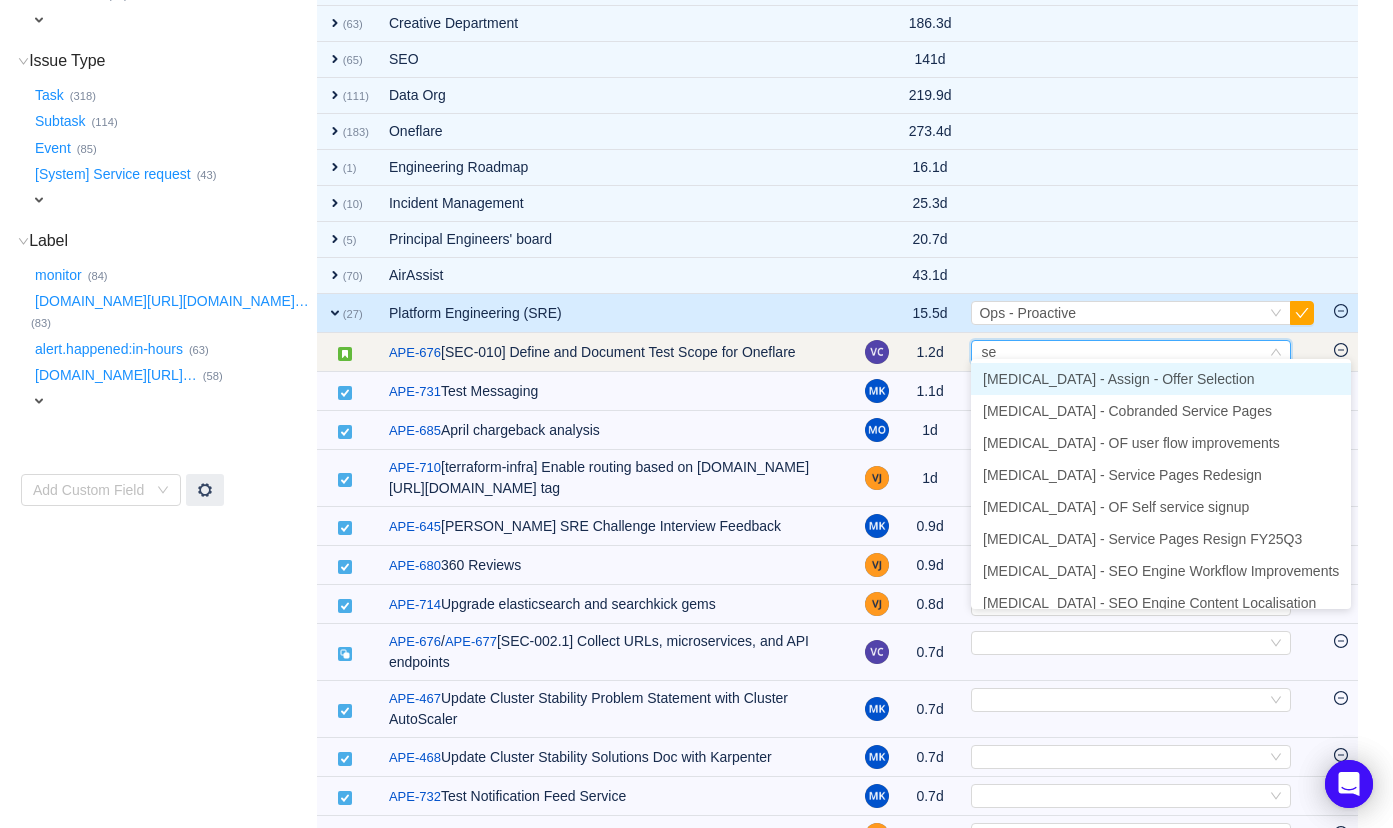 type on "s" 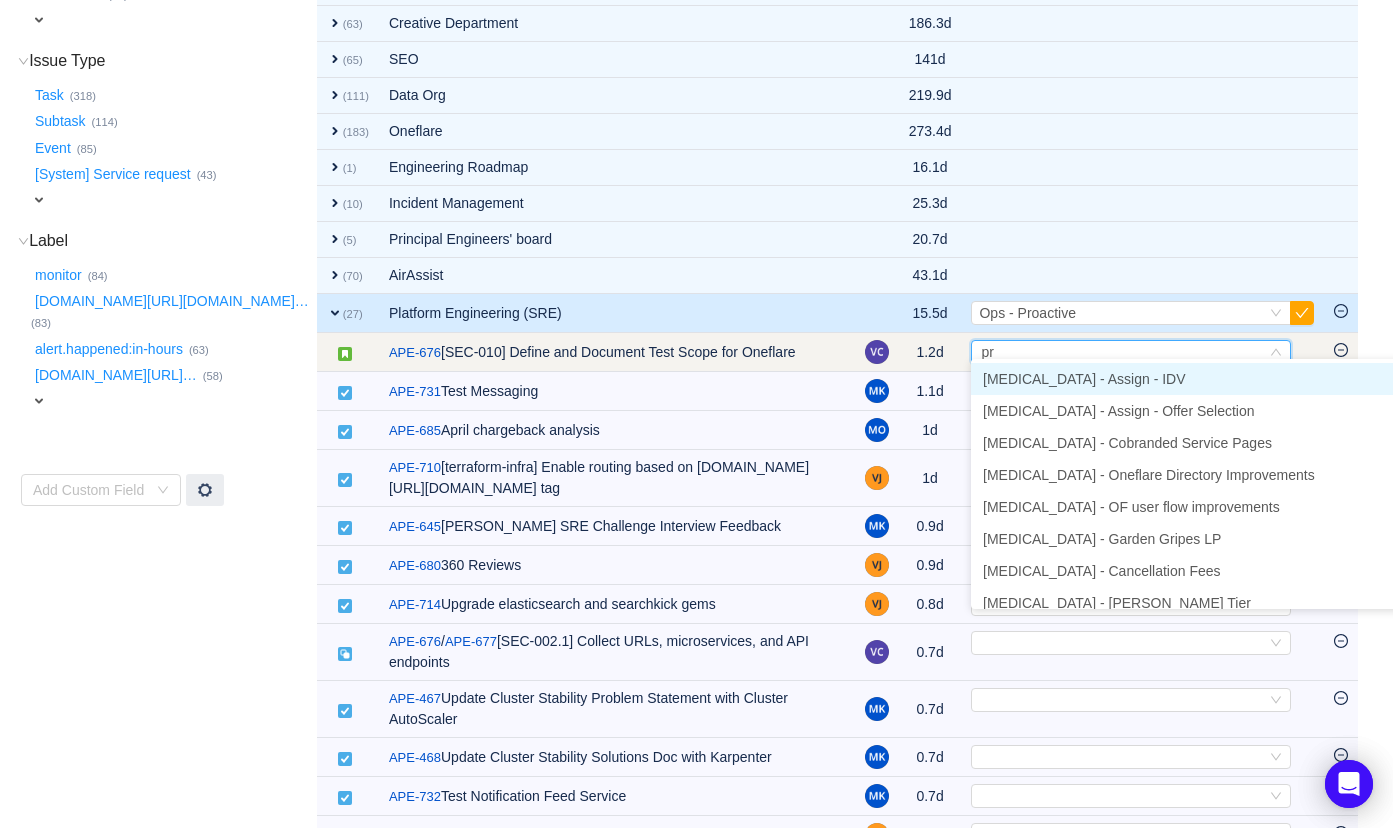 type on "pro" 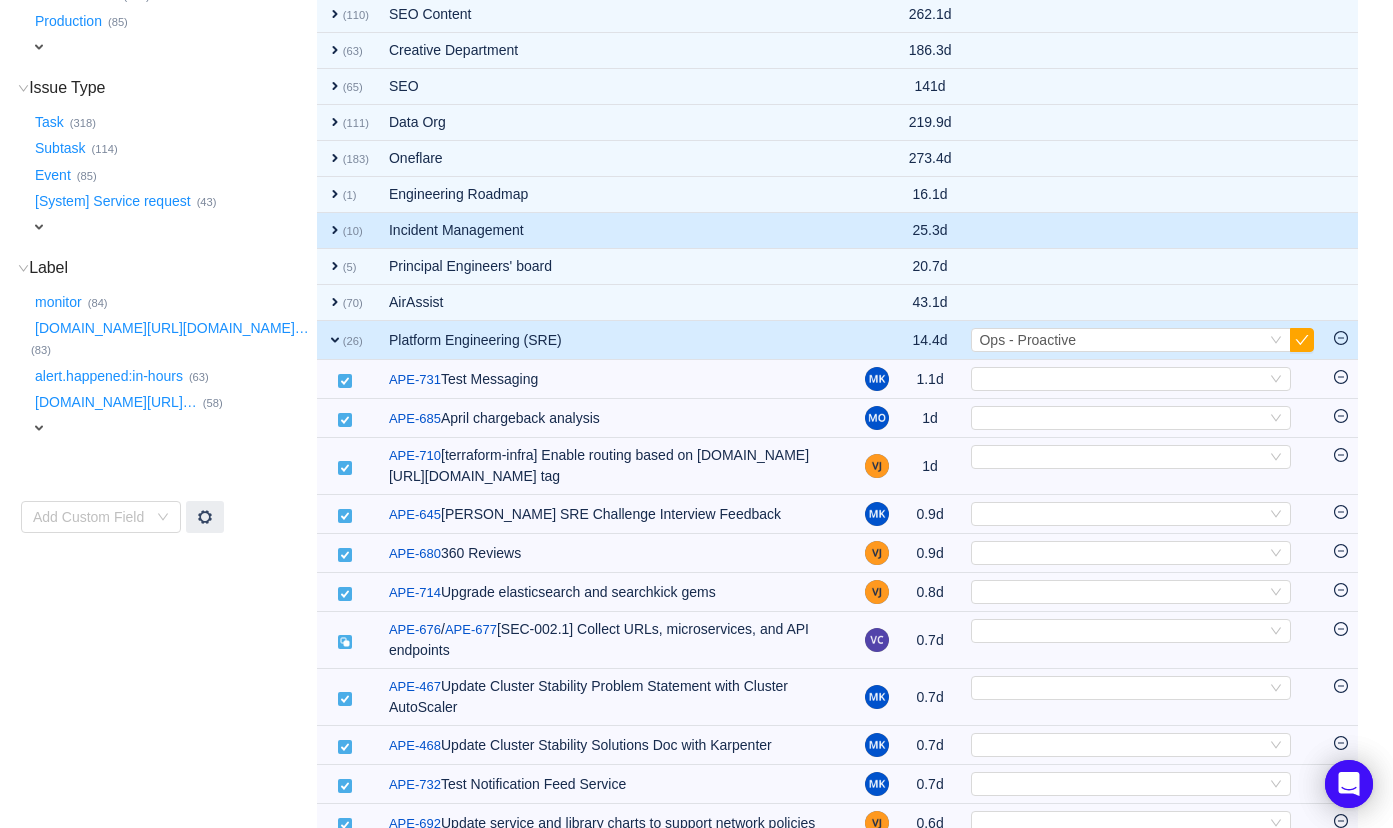 scroll, scrollTop: 467, scrollLeft: 0, axis: vertical 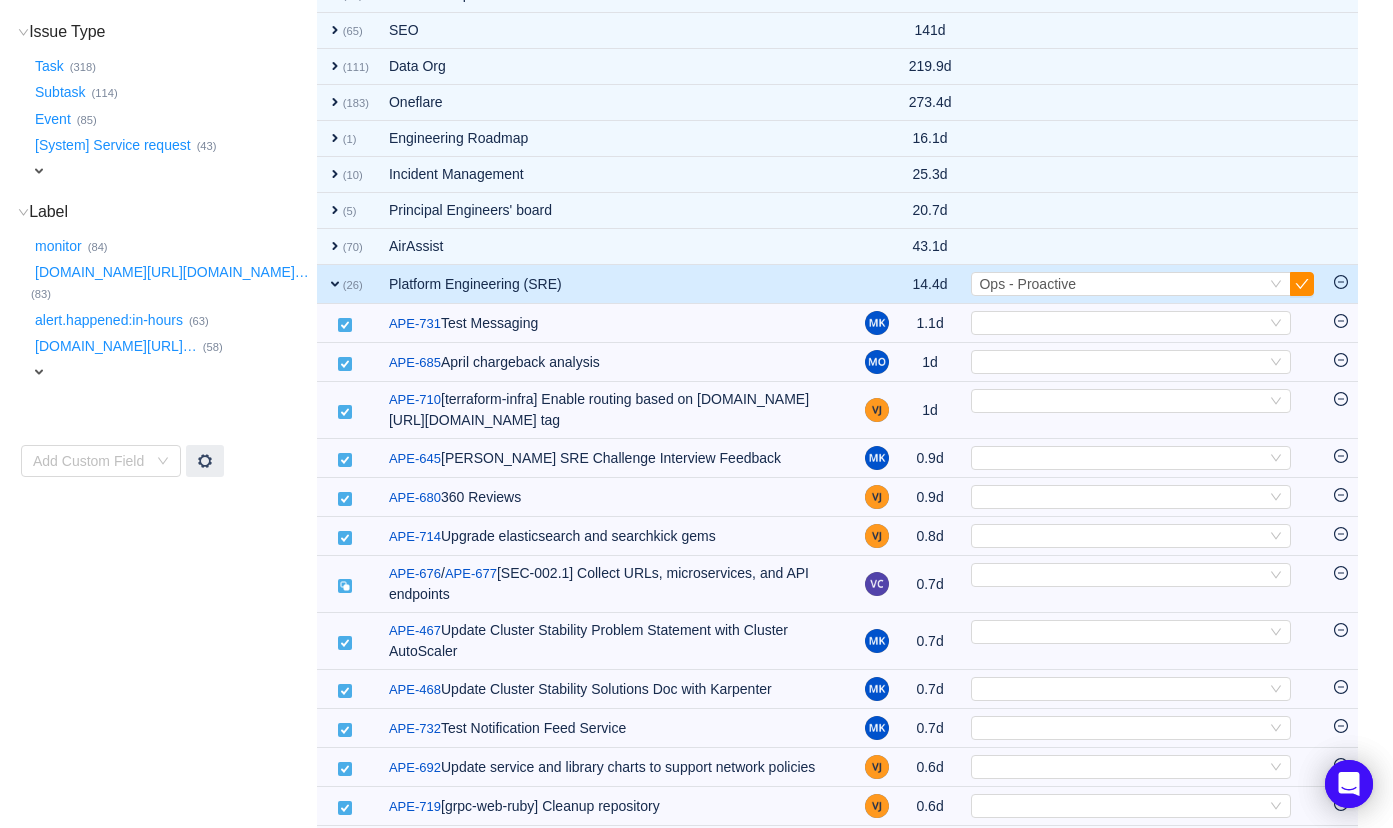 click at bounding box center [1302, 284] 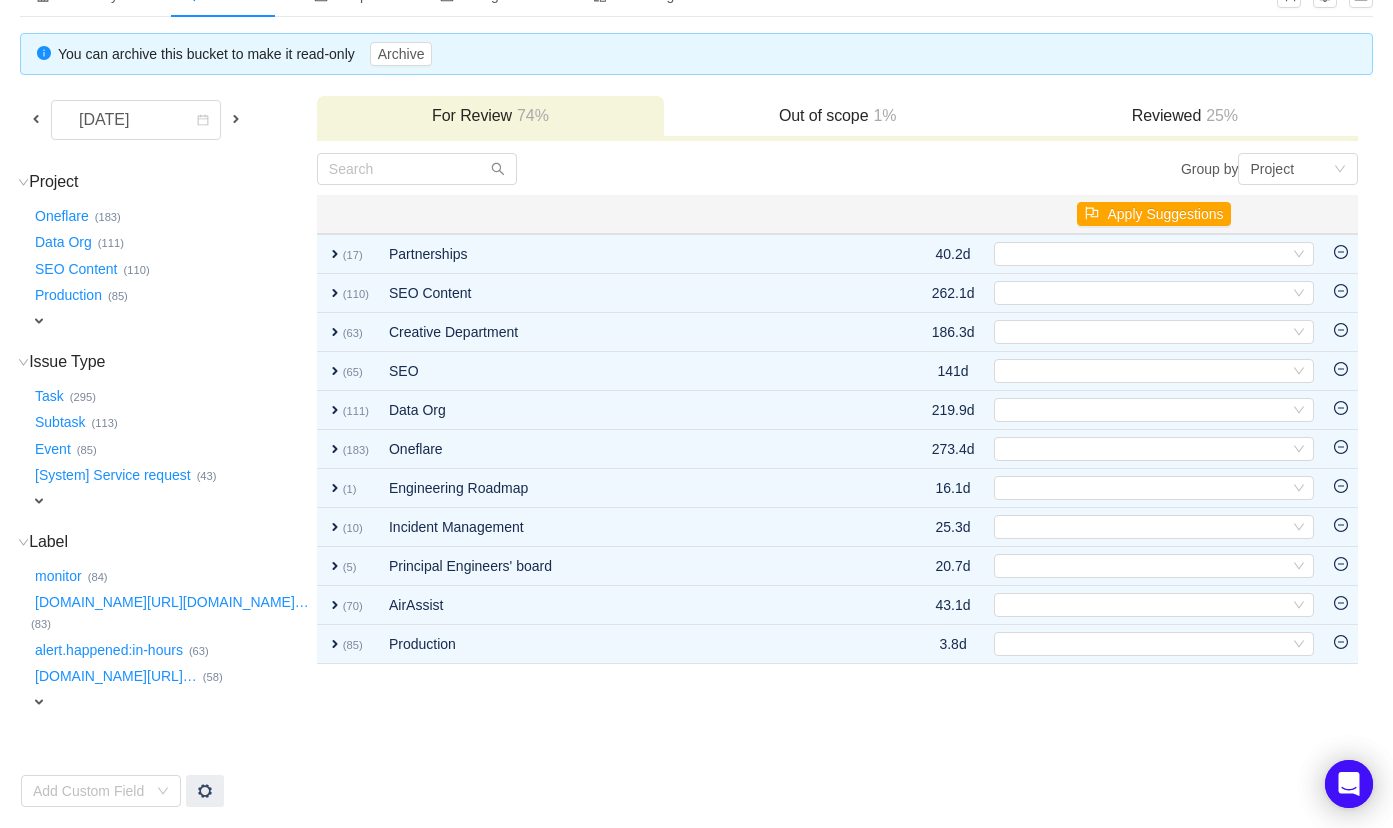 scroll, scrollTop: 114, scrollLeft: 0, axis: vertical 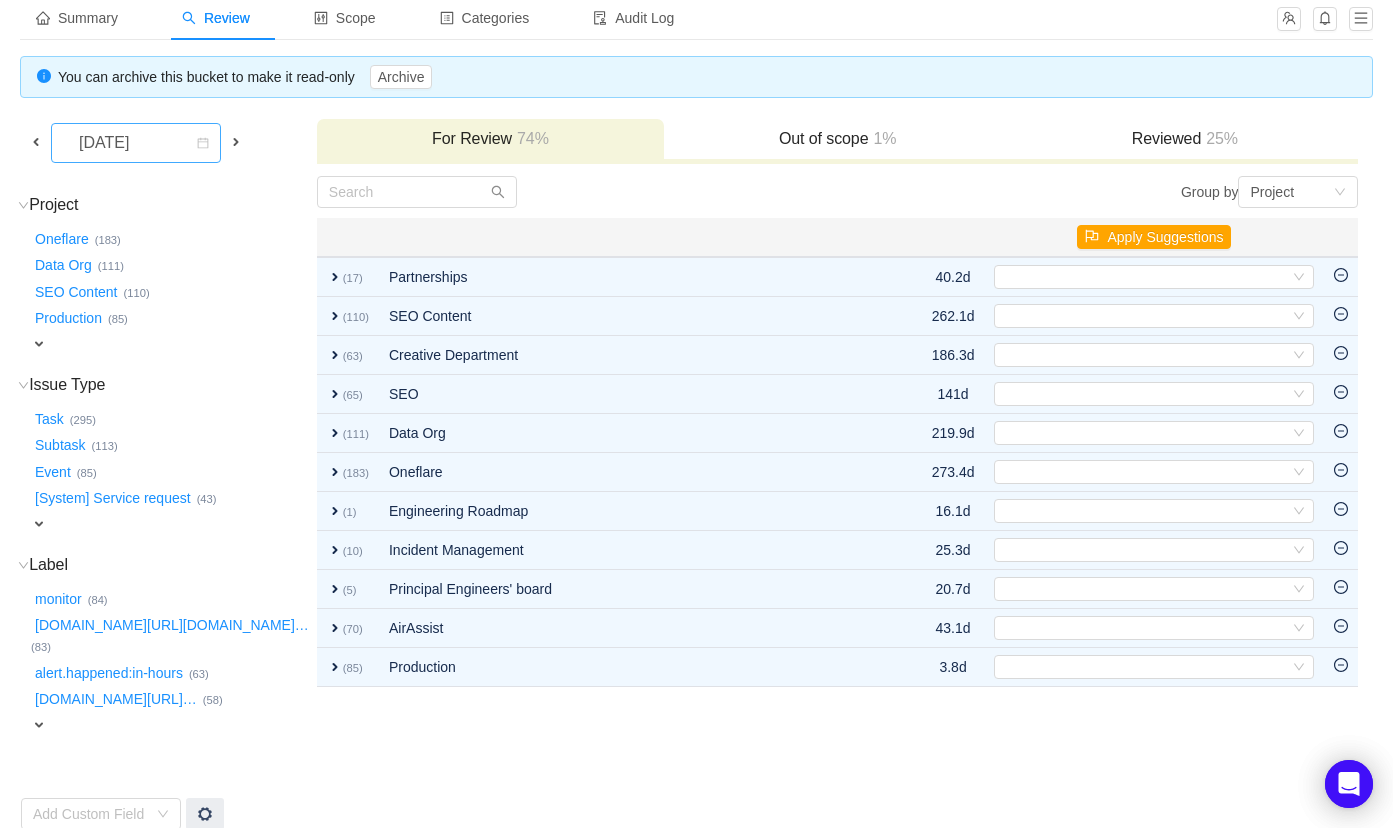 click on "[DATE]" at bounding box center (129, 143) 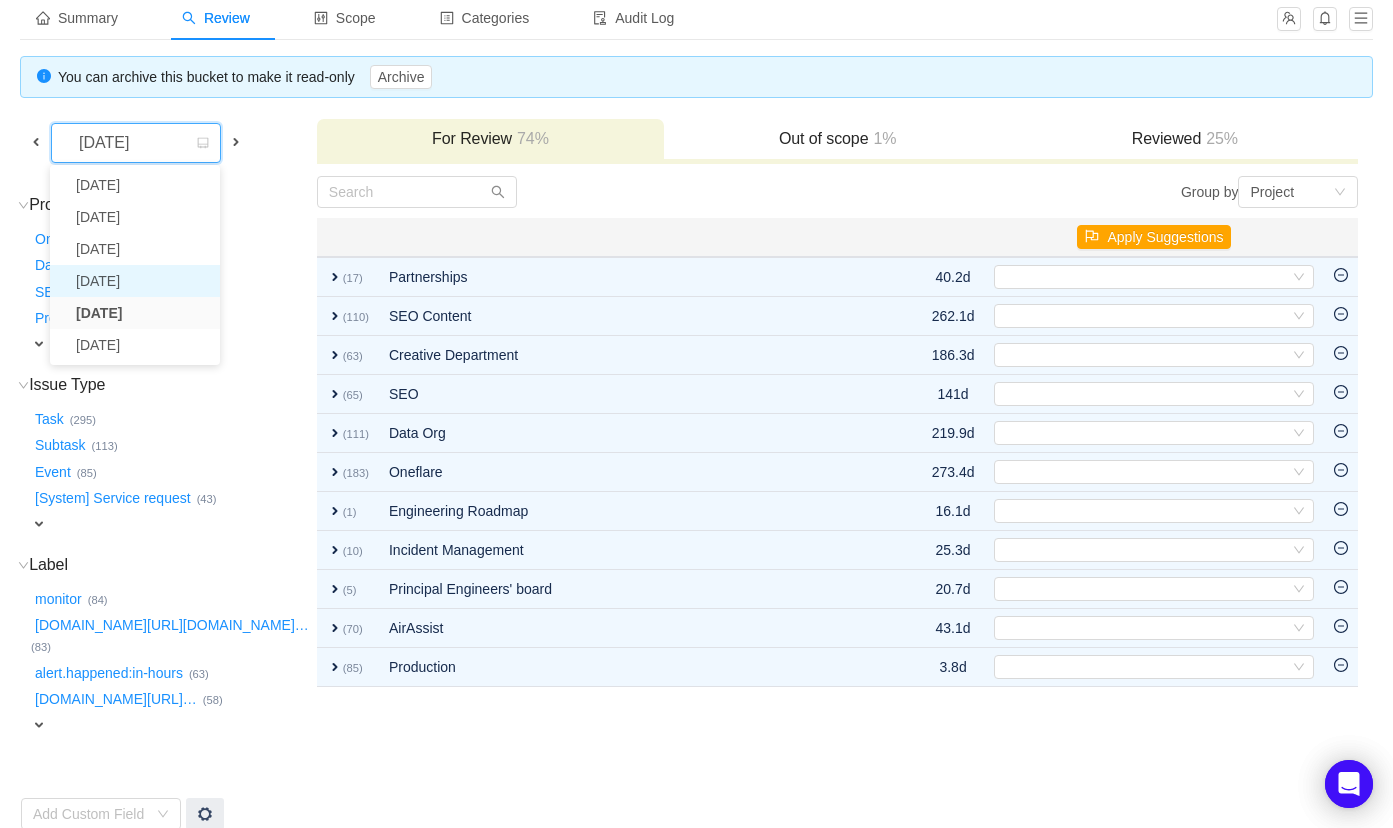 click on "[DATE]" at bounding box center [135, 281] 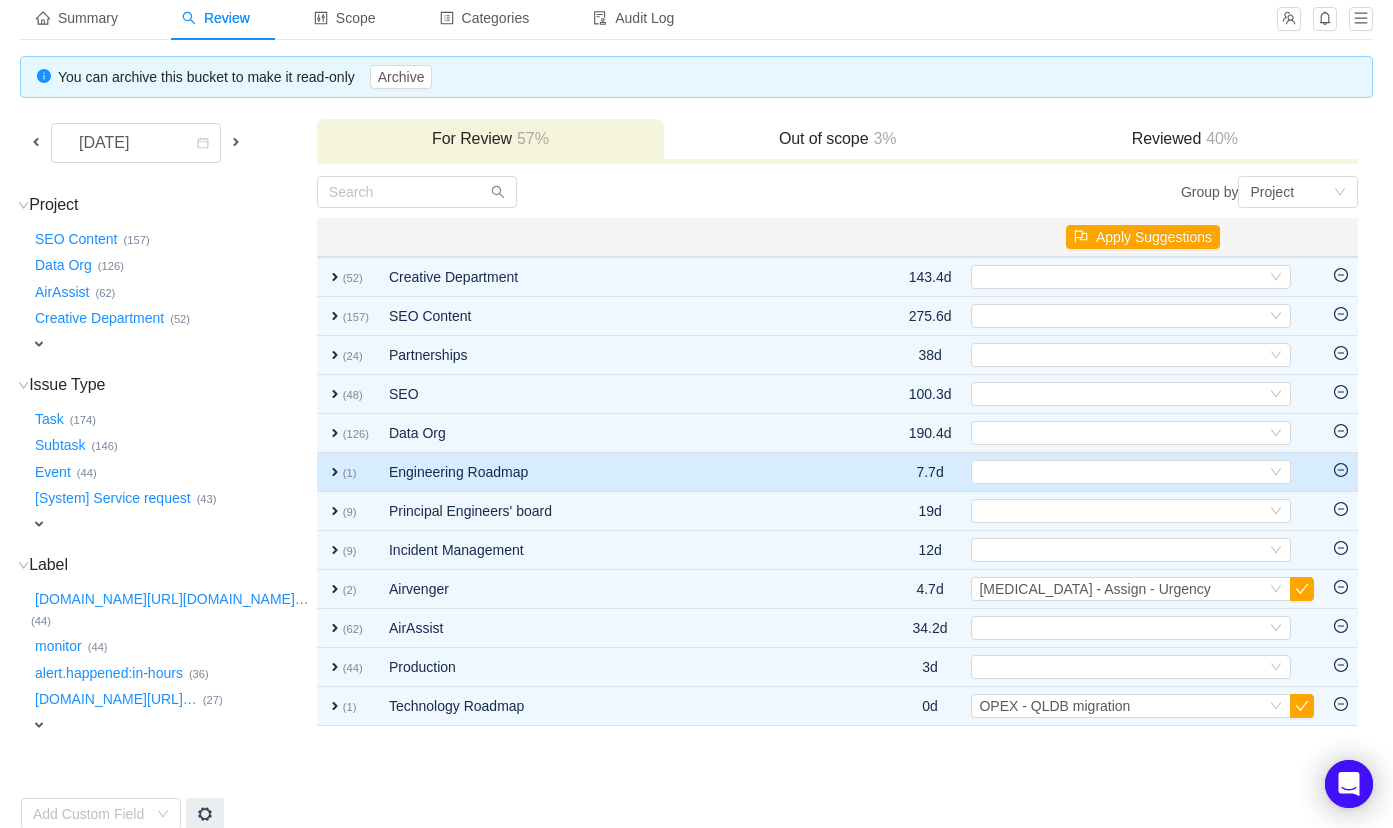 scroll, scrollTop: 0, scrollLeft: 0, axis: both 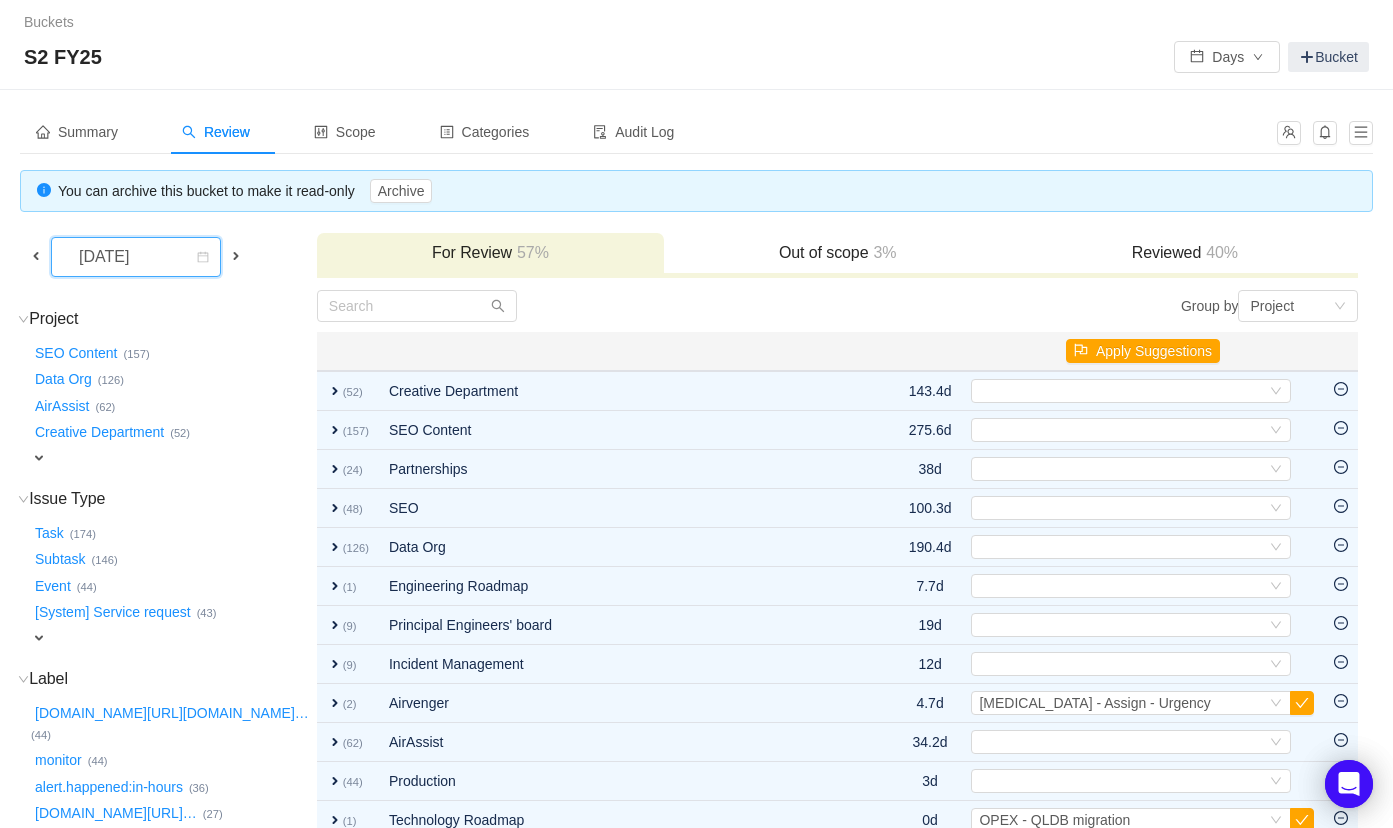 click on "[DATE]" at bounding box center (136, 257) 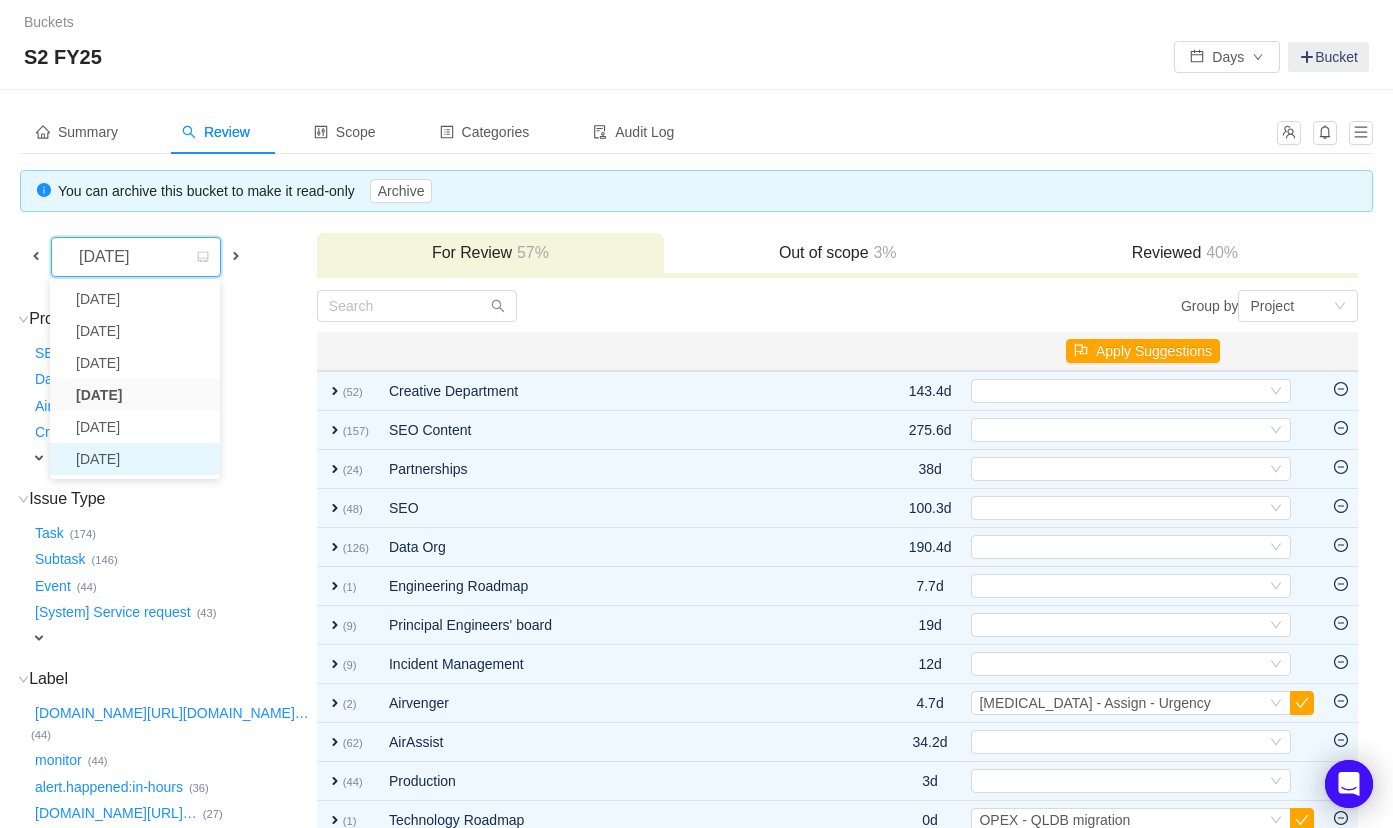 click on "[DATE]" at bounding box center (135, 459) 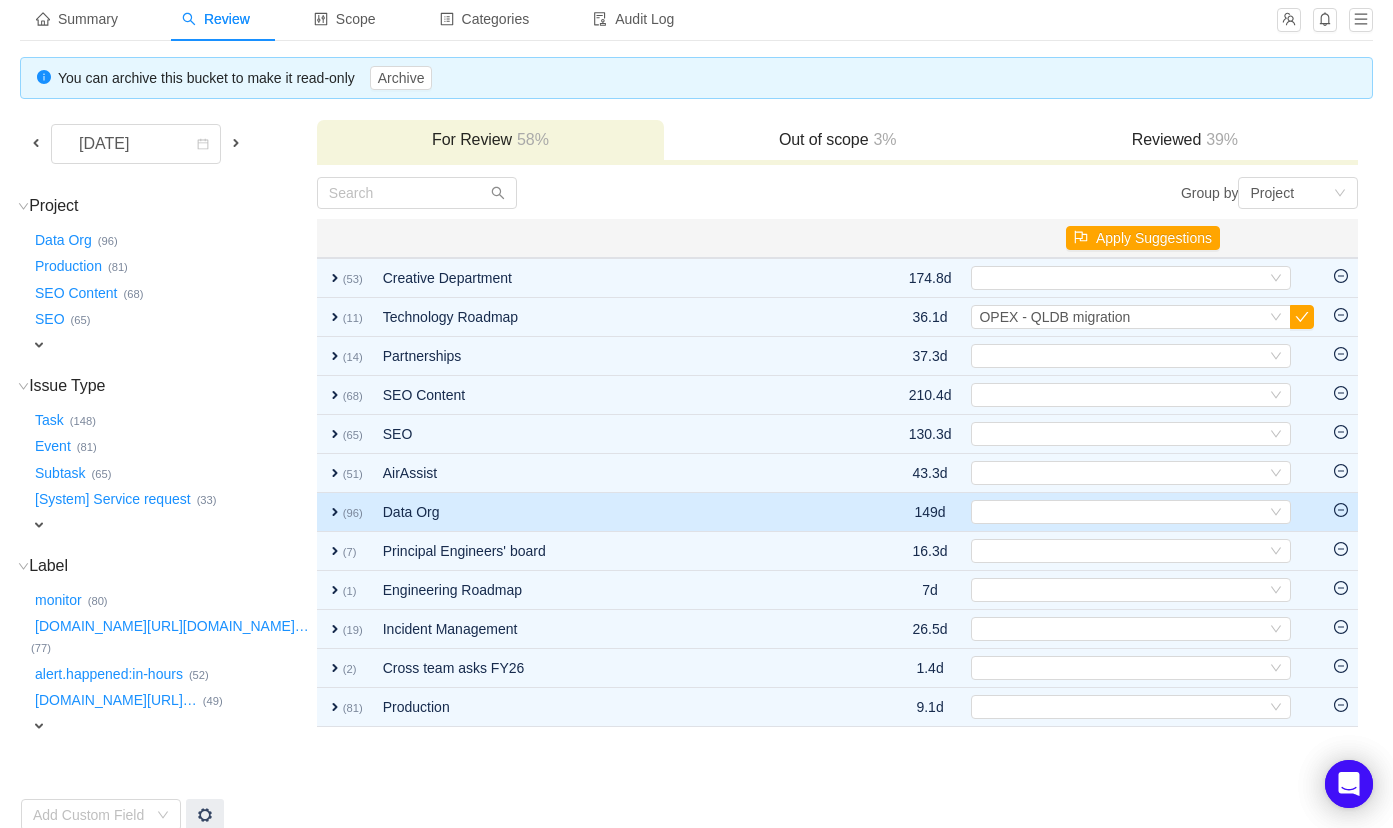 scroll, scrollTop: 114, scrollLeft: 0, axis: vertical 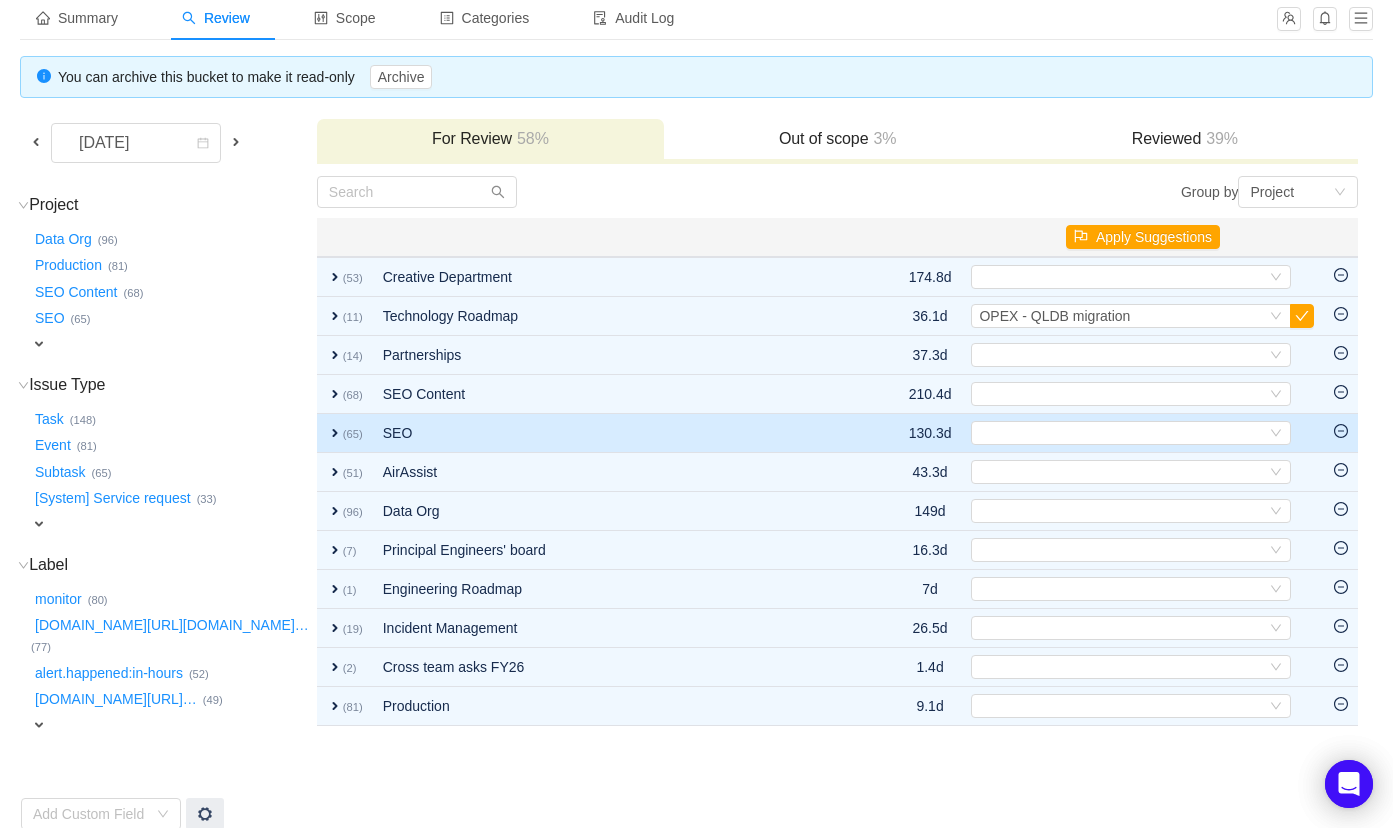 click on "expand" at bounding box center (335, 433) 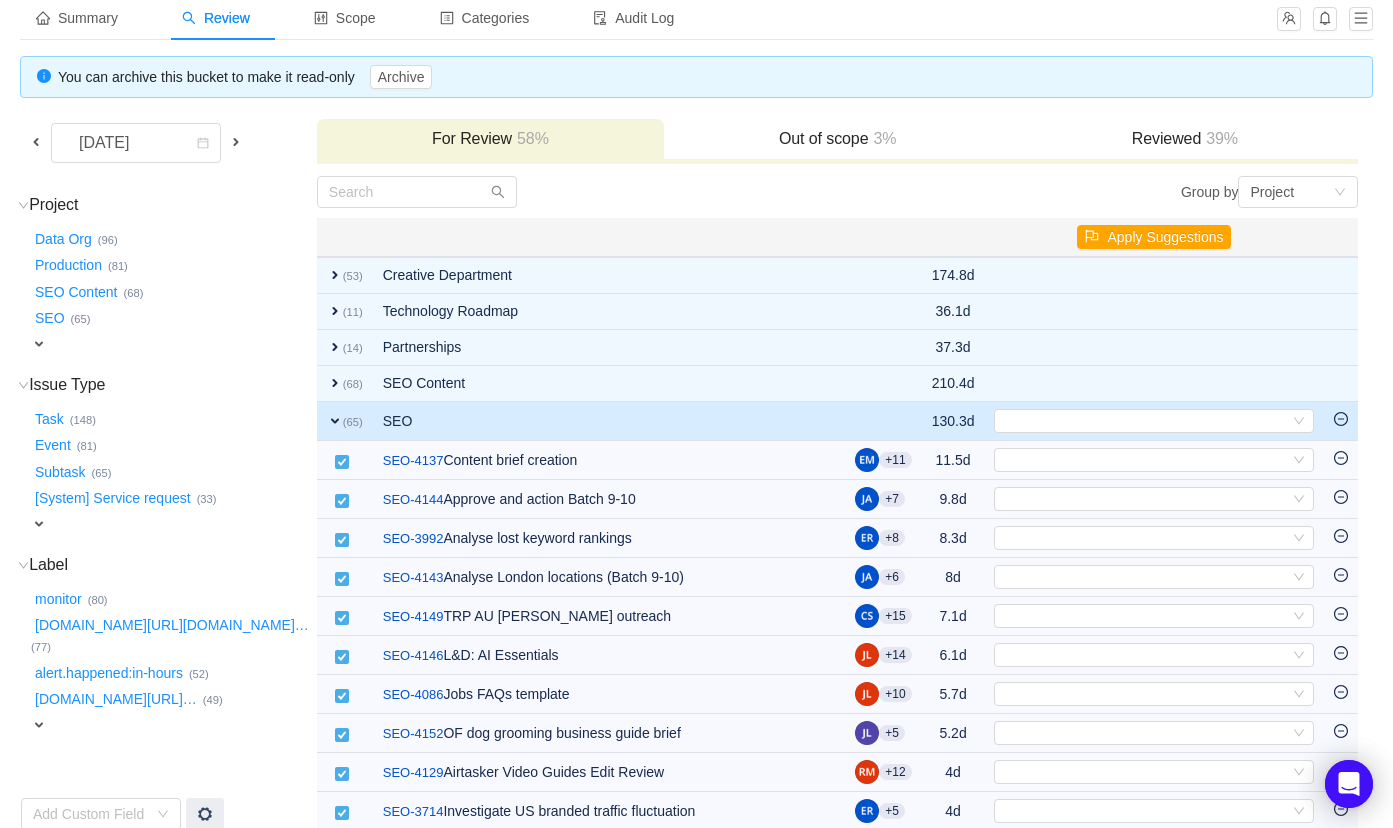 click on "expand" at bounding box center [335, 421] 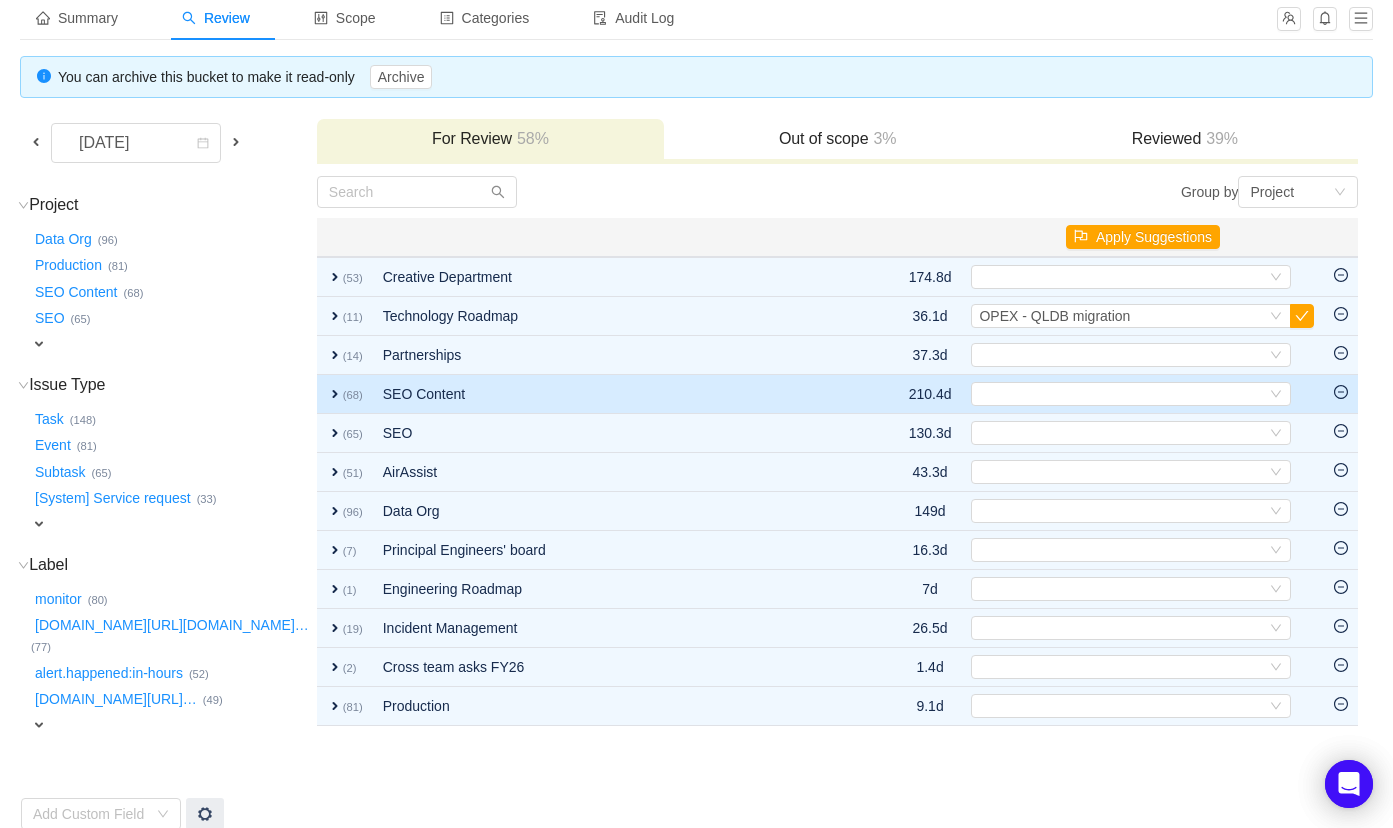 click on "expand" at bounding box center [335, 394] 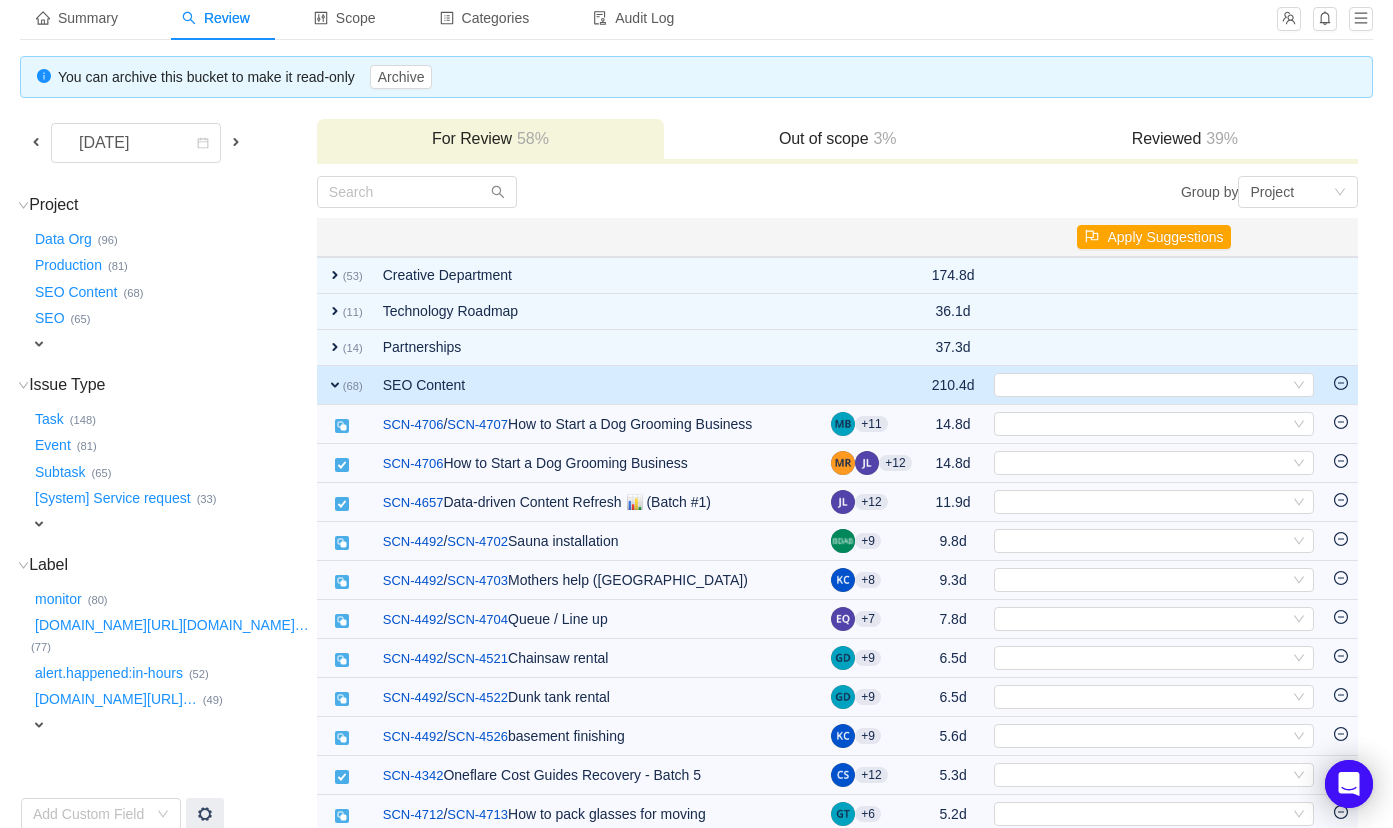 click on "expand" at bounding box center (335, 385) 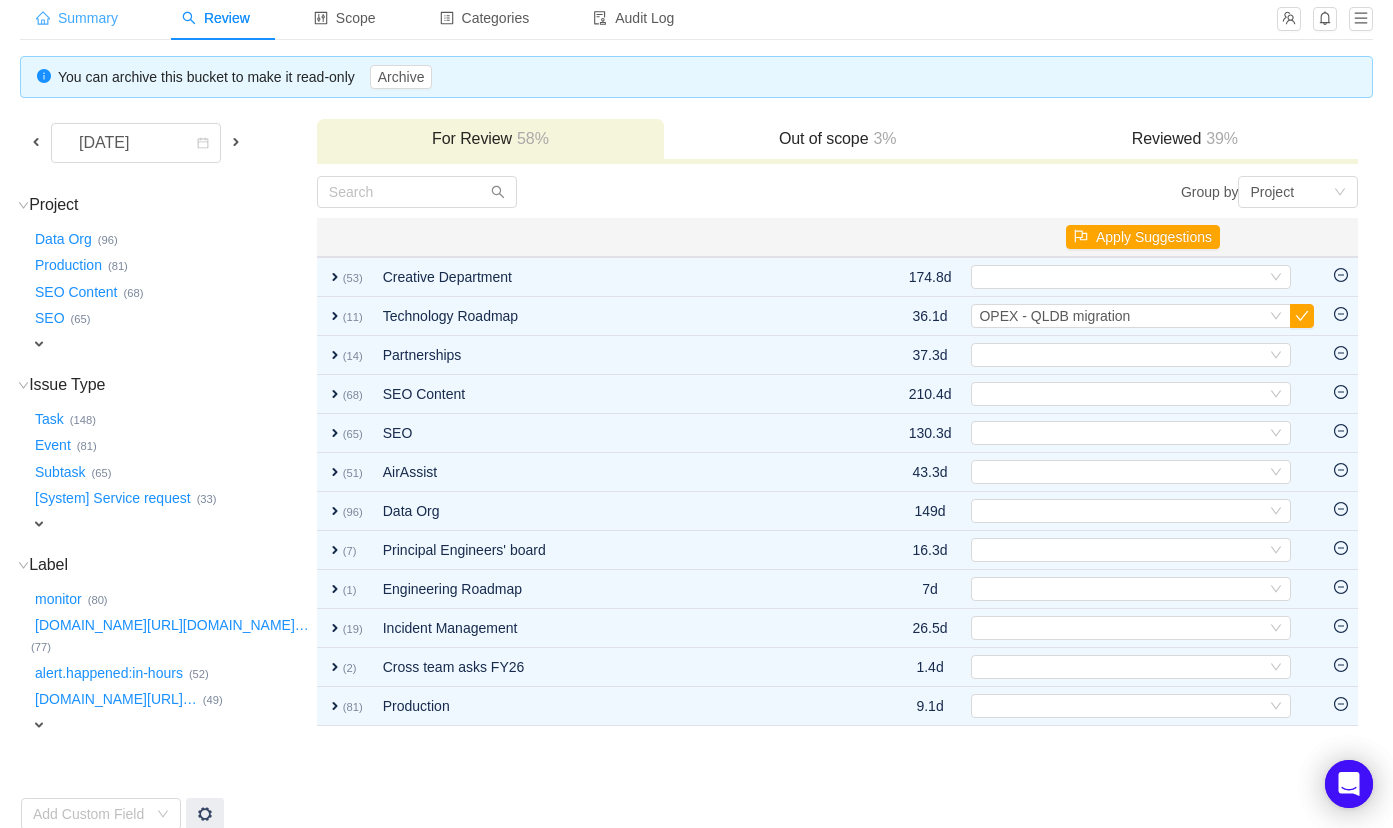 click on "Summary" at bounding box center (77, 18) 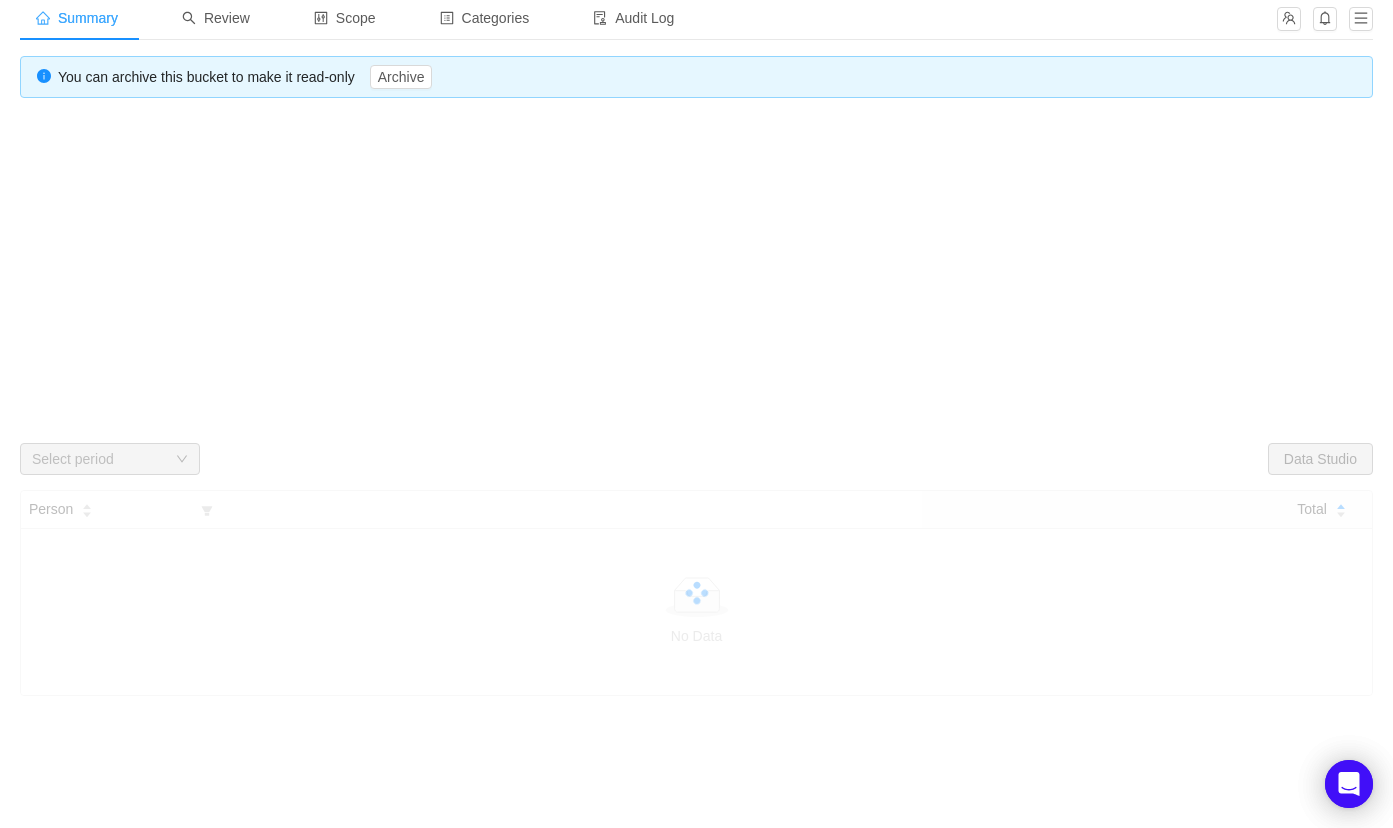 scroll, scrollTop: 0, scrollLeft: 0, axis: both 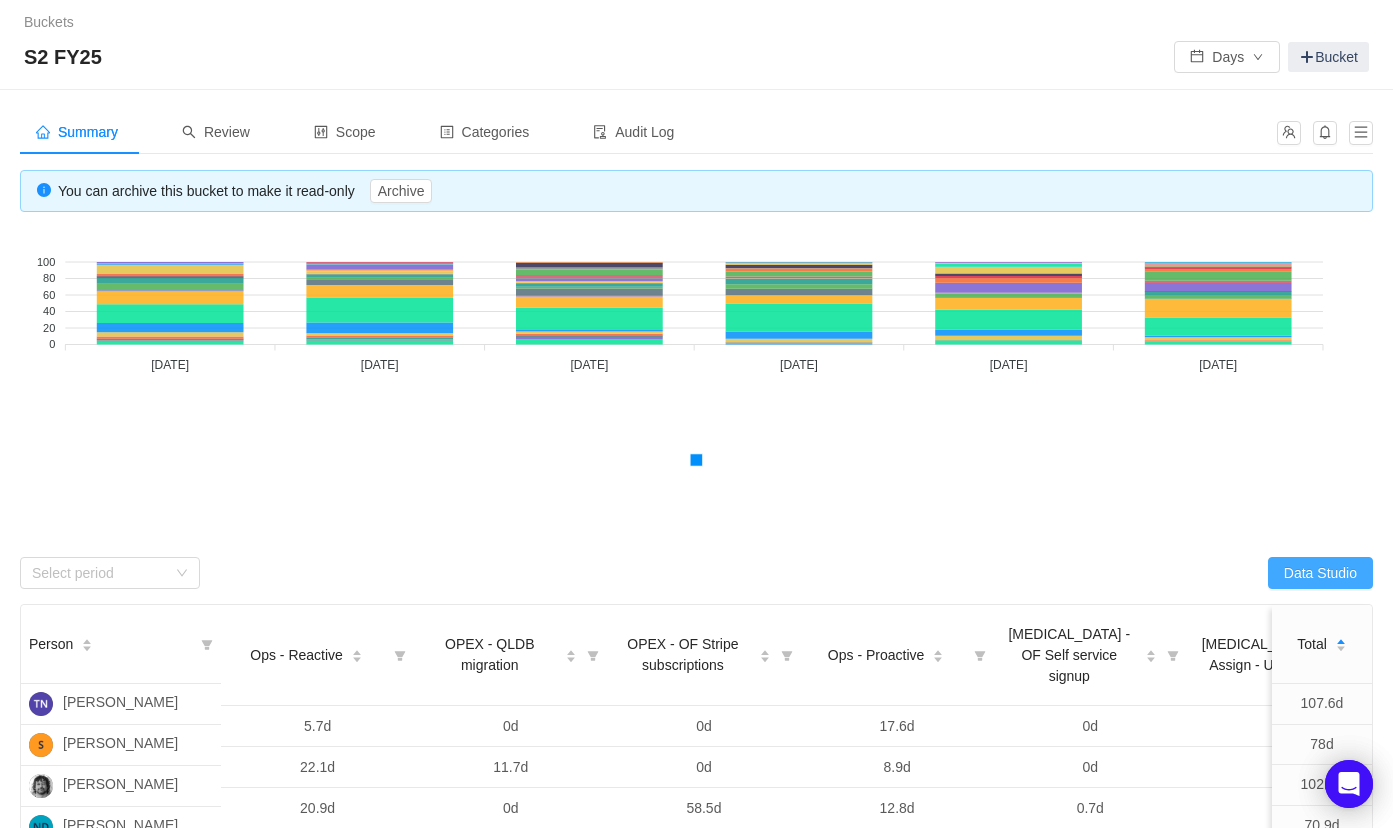 click on "Data Studio" at bounding box center [1320, 573] 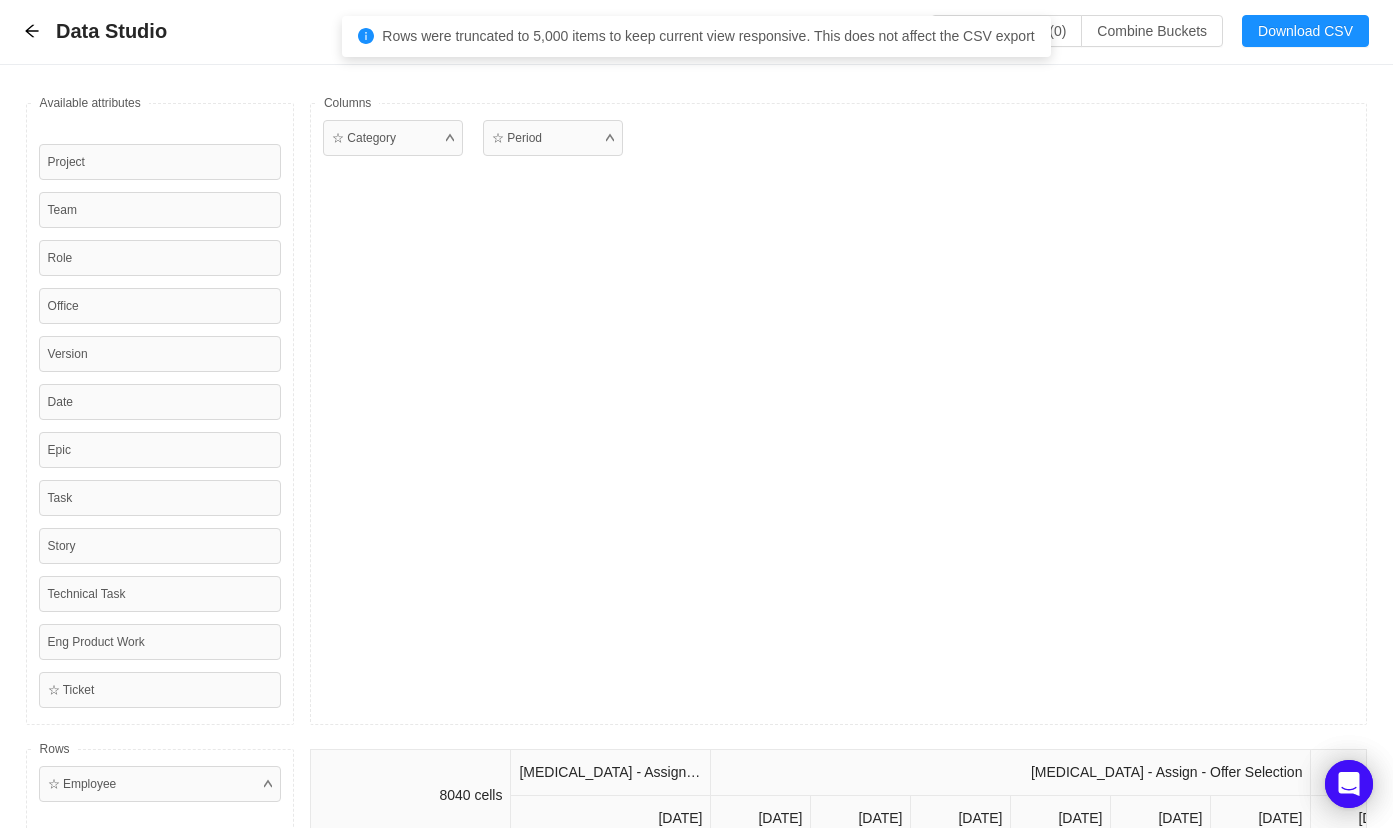 scroll, scrollTop: 0, scrollLeft: 0, axis: both 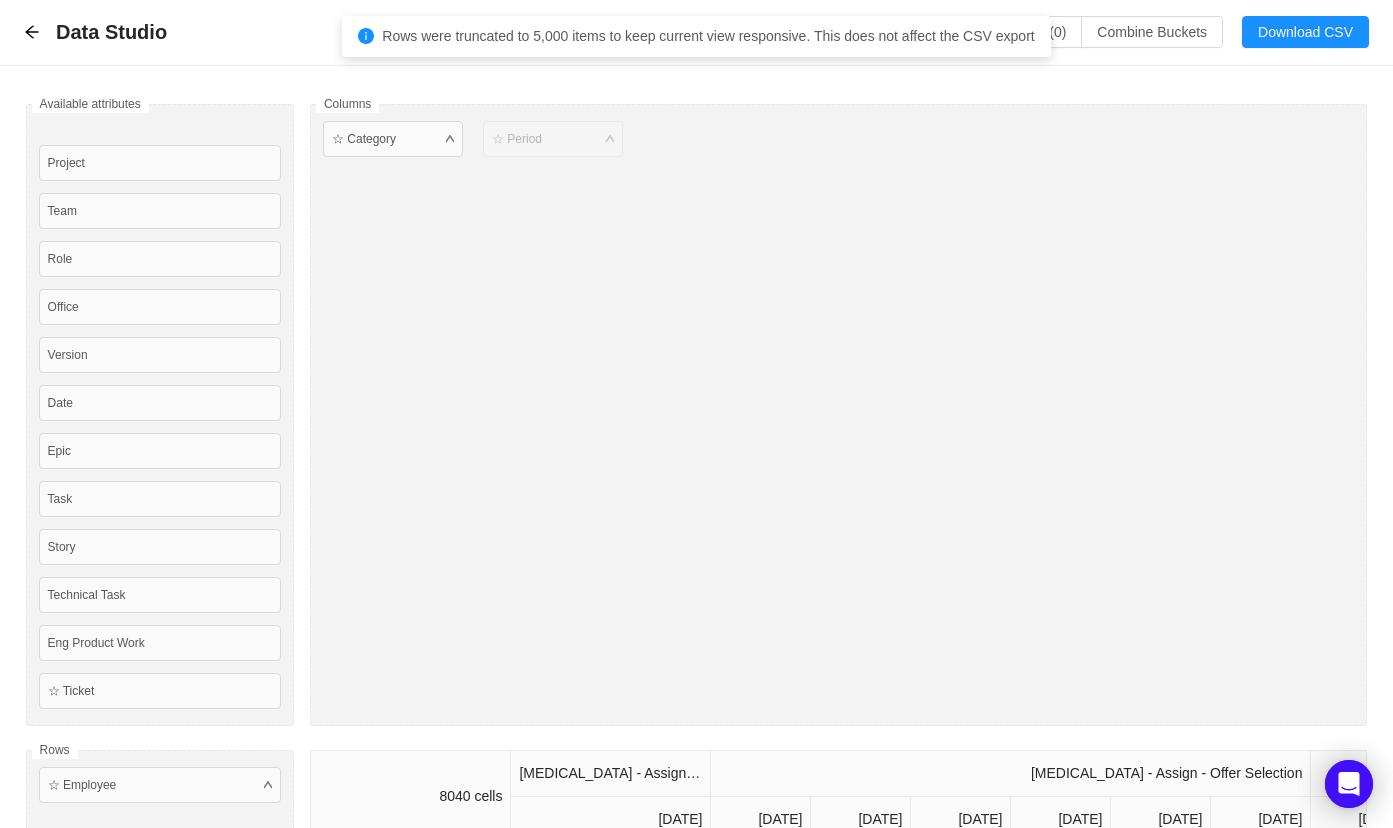 type 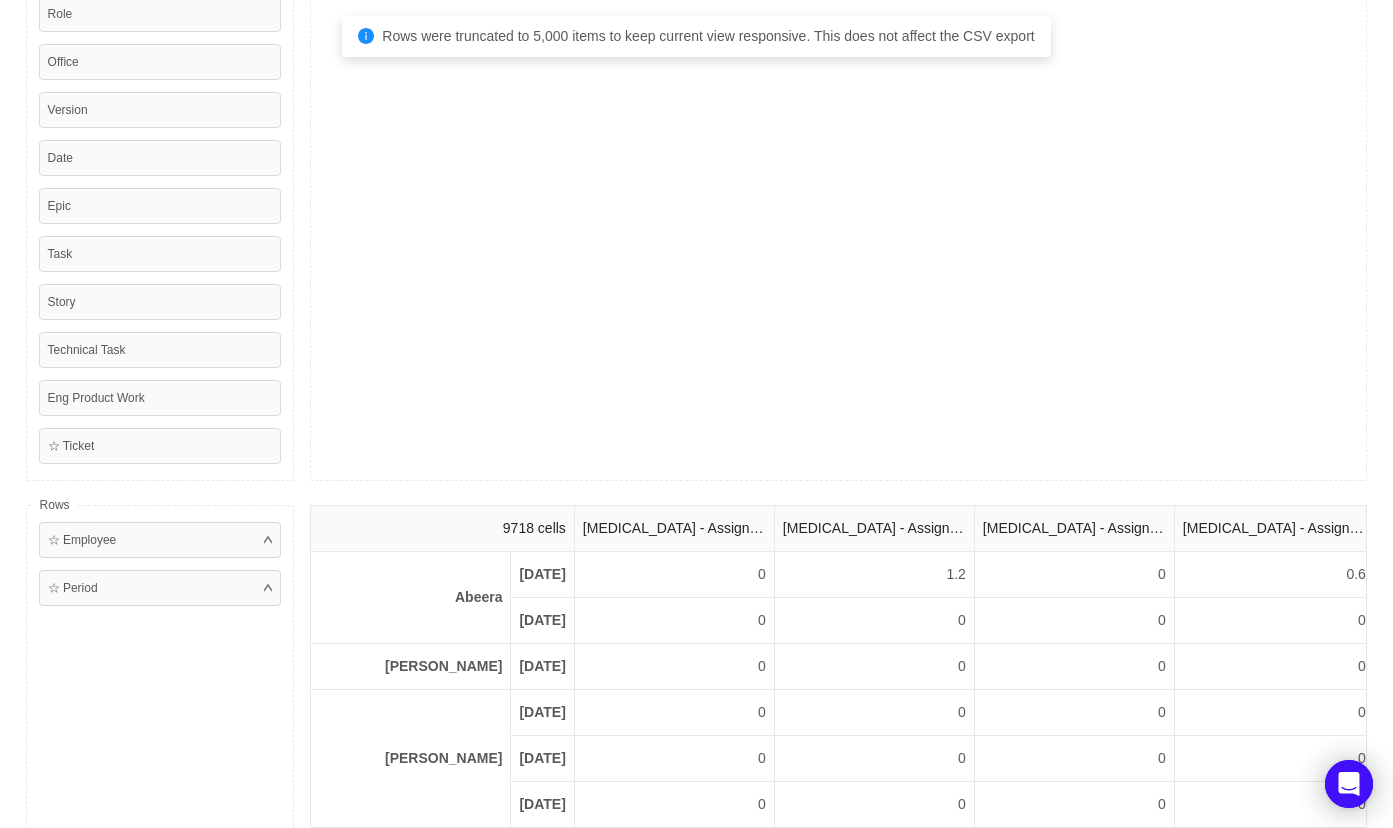 scroll, scrollTop: 266, scrollLeft: 0, axis: vertical 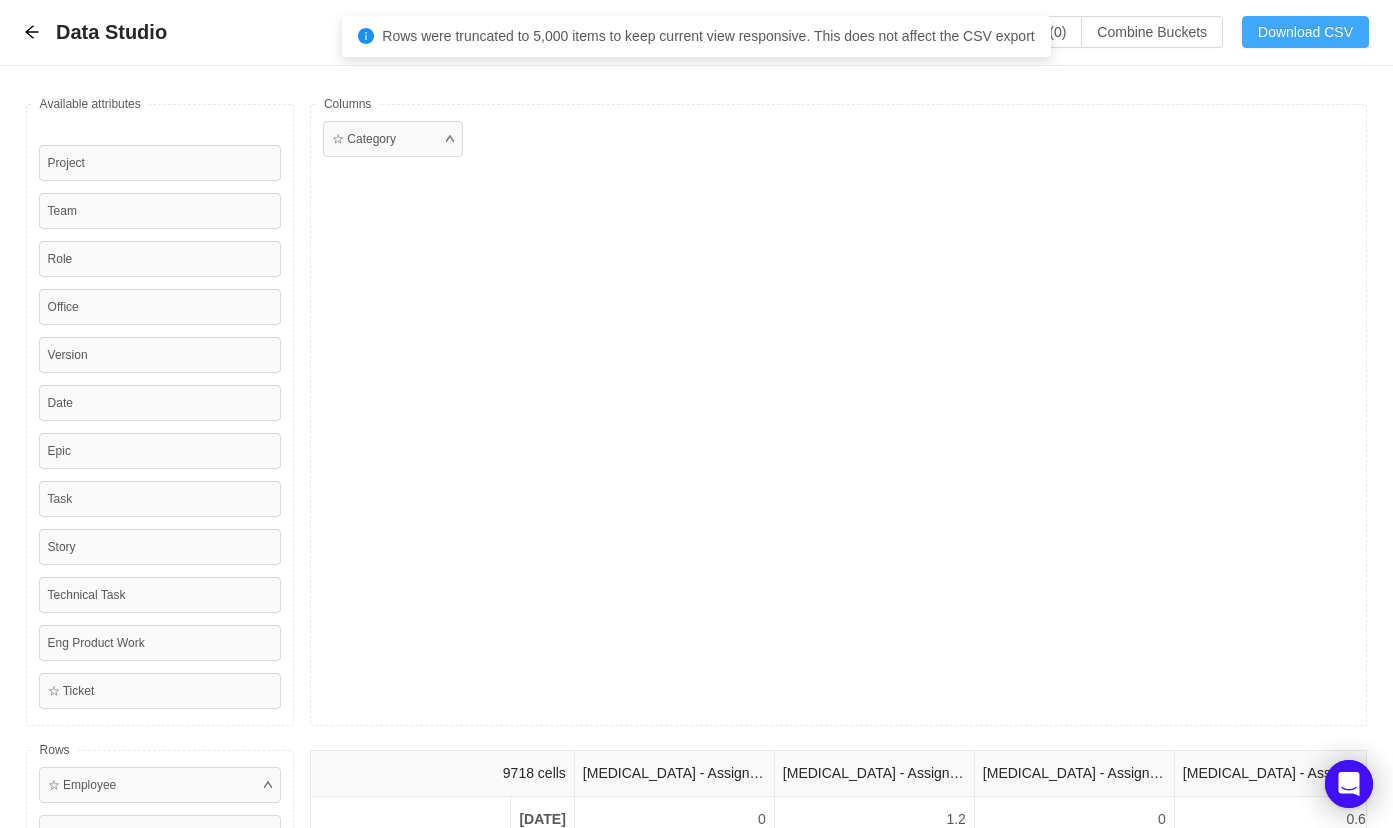 click on "Download CSV" at bounding box center (1305, 32) 